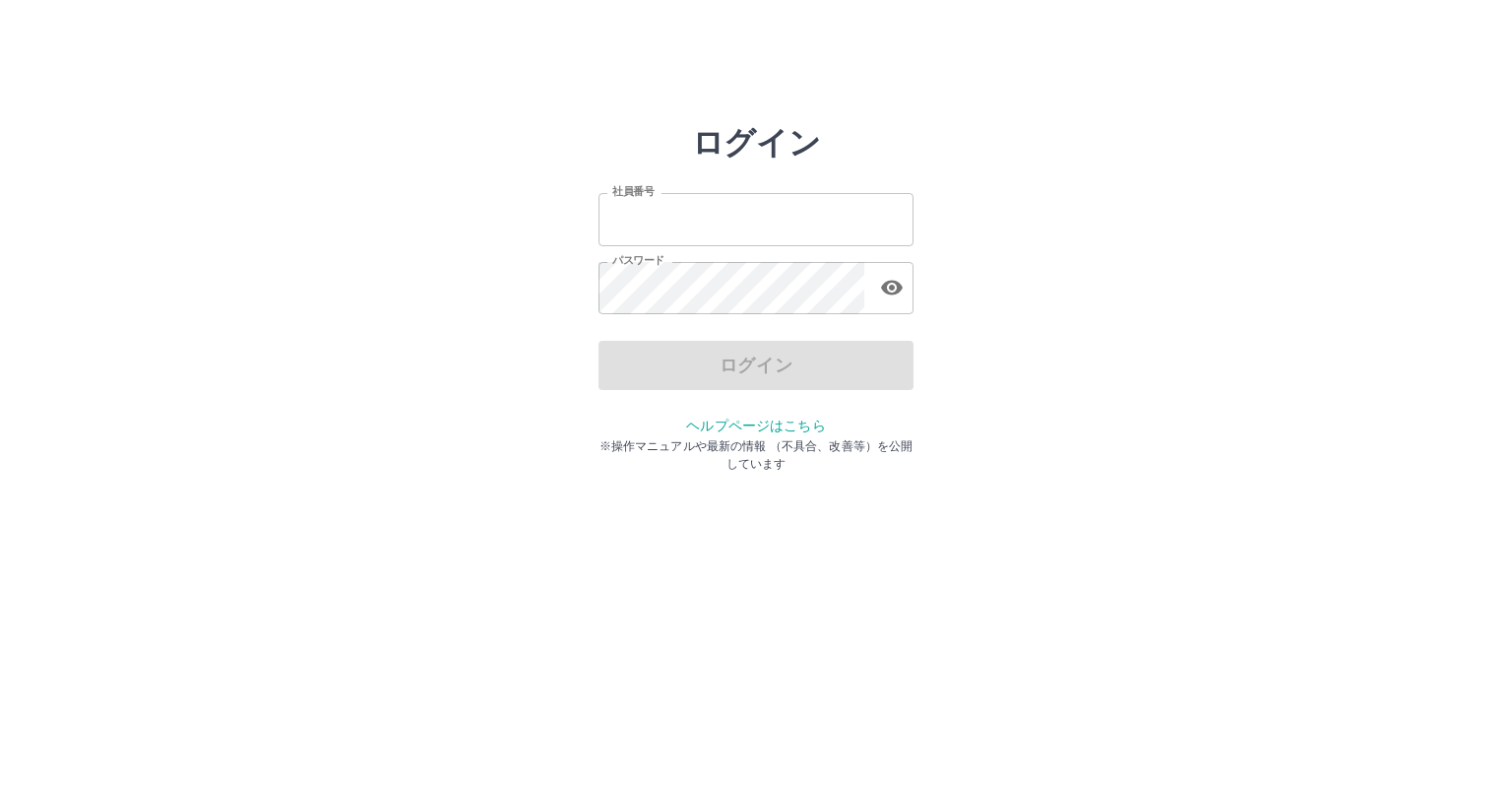 scroll, scrollTop: 0, scrollLeft: 0, axis: both 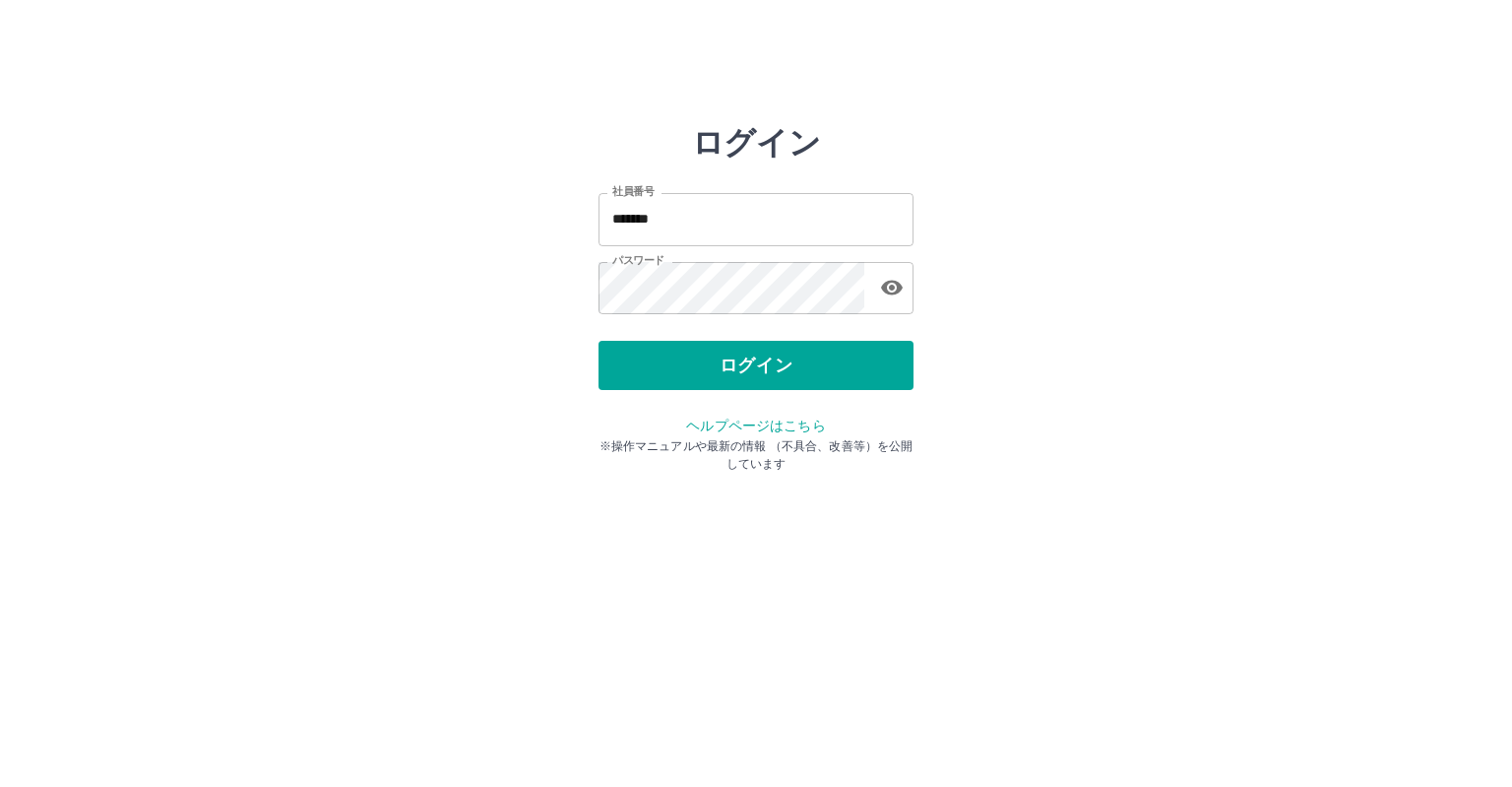click on "ログイン" at bounding box center (756, 365) 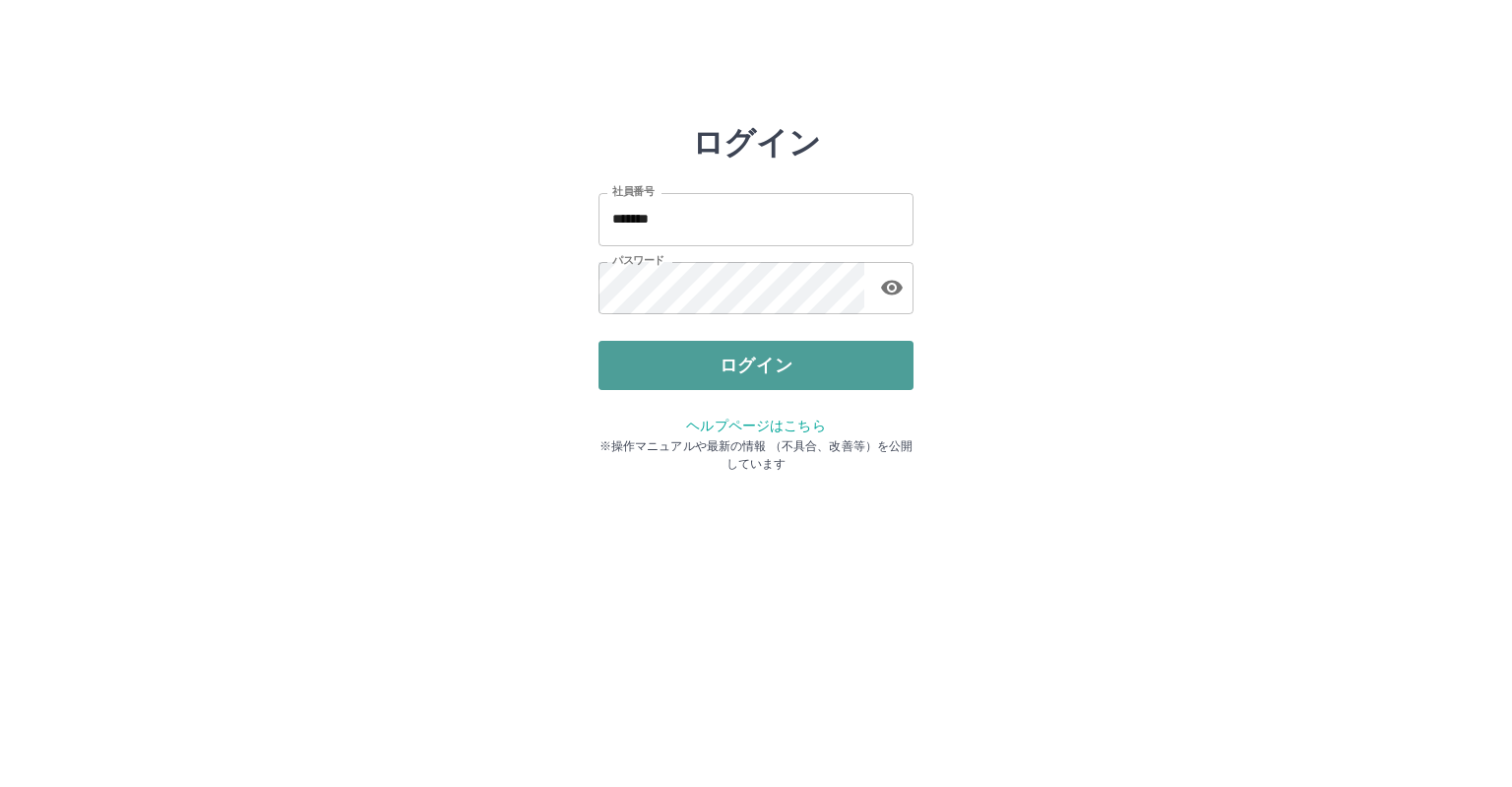 click on "ログイン" at bounding box center [756, 365] 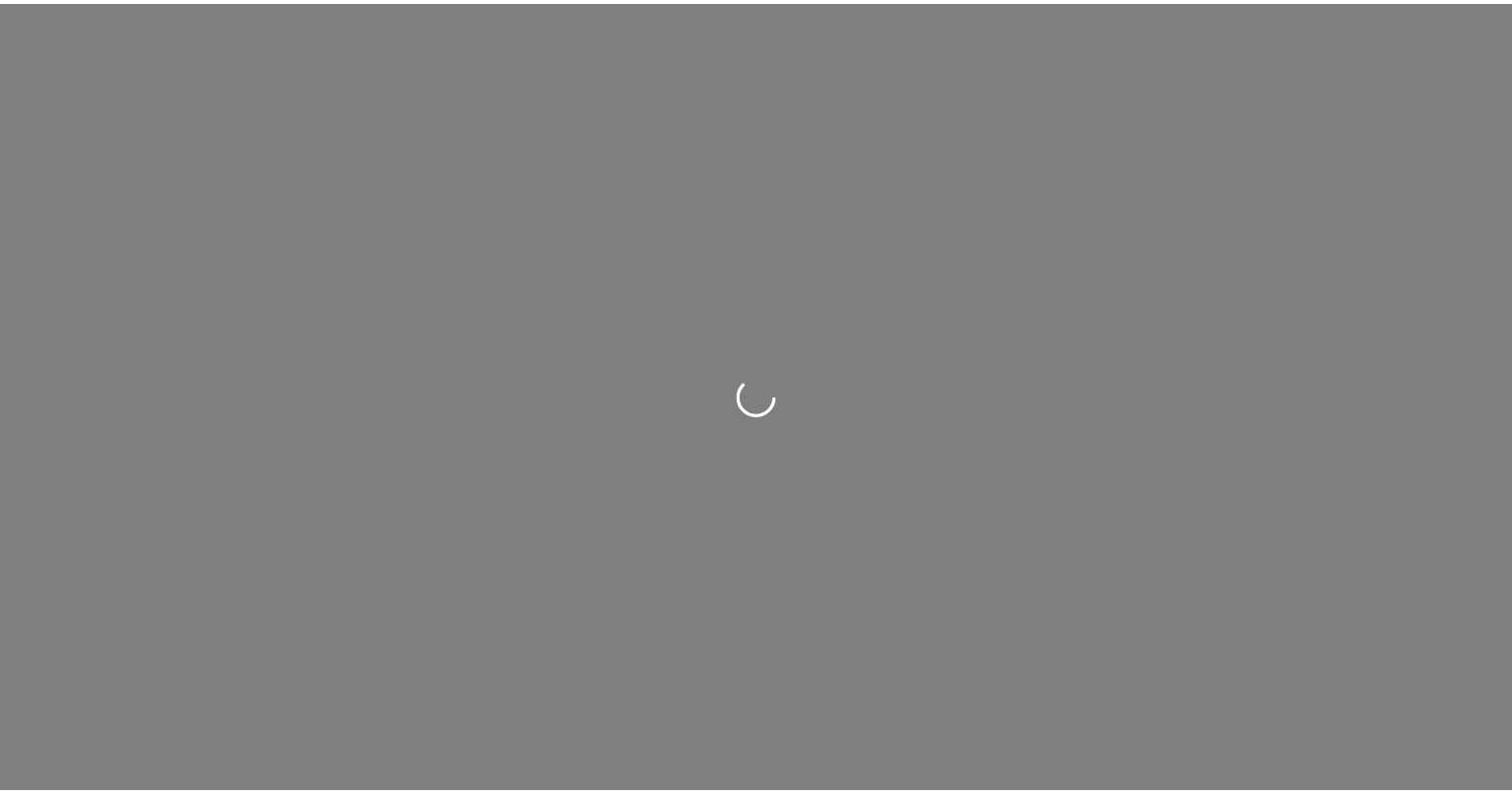 scroll, scrollTop: 0, scrollLeft: 0, axis: both 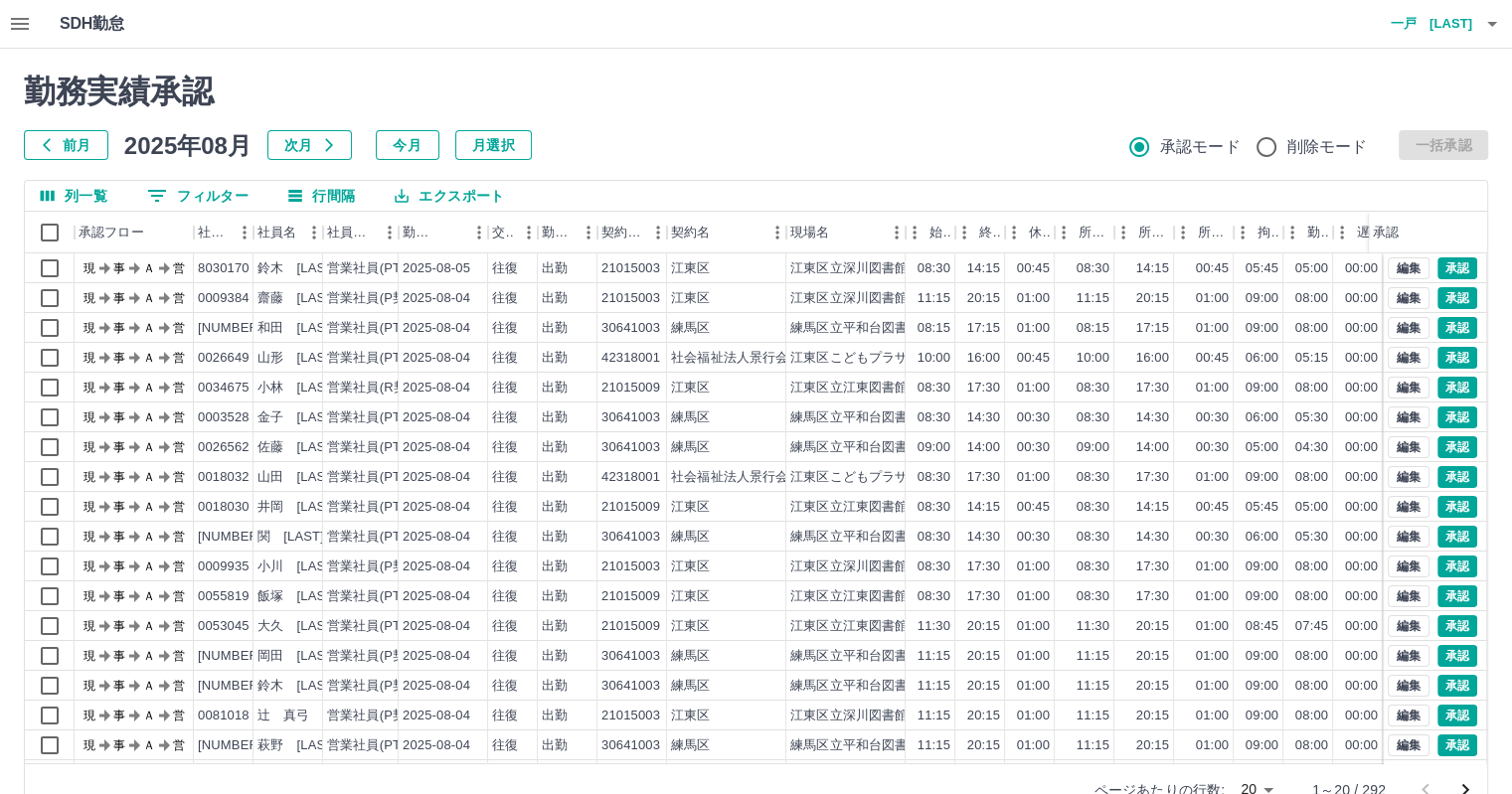 click on "前月" at bounding box center [66, 145] 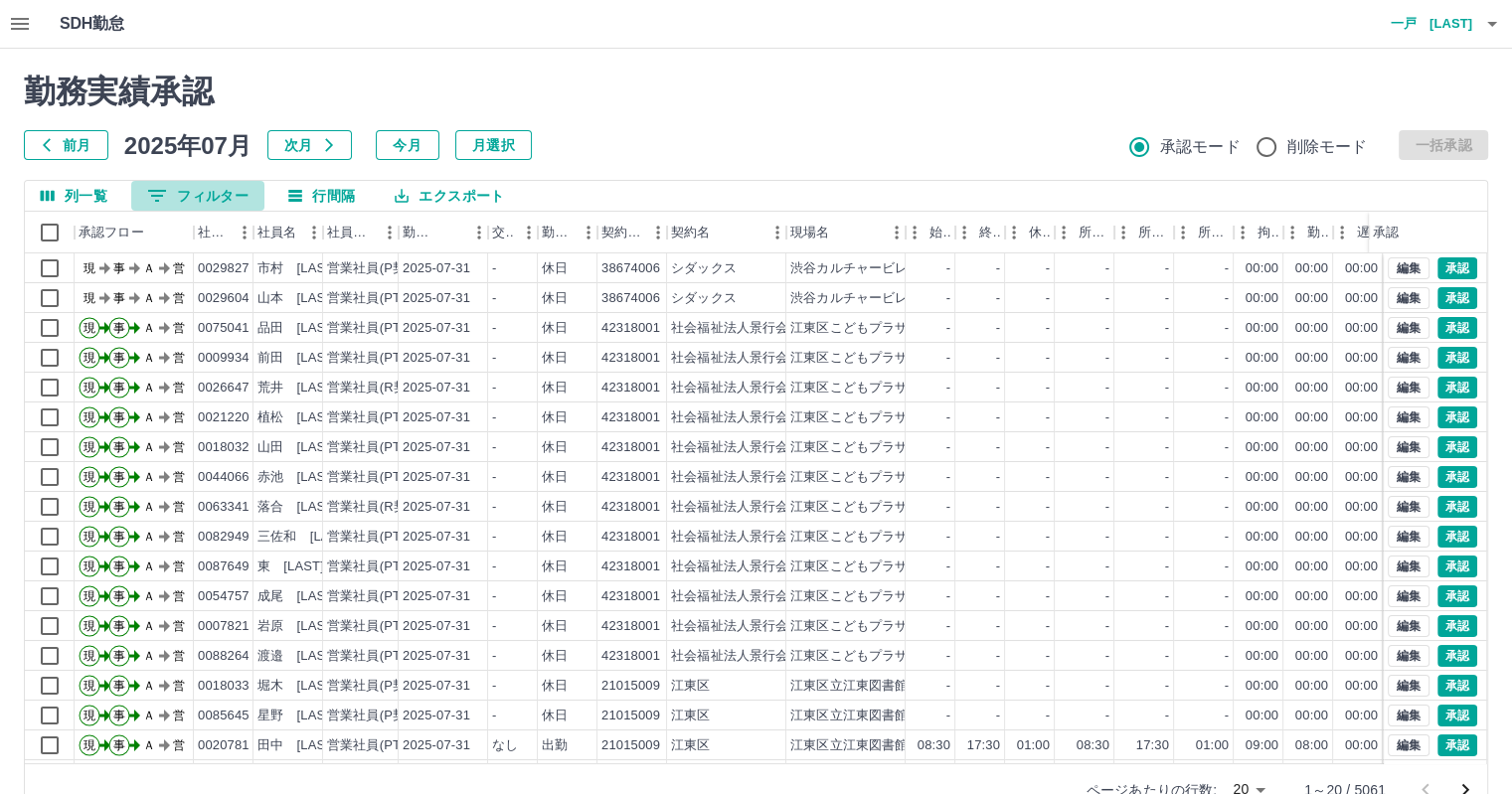 click on "0 フィルター" at bounding box center [198, 196] 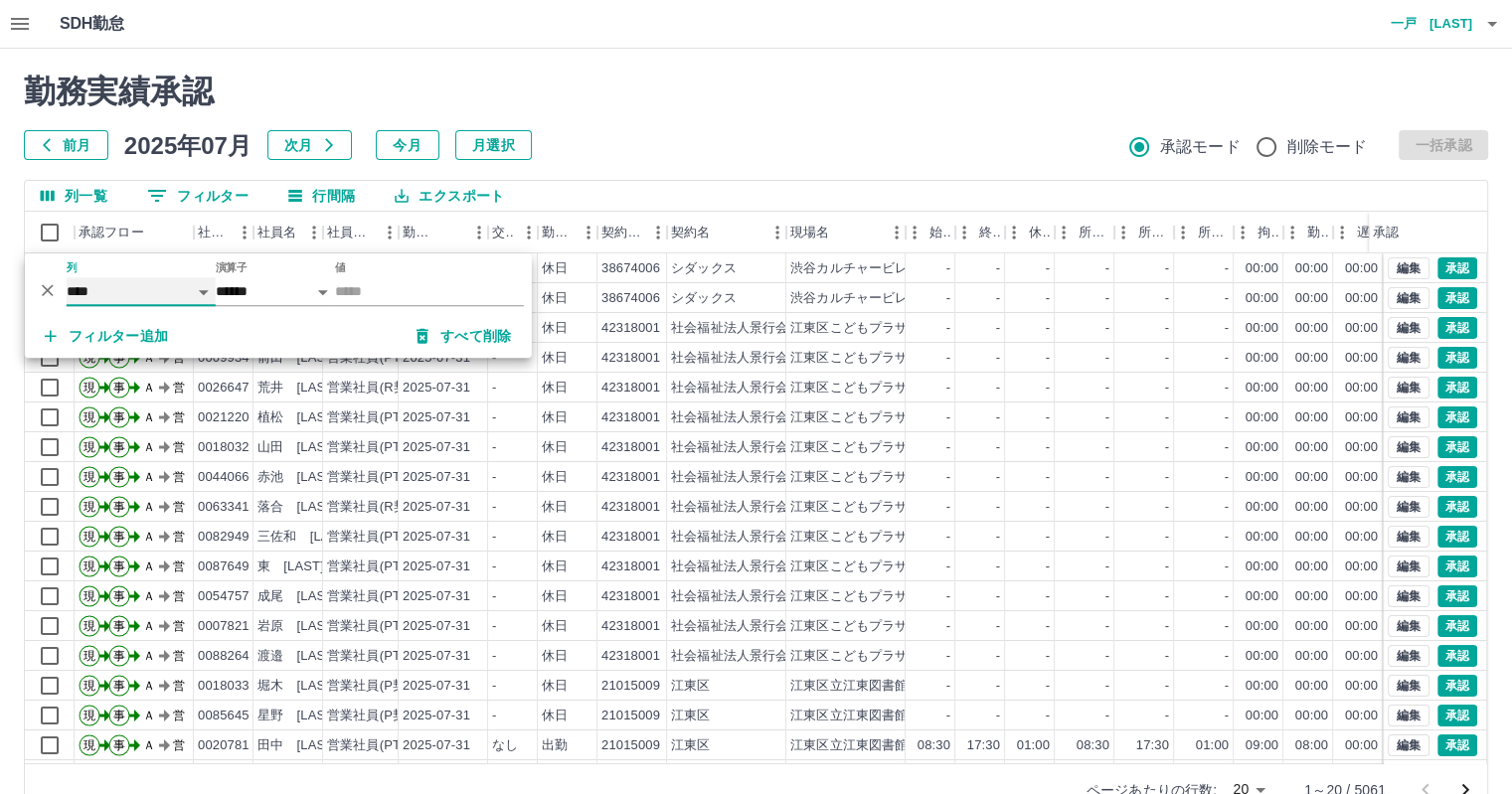 click on "**** *** **** *** *** **** ***** *** *** ** ** ** **** **** **** ** ** *** **** *****" at bounding box center [141, 291] 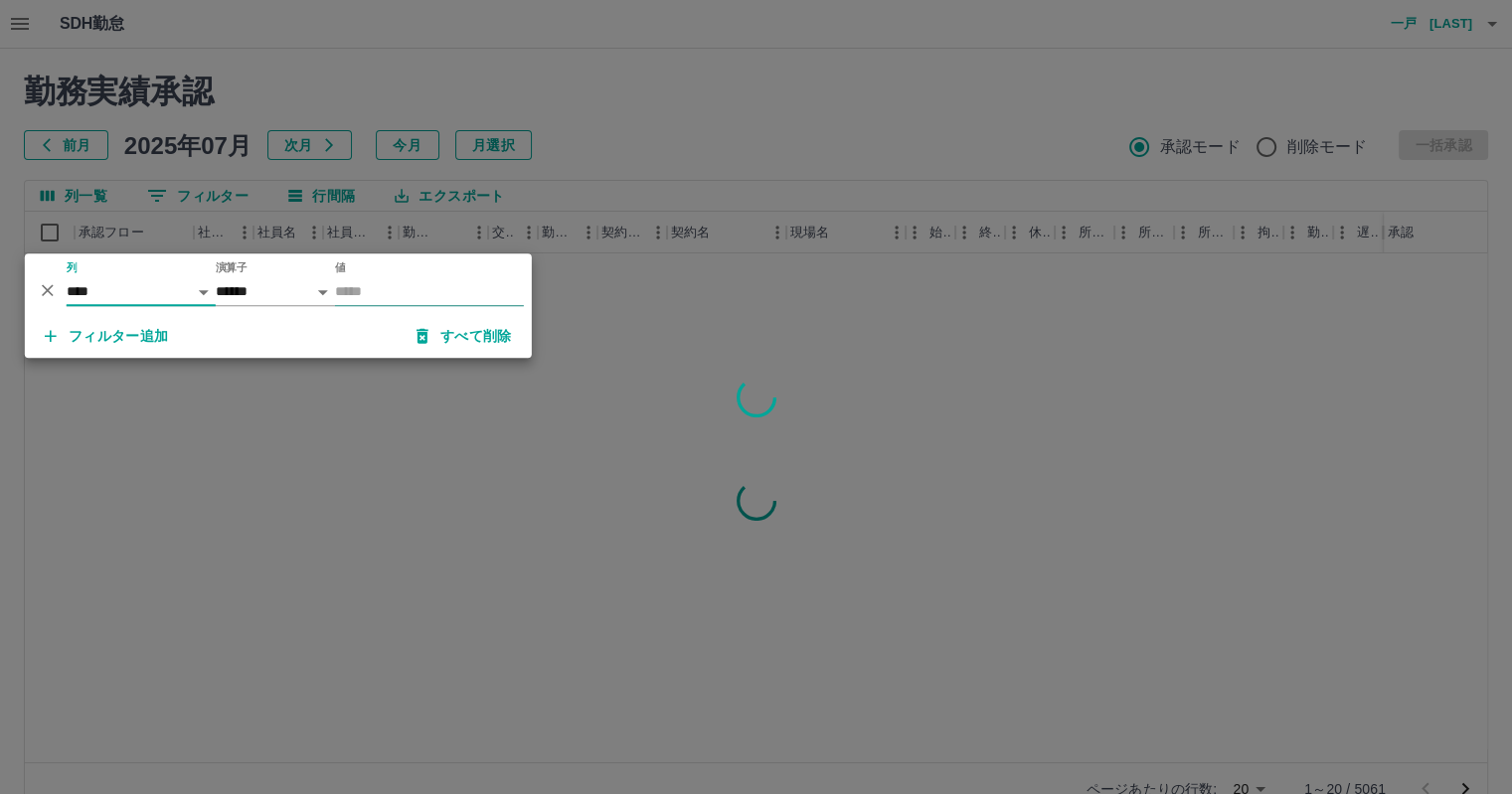click on "値" at bounding box center (429, 291) 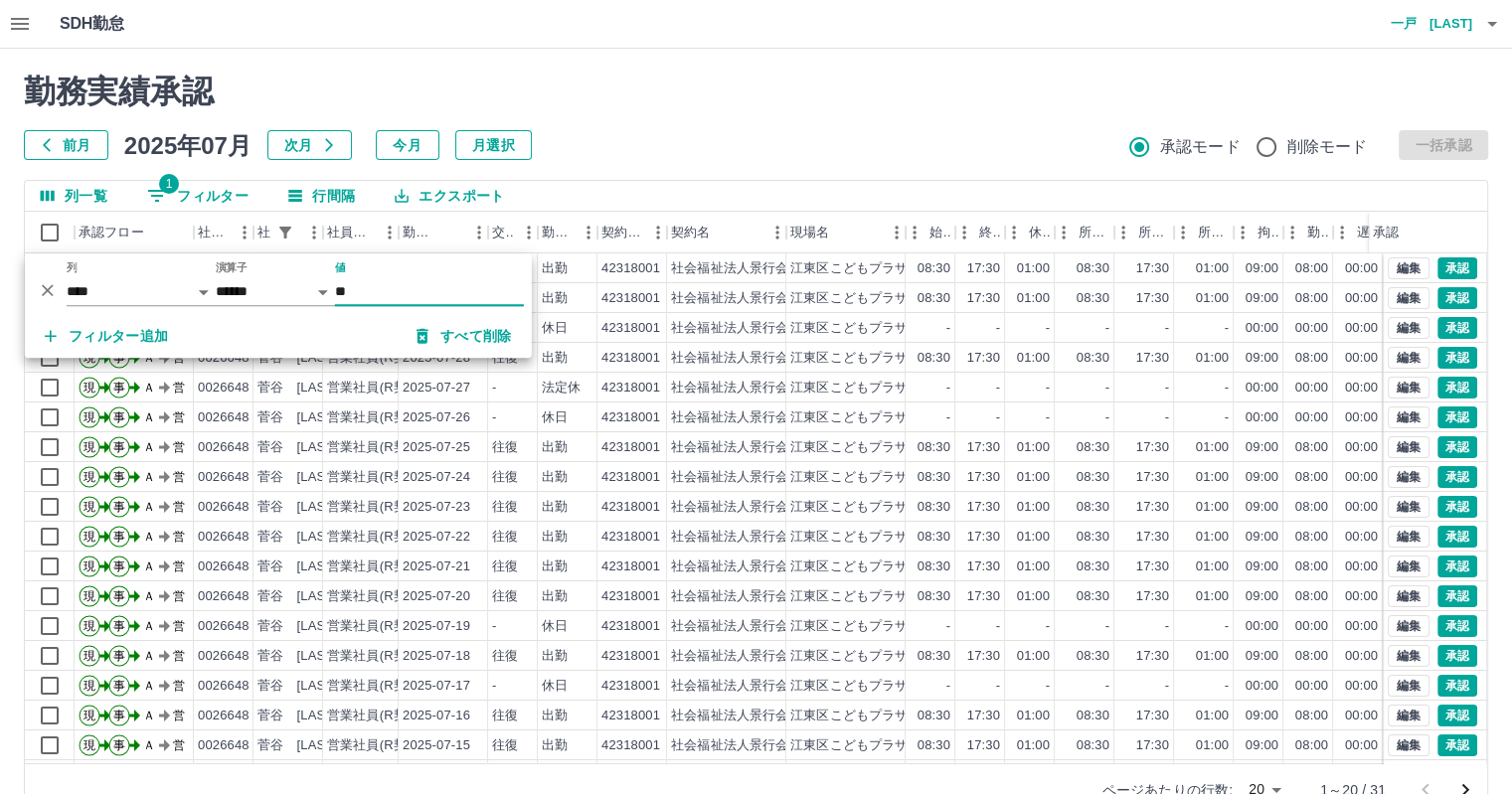 type on "**" 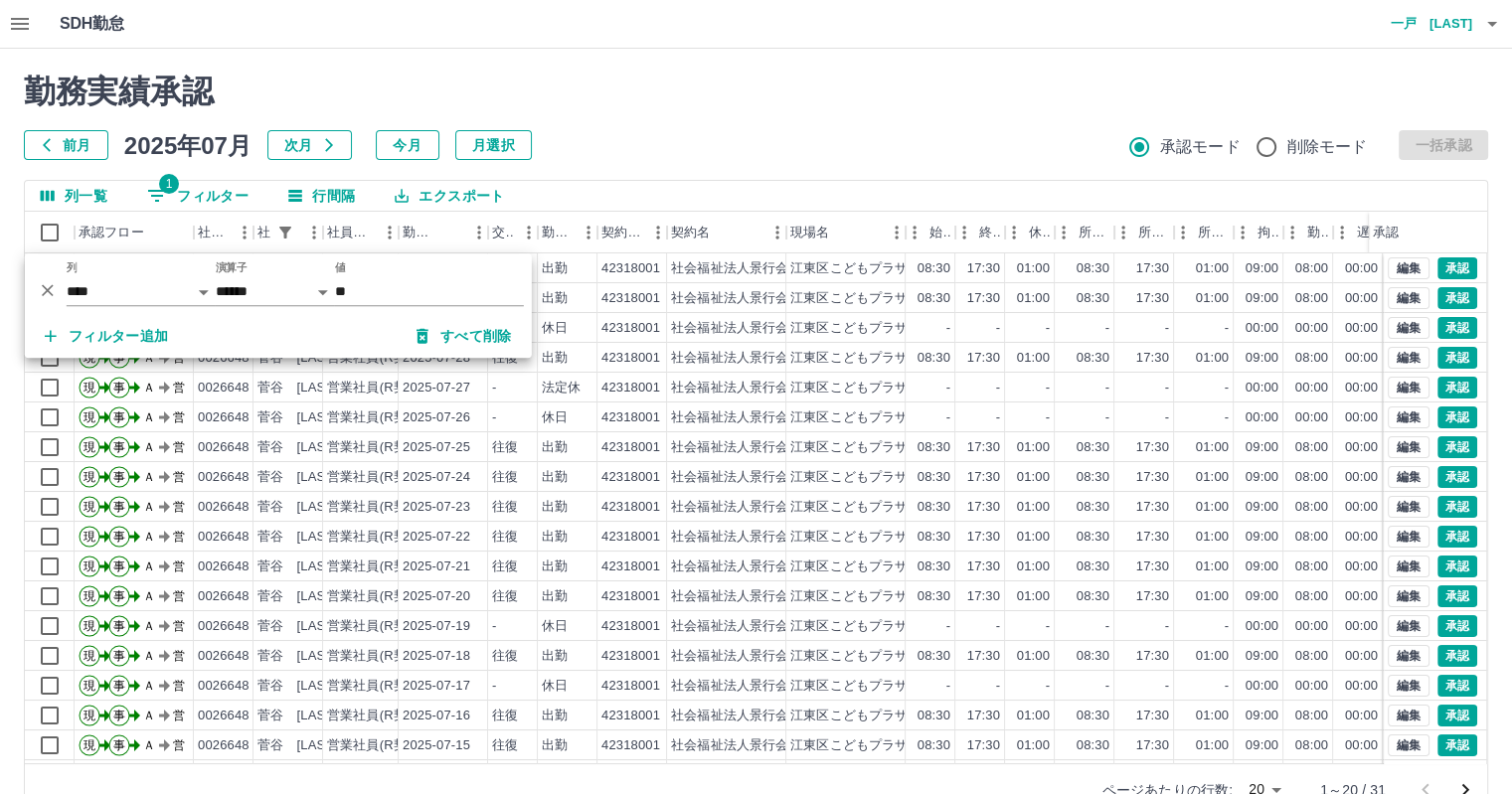 click on "勤務実績承認" at bounding box center [756, 91] 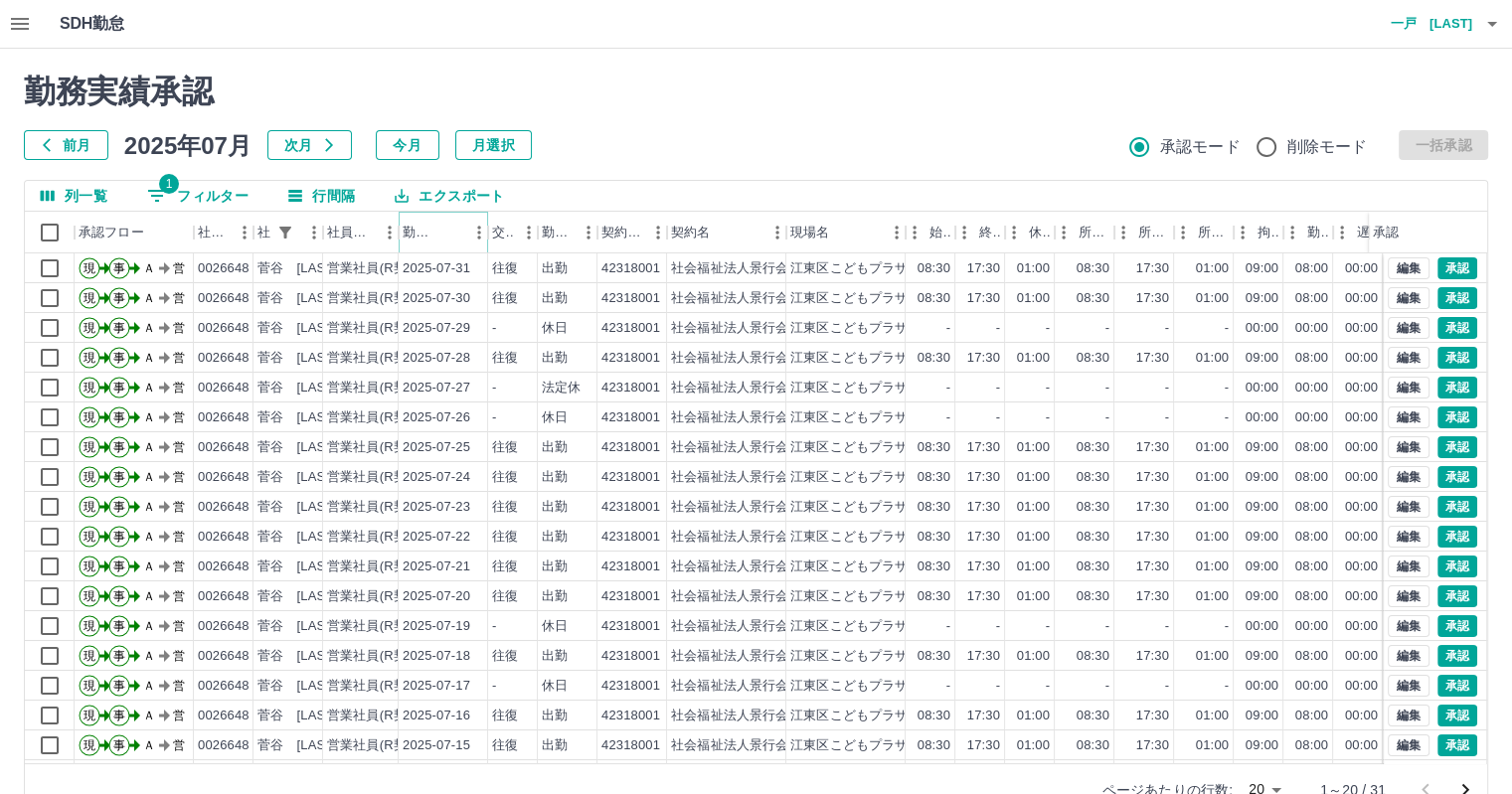 click 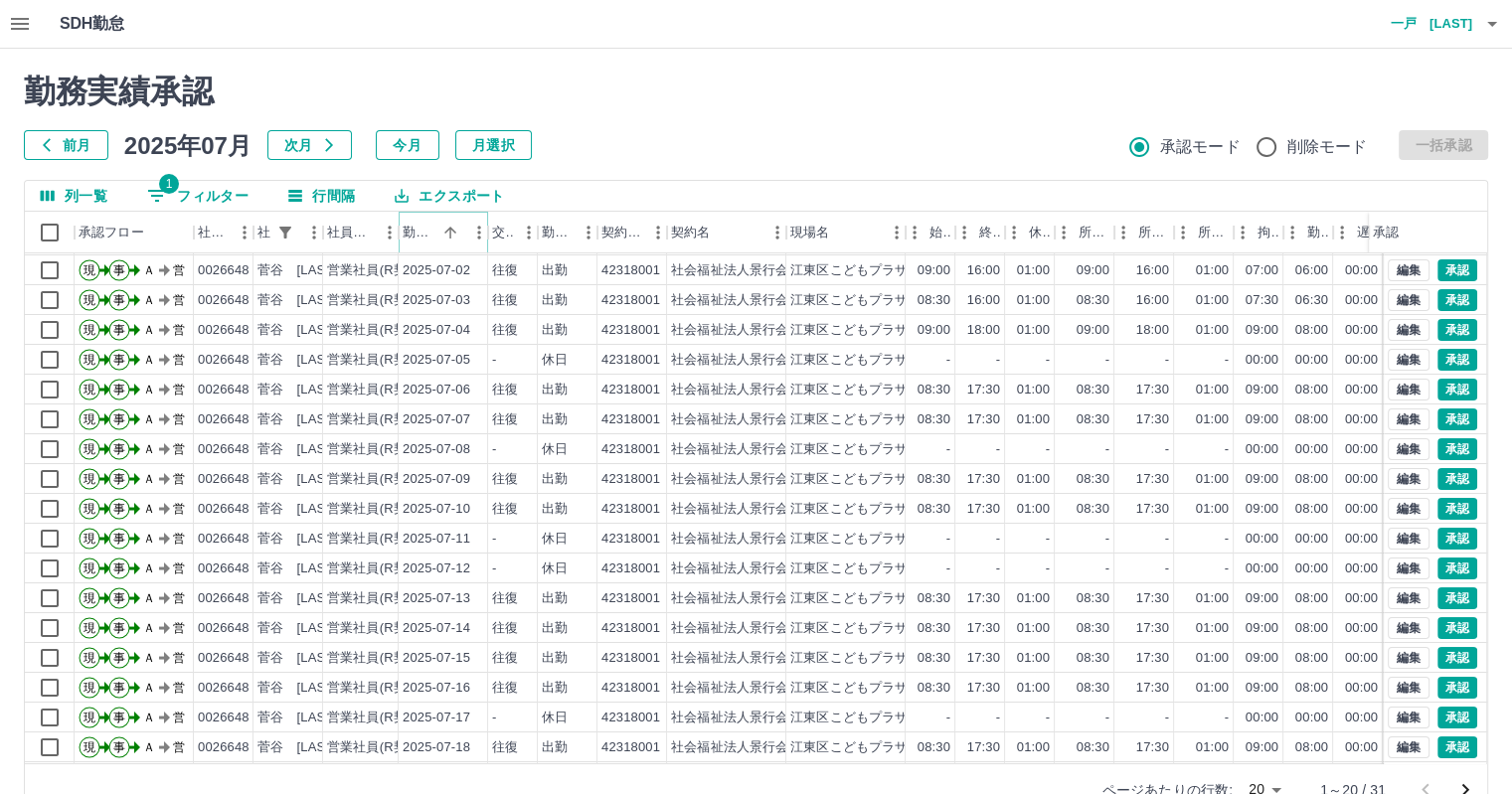 scroll, scrollTop: 100, scrollLeft: 0, axis: vertical 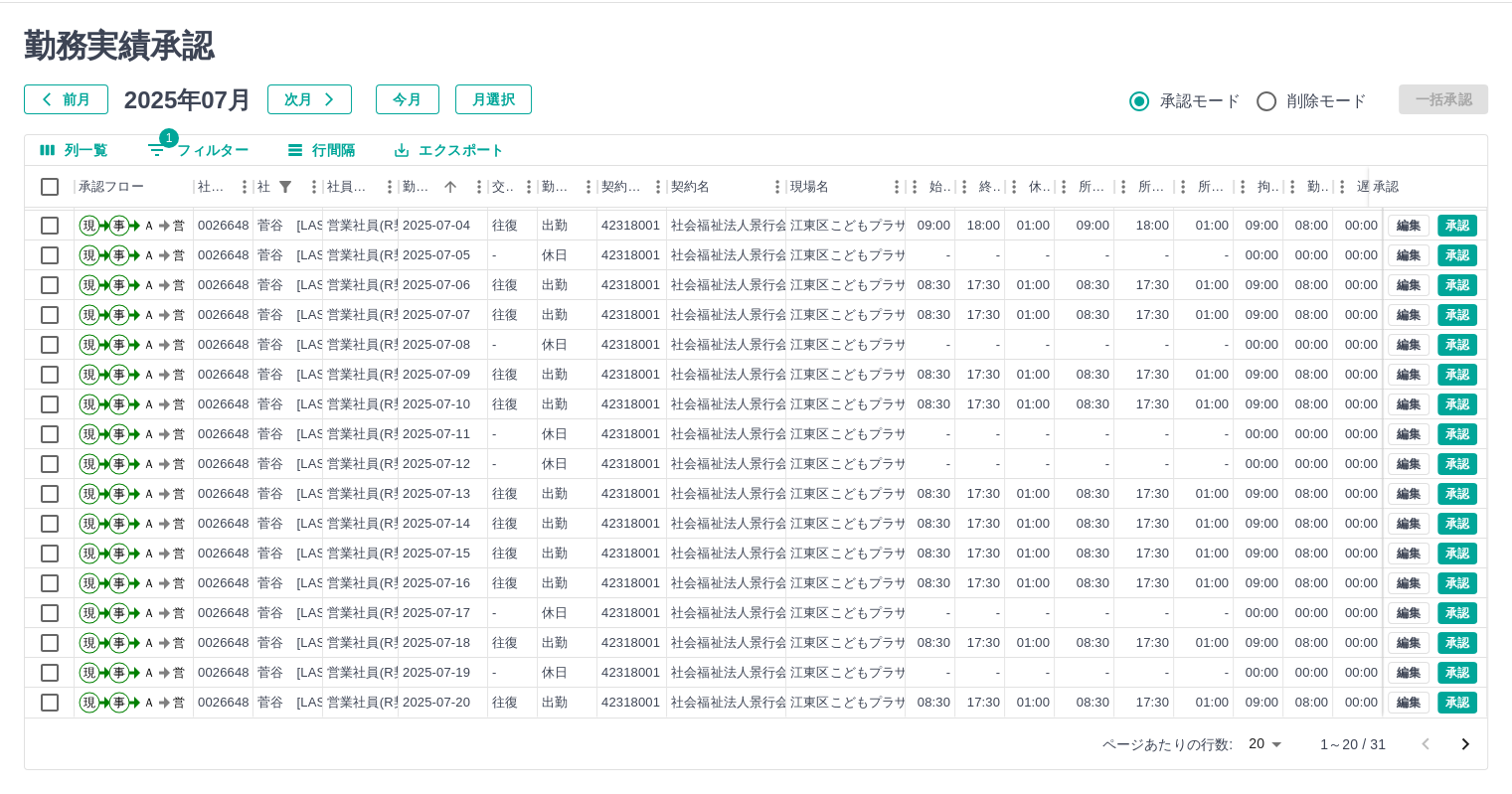 click on "SDH勤怠 一戸　康幸 勤務実績承認 前月 2025年07月 次月 今月 月選択 承認モード 削除モード 一括承認 列一覧 1 フィルター 行間隔 エクスポート 承認フロー 社員番号 社員名 社員区分 勤務日 交通費 勤務区分 契約コード 契約名 現場名 始業 終業 休憩 所定開始 所定終業 所定休憩 拘束 勤務 遅刻等 コメント ステータス 承認 現 事 Ａ 営 [NUMBER] 菅谷　結 営業社員(R契約) 2025-07-02 往復 出勤 [NUMBER] 社会福祉法人景行会 [CITY]こどもプラザ図書館 09:00 16:00 01:00 09:00 16:00 01:00 07:00 06:00 00:00 AM承認待 現 事 Ａ 営 [NUMBER] 菅谷　結 営業社員(R契約) 2025-07-03 往復 出勤 [NUMBER] 社会福祉法人景行会 [CITY]こどもプラザ図書館 08:30 16:00 01:00 08:30 16:00 01:00 07:30 06:30 00:00 AM承認待 現 事 Ａ 営 [NUMBER] 菅谷　結 営業社員(R契約) 2025-07-04 往復 出勤 [NUMBER] 社会福祉法人景行会 09:00 18:00 01:00 09:00" at bounding box center [756, 374] 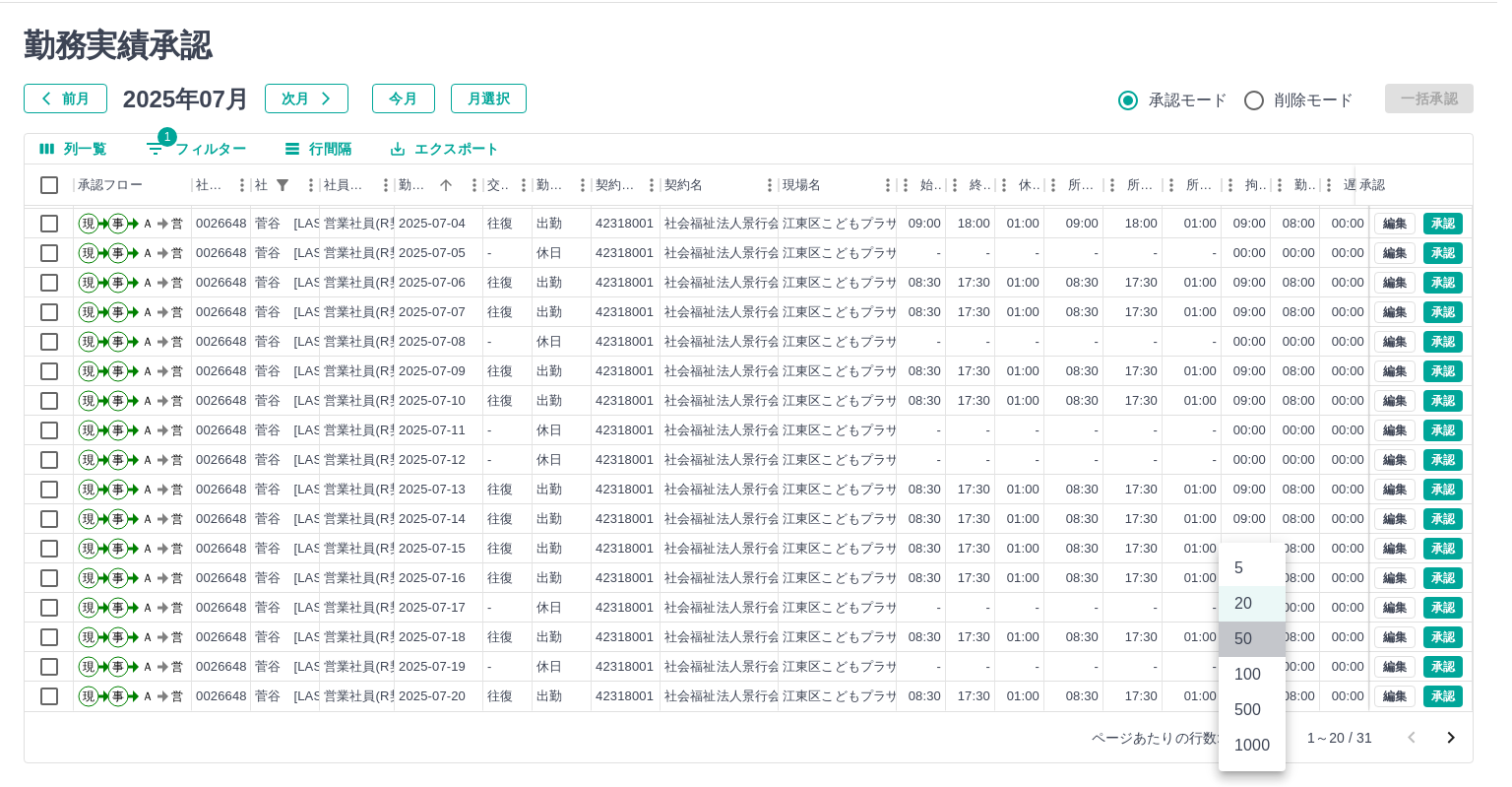 click on "50" at bounding box center [1252, 639] 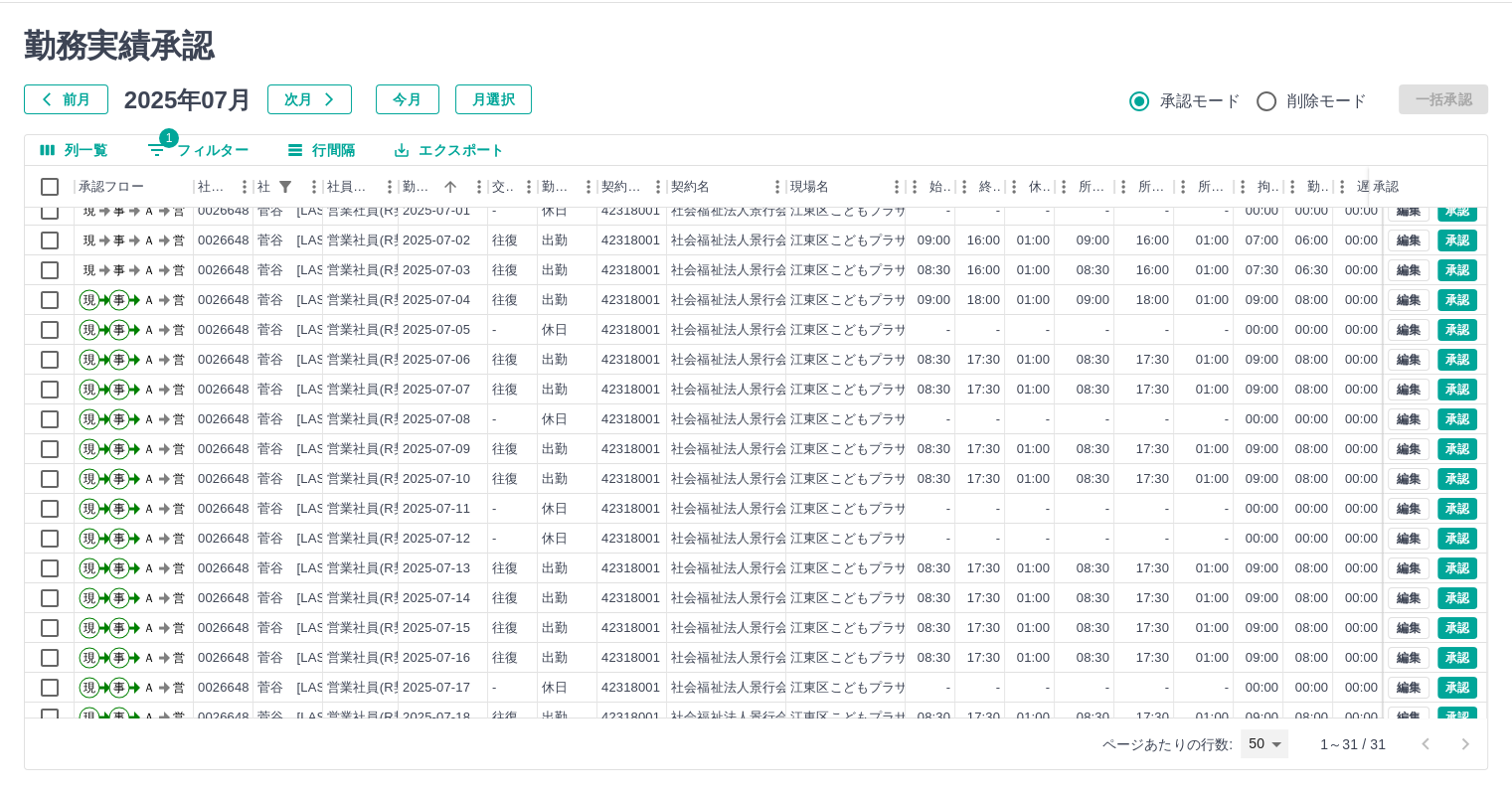 scroll, scrollTop: 0, scrollLeft: 0, axis: both 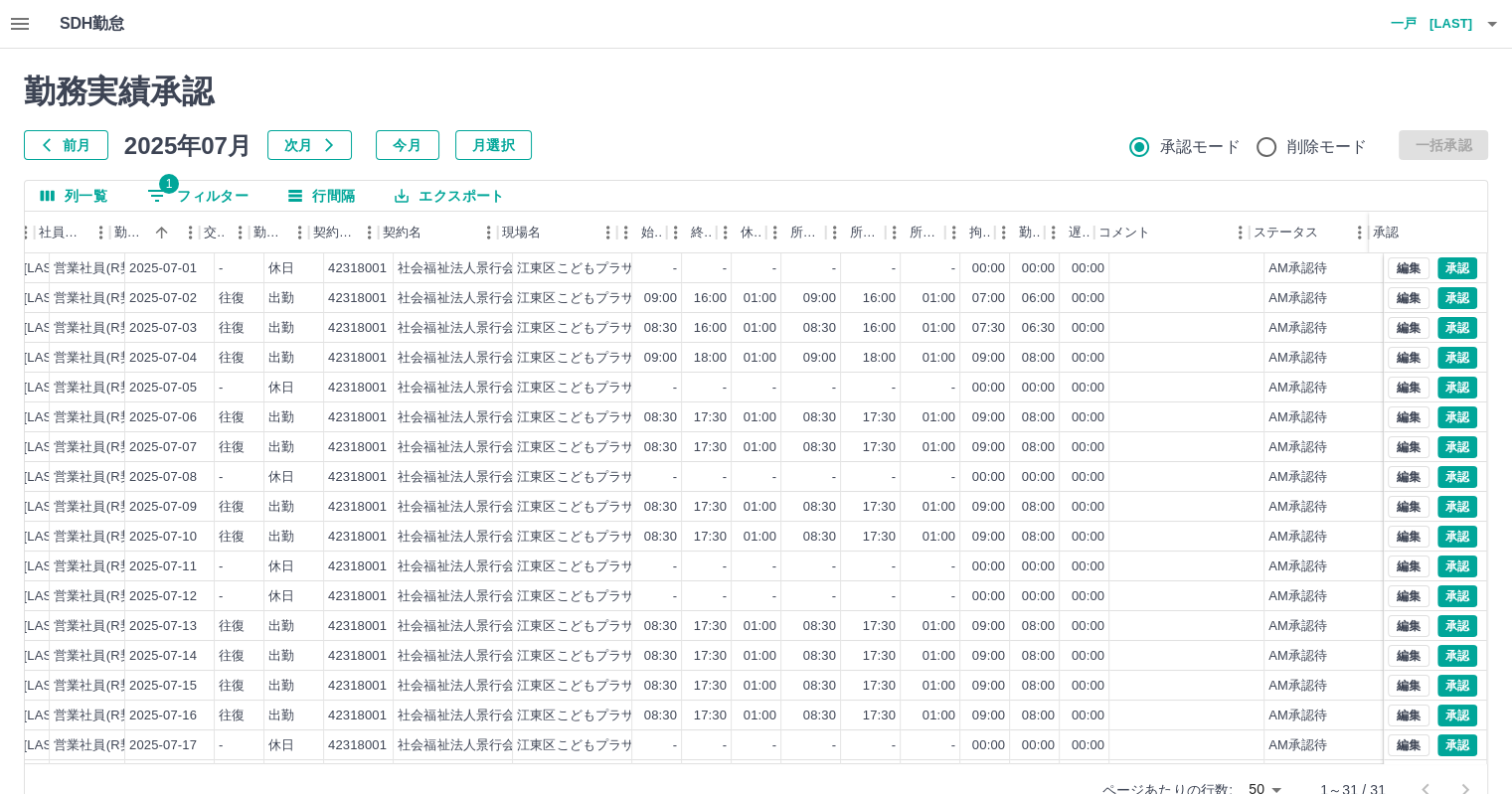click on "1 フィルター" at bounding box center (198, 196) 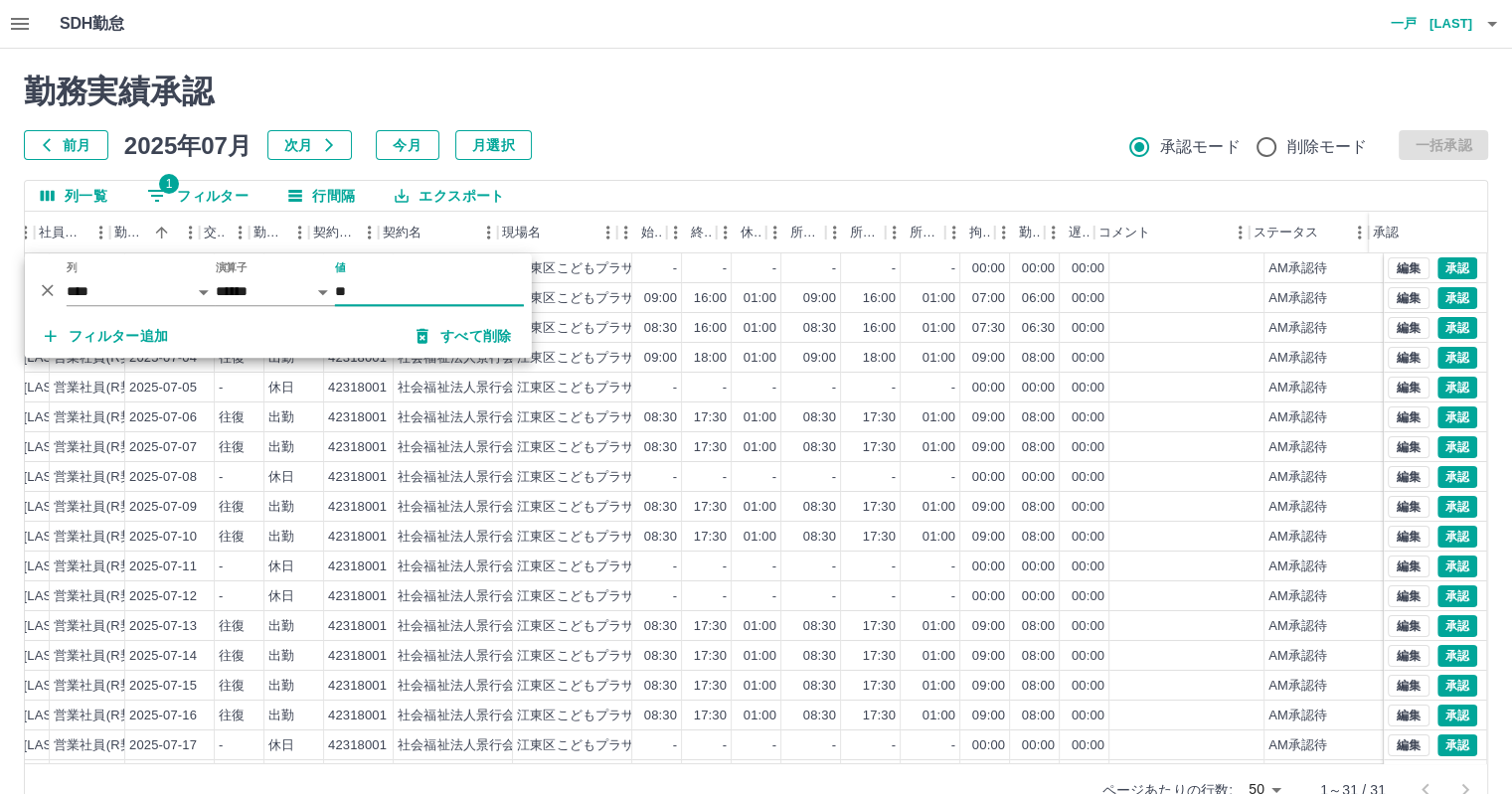 type on "*" 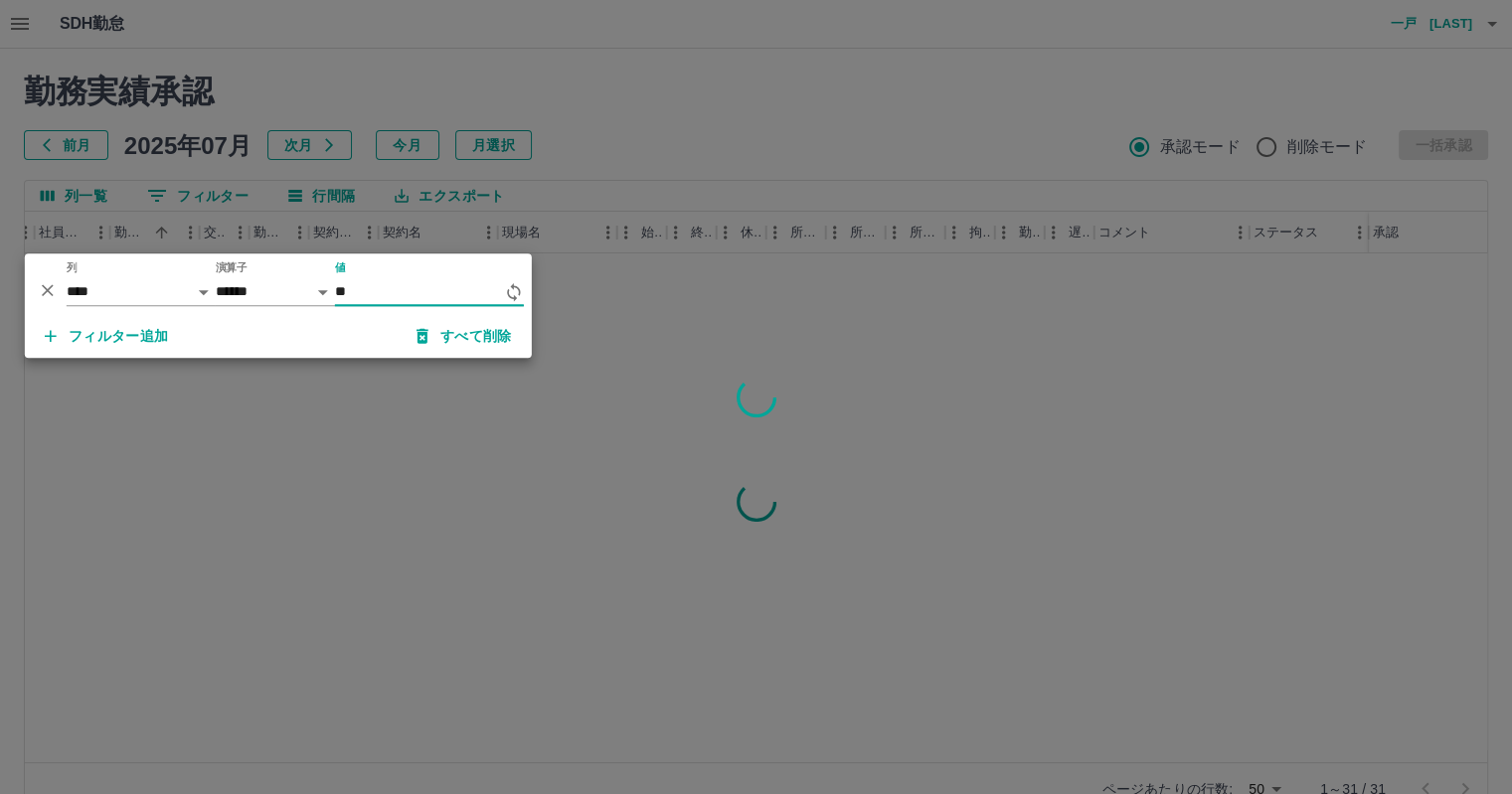 scroll, scrollTop: 0, scrollLeft: 273, axis: horizontal 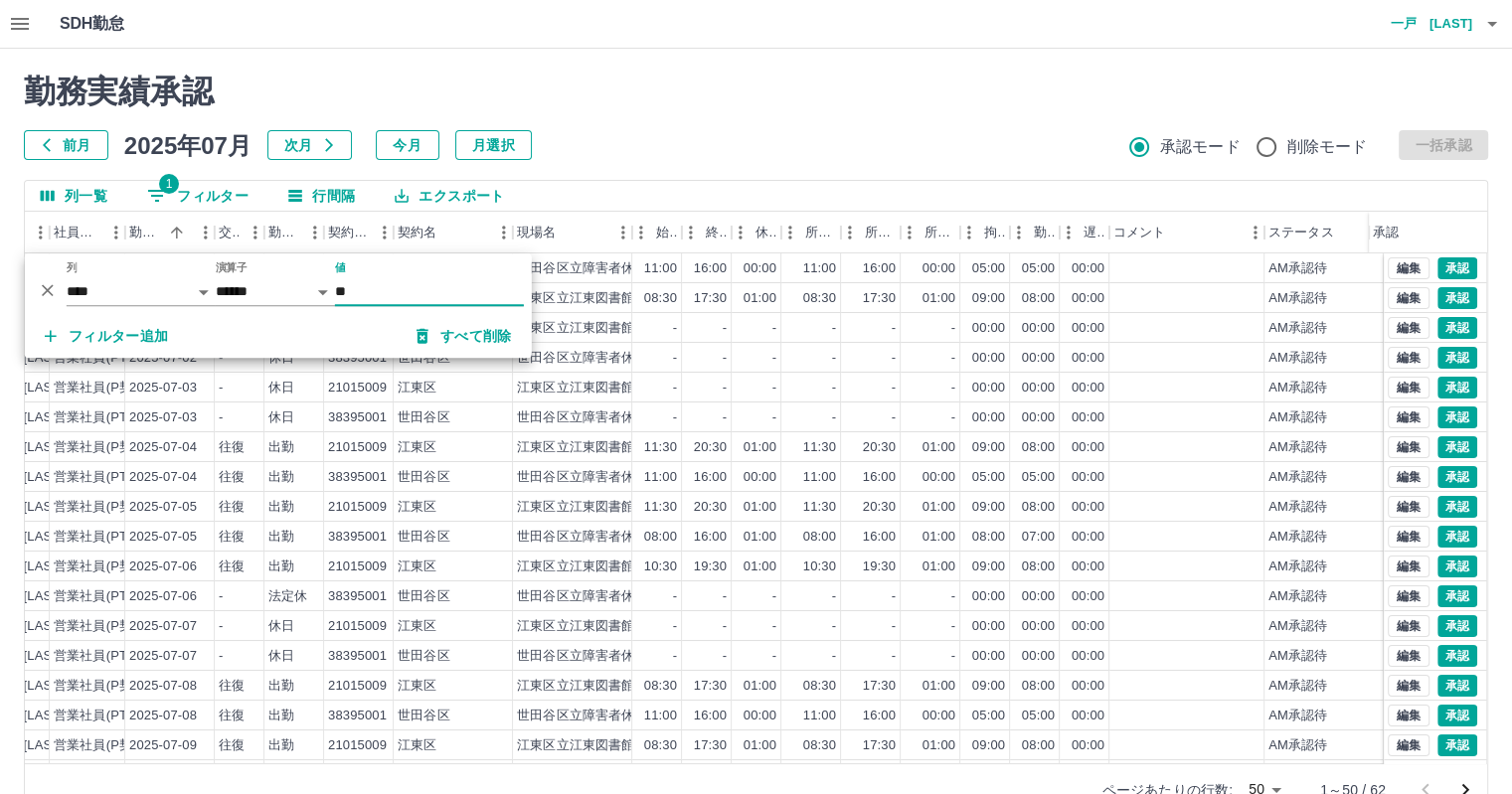 type on "**" 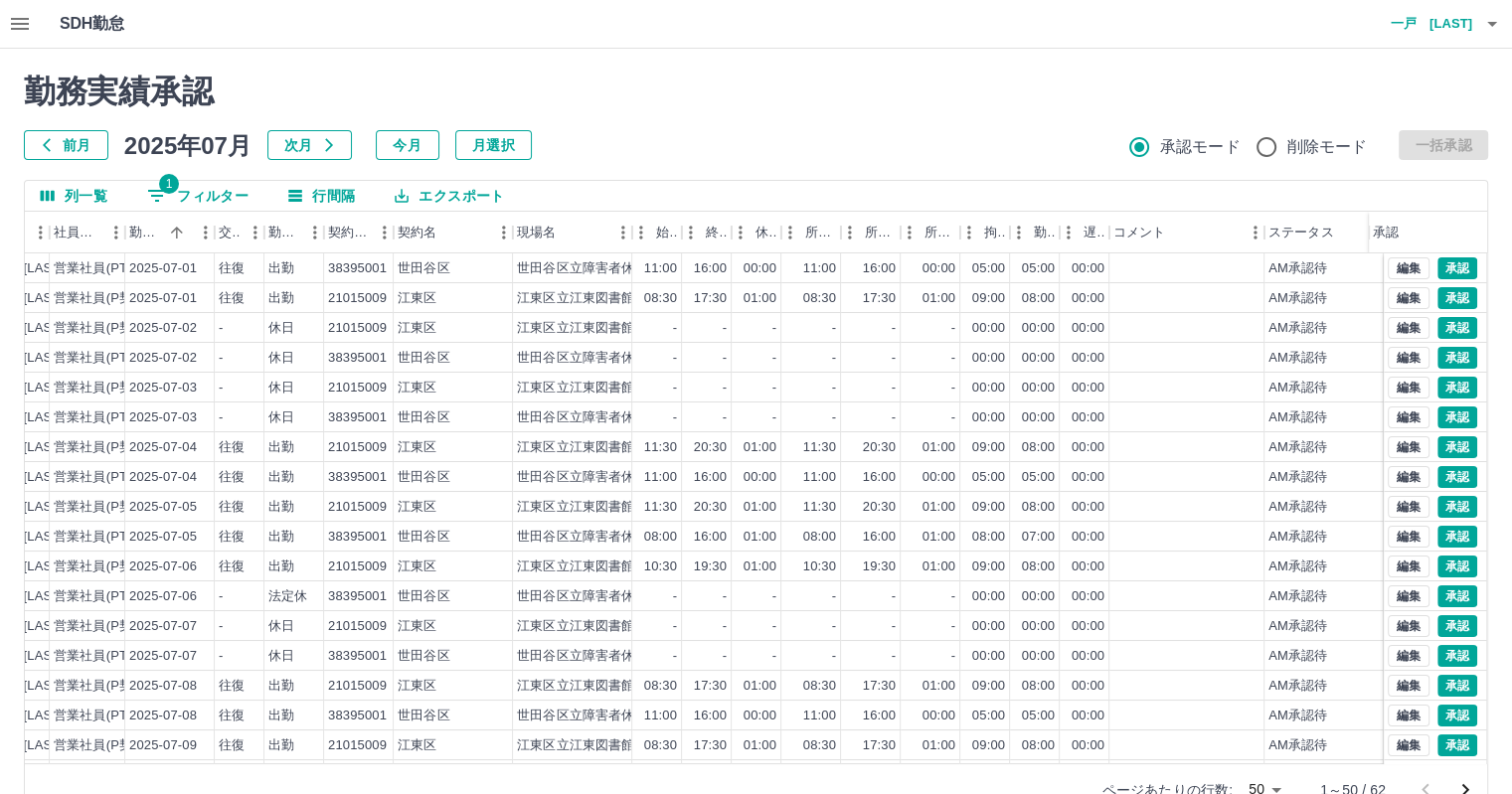 scroll, scrollTop: 0, scrollLeft: 0, axis: both 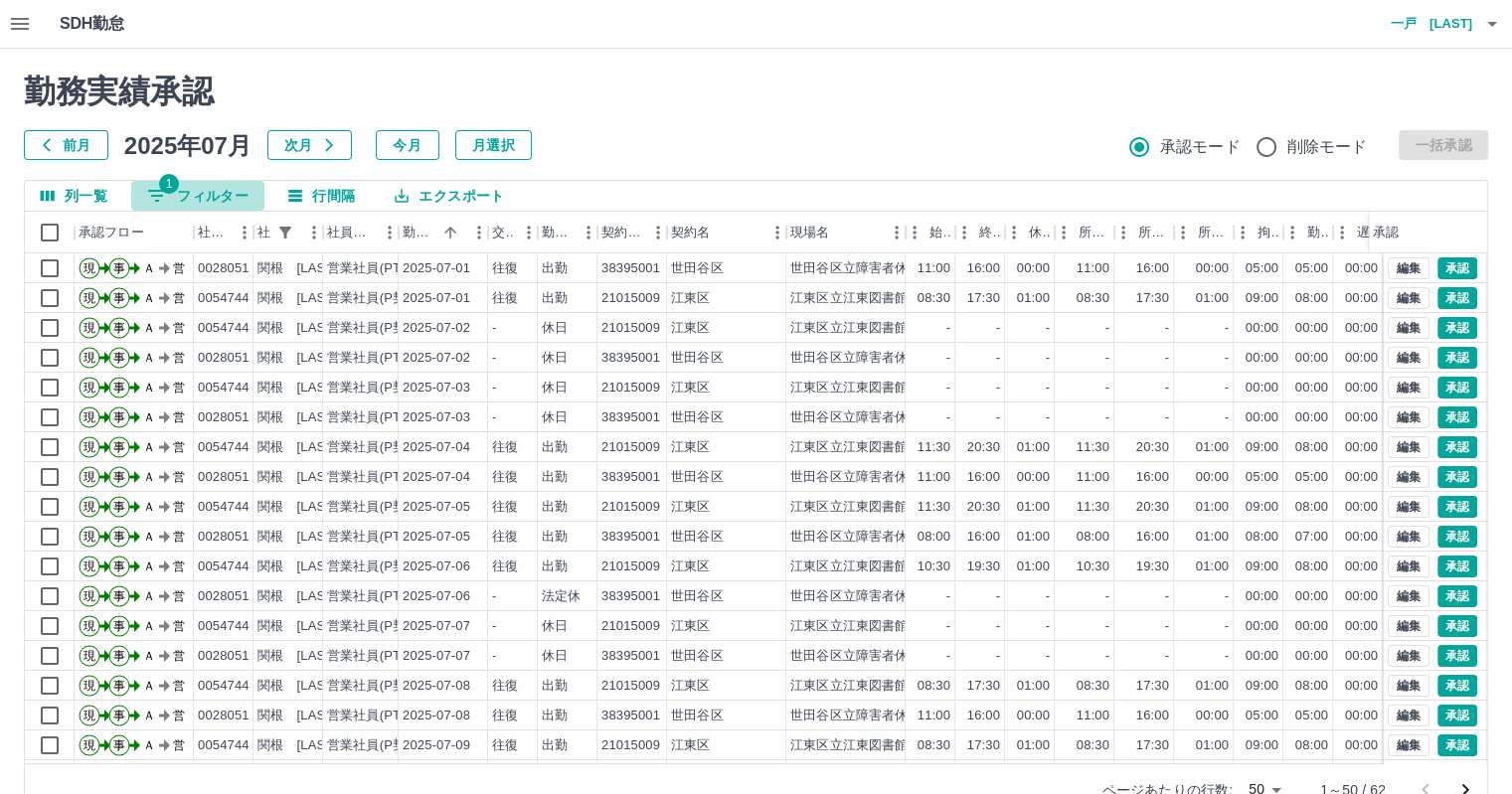 click on "1 フィルター" at bounding box center [198, 196] 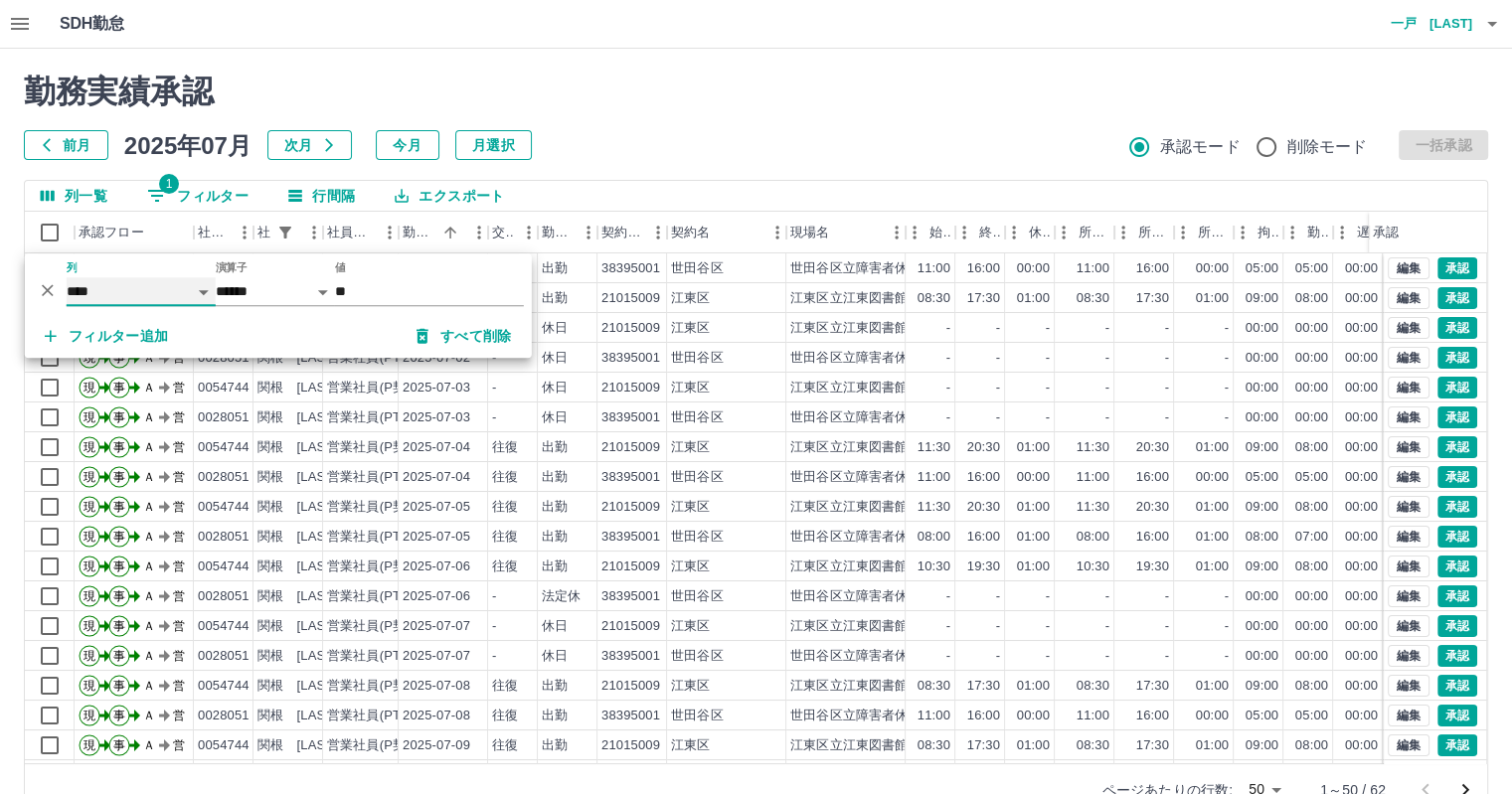 click on "**** *** **** *** *** **** ***** *** *** ** ** ** **** **** **** ** ** *** **** *****" at bounding box center [141, 291] 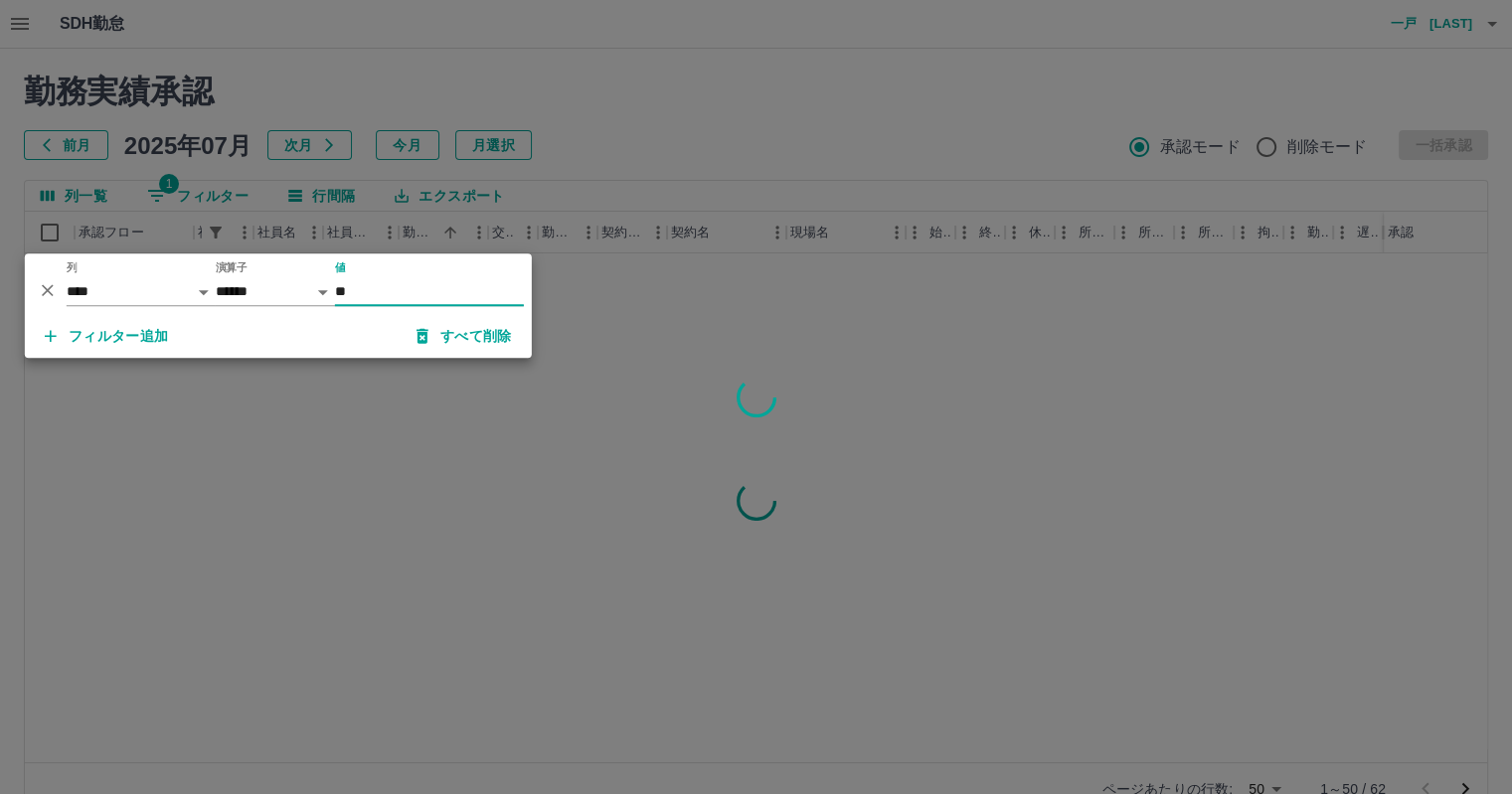 drag, startPoint x: 370, startPoint y: 289, endPoint x: 324, endPoint y: 285, distance: 46.173586 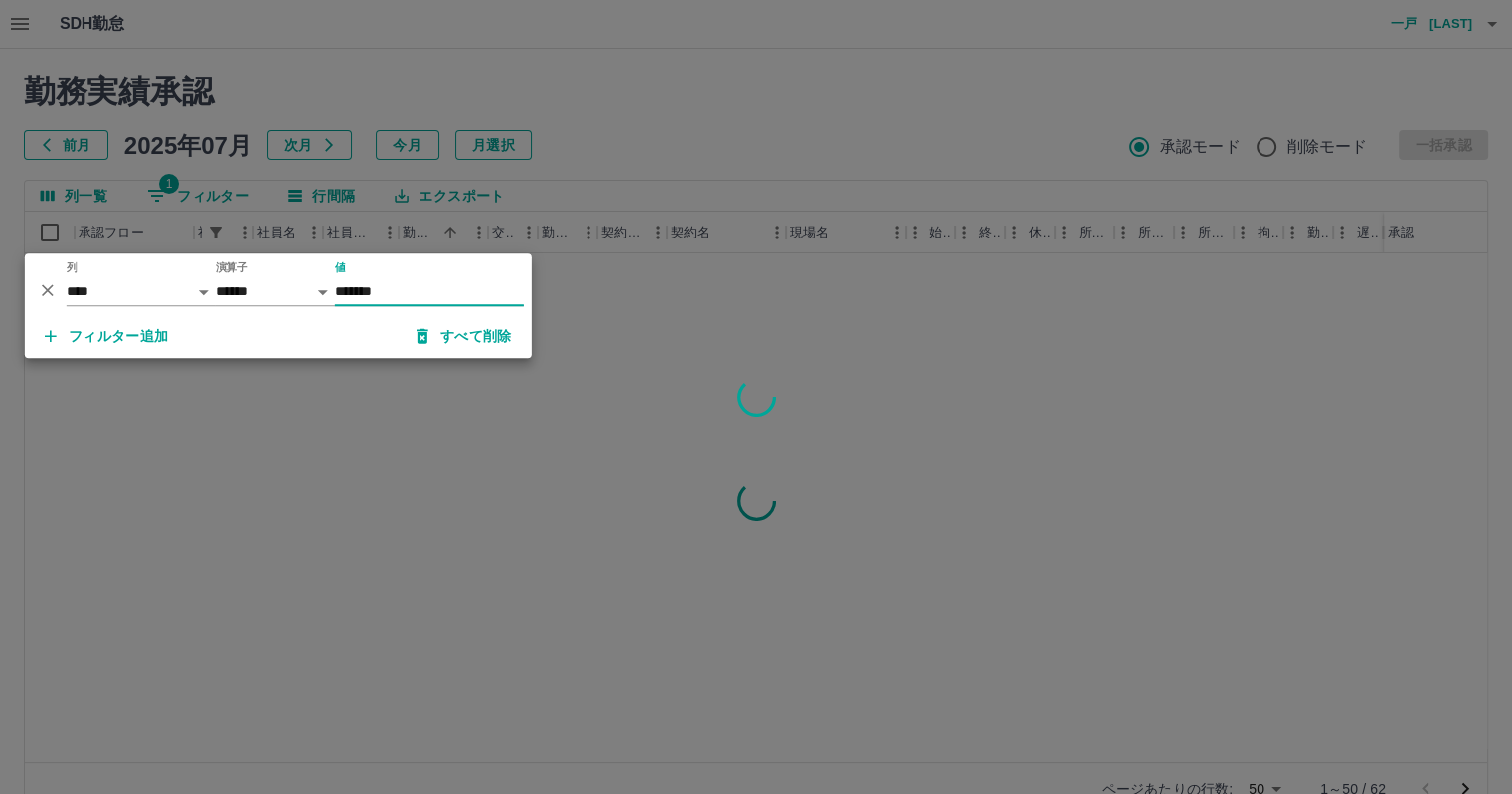 type on "*******" 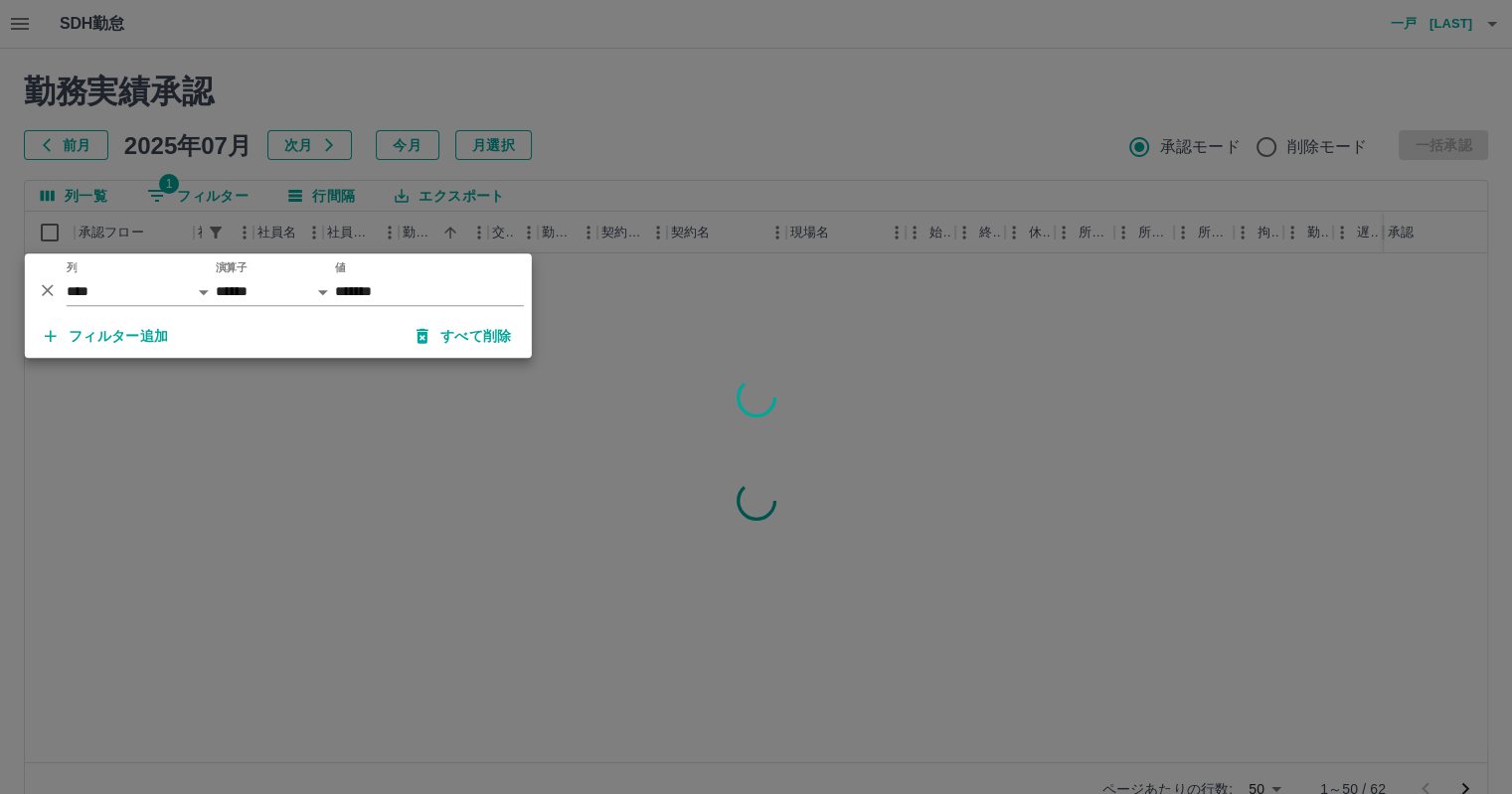 click at bounding box center (756, 397) 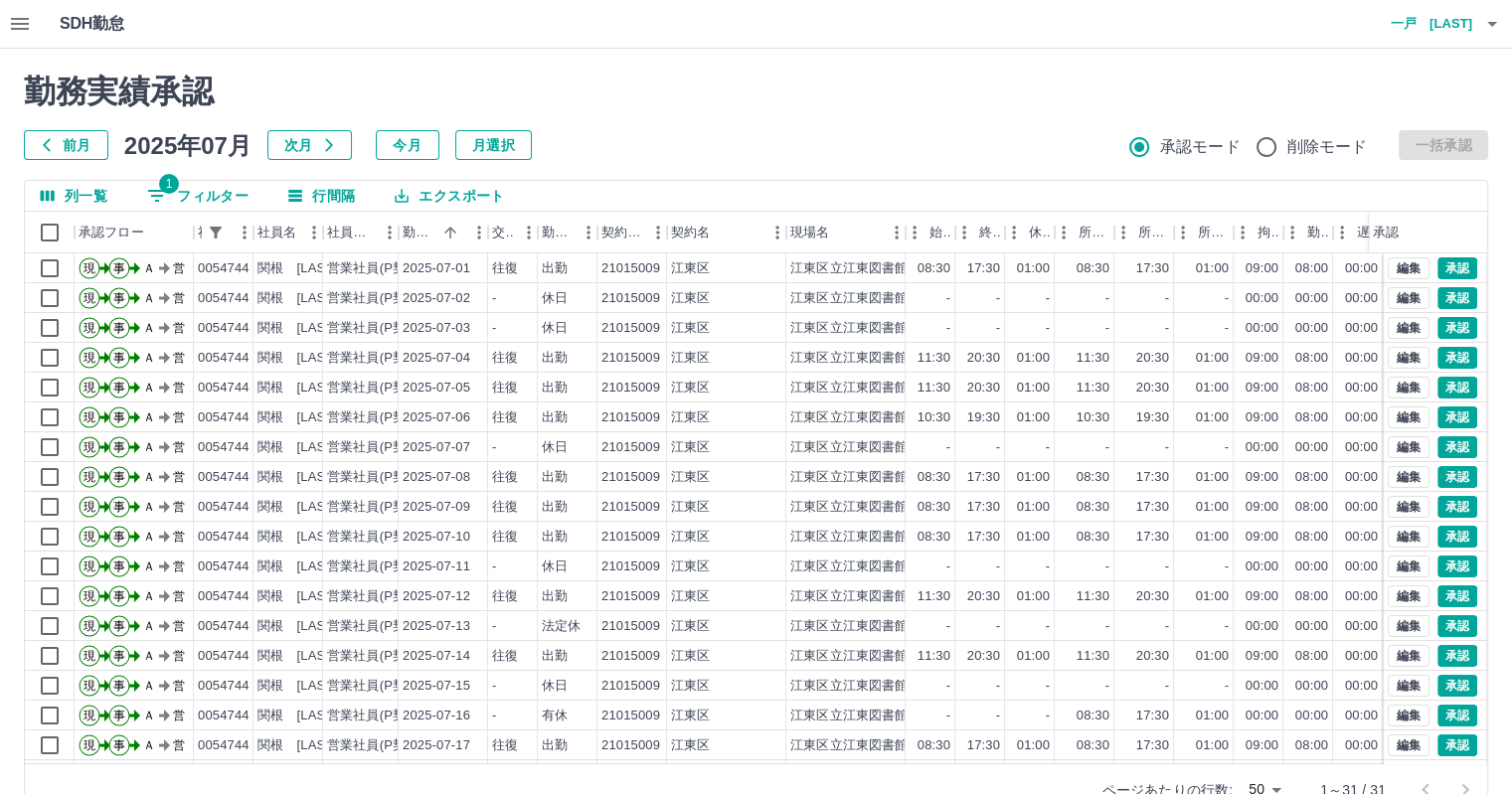 scroll, scrollTop: 428, scrollLeft: 0, axis: vertical 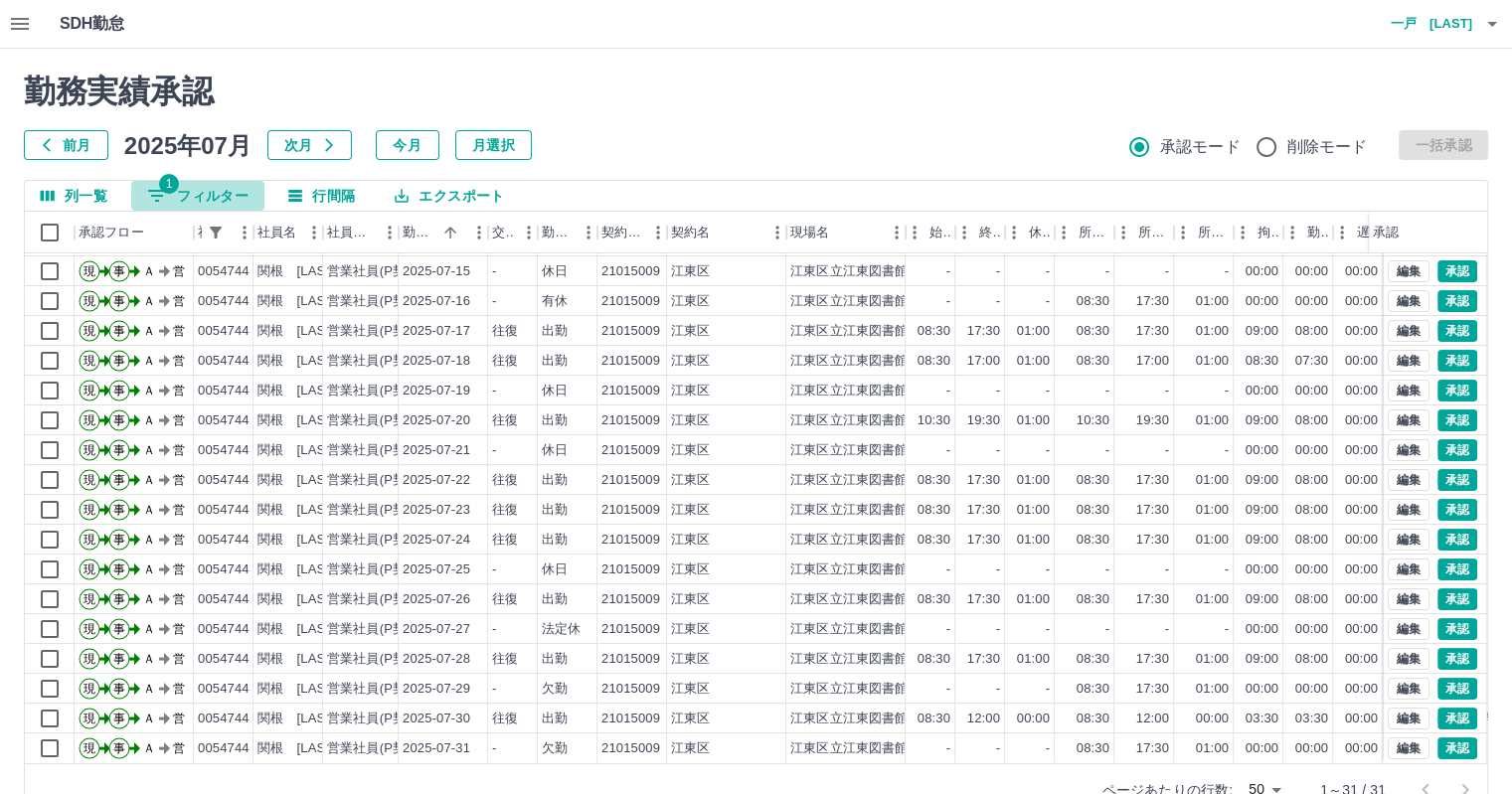 click on "1 フィルター" at bounding box center [198, 196] 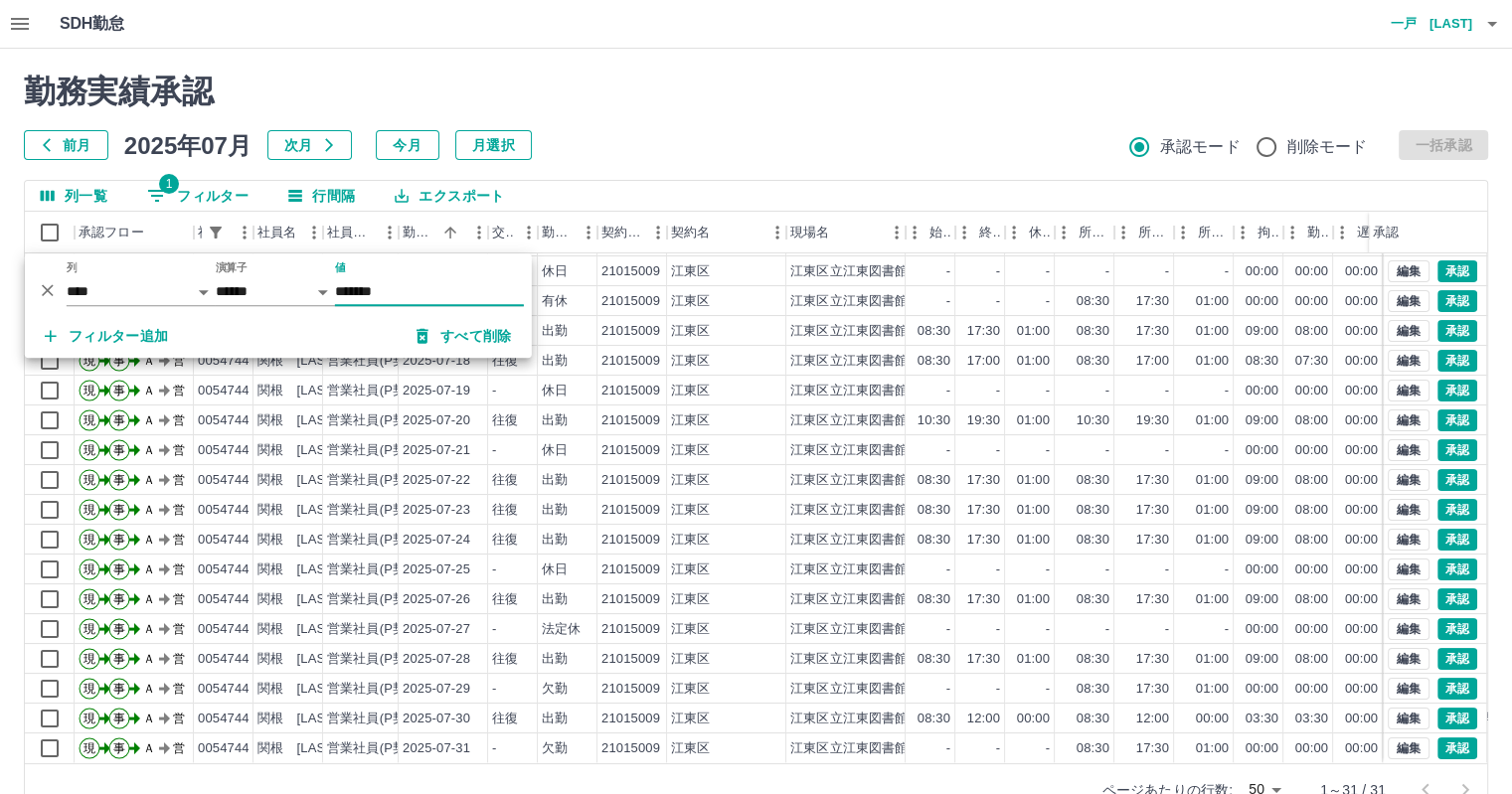 drag, startPoint x: 402, startPoint y: 292, endPoint x: 278, endPoint y: 279, distance: 124.67959 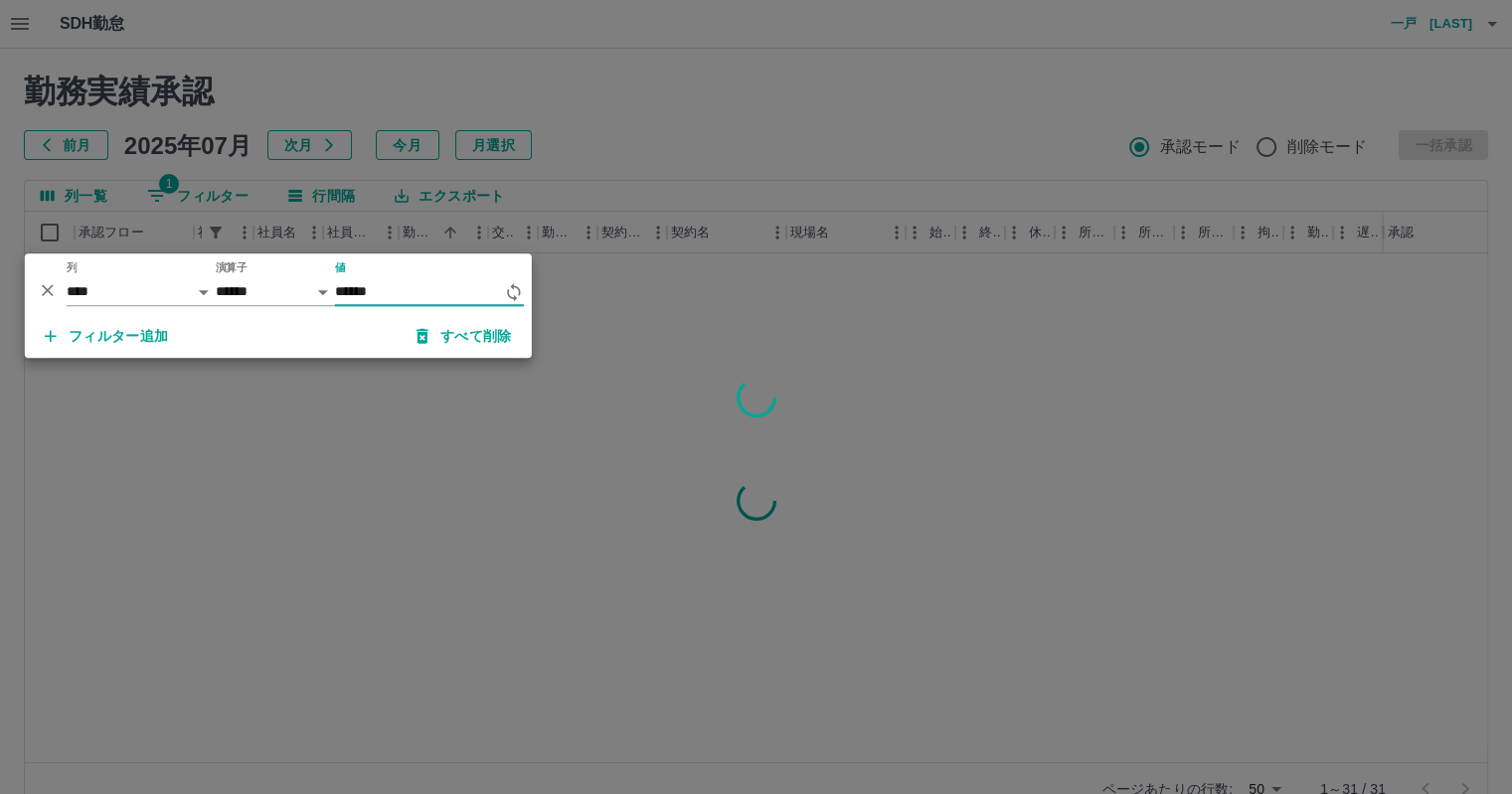 scroll, scrollTop: 0, scrollLeft: 0, axis: both 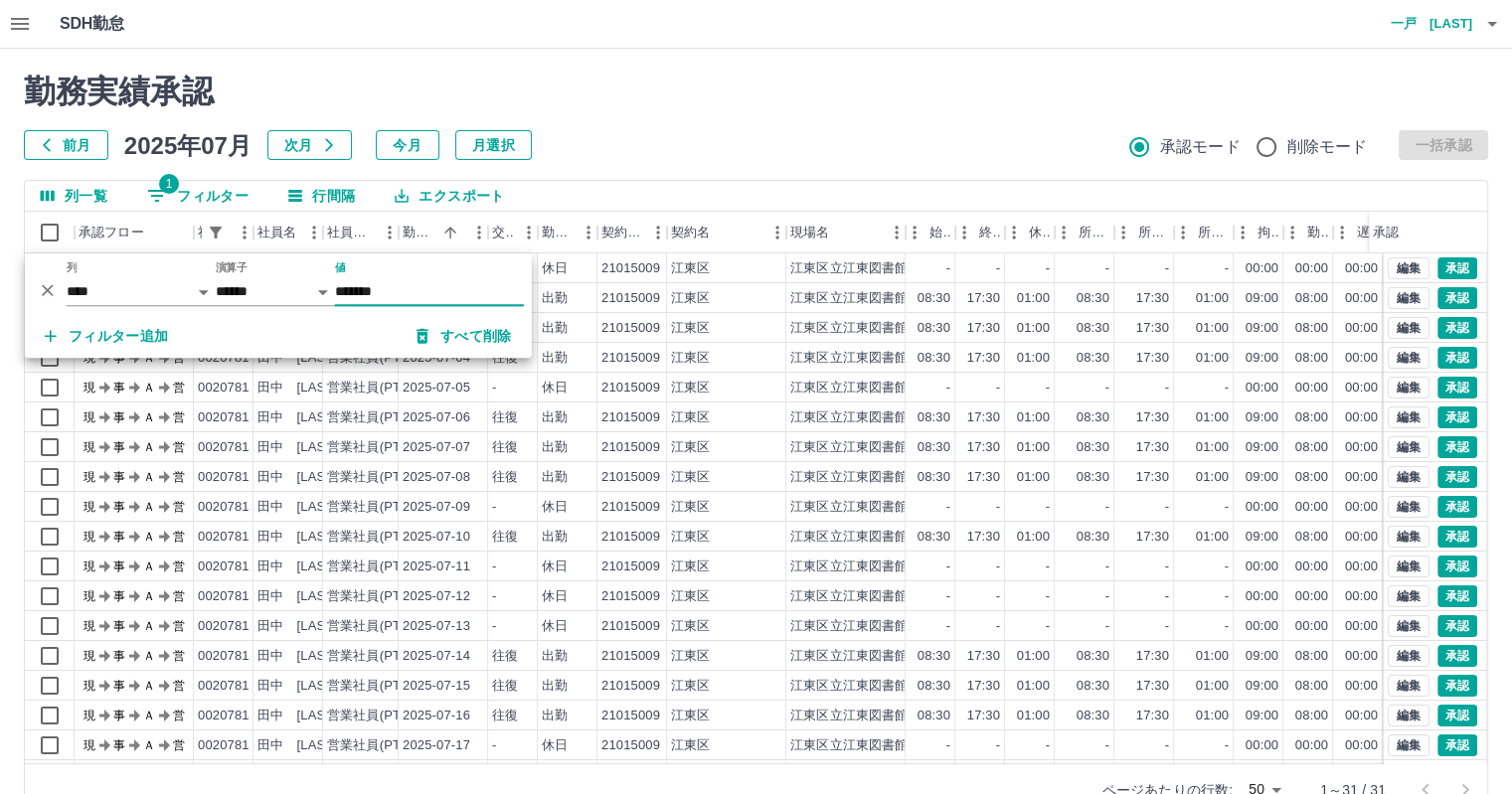 type on "*******" 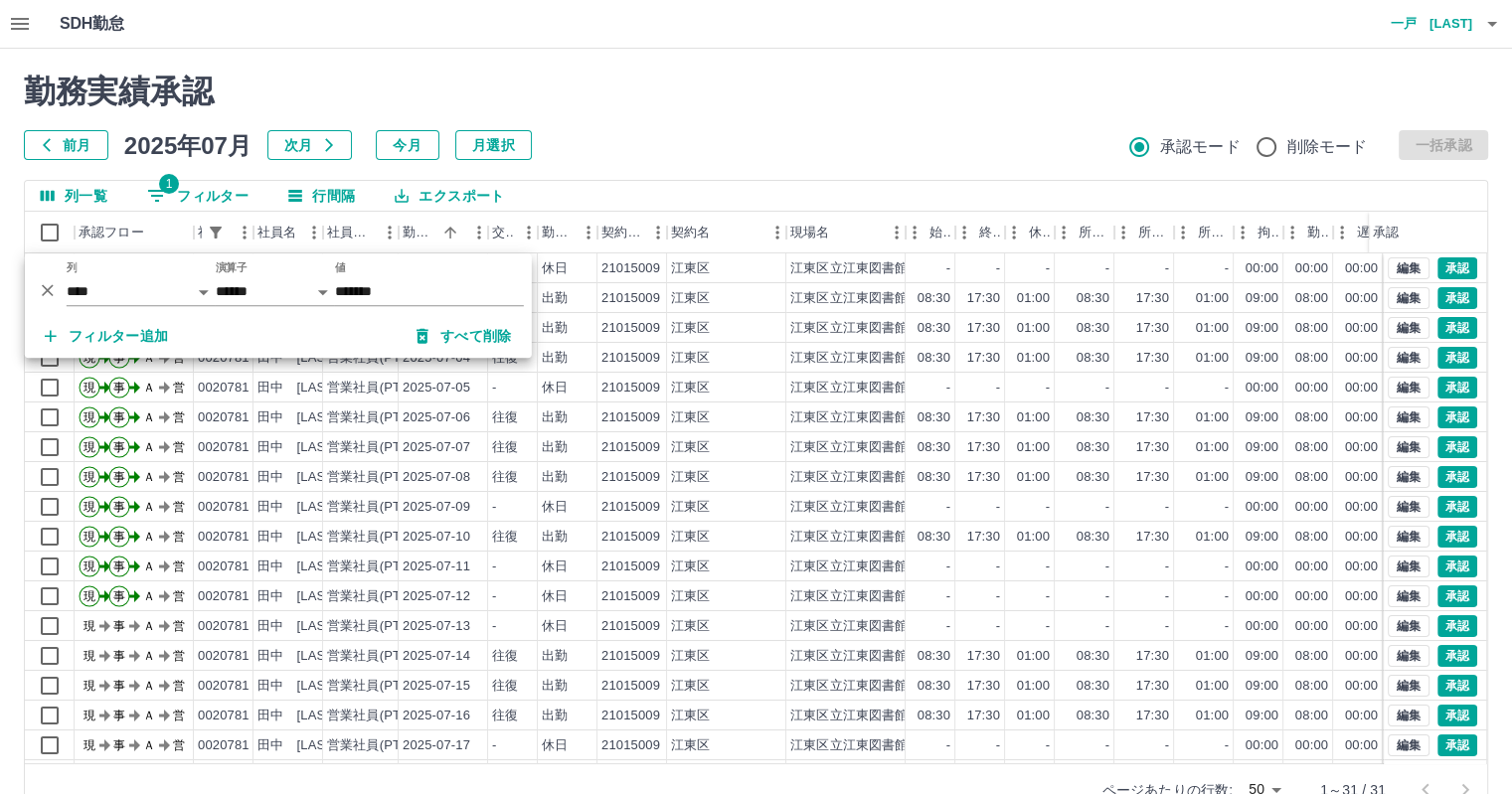 click on "前月 2025年07月 次月 今月 月選択 承認モード 削除モード 一括承認" at bounding box center [756, 145] 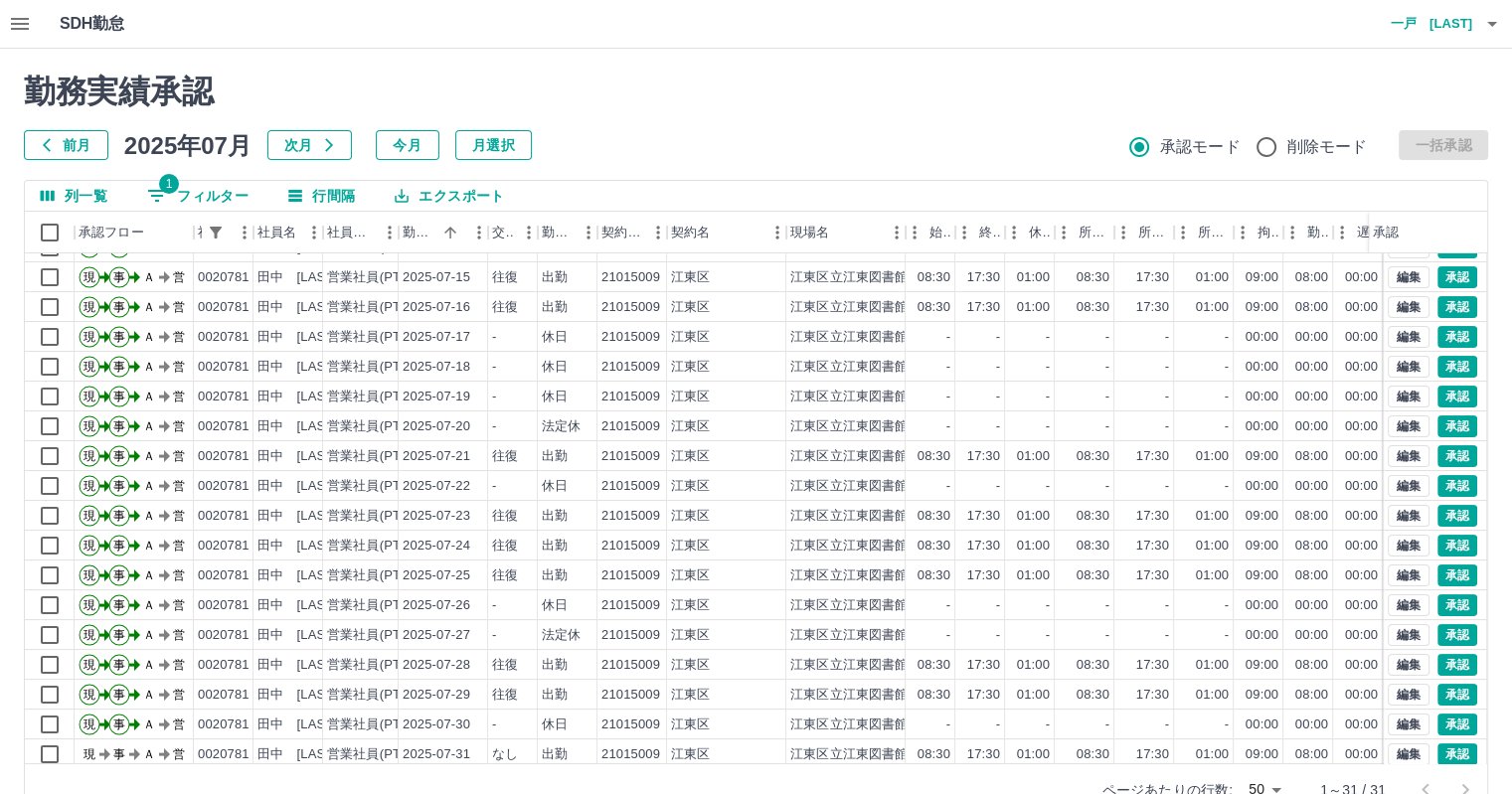 scroll, scrollTop: 428, scrollLeft: 0, axis: vertical 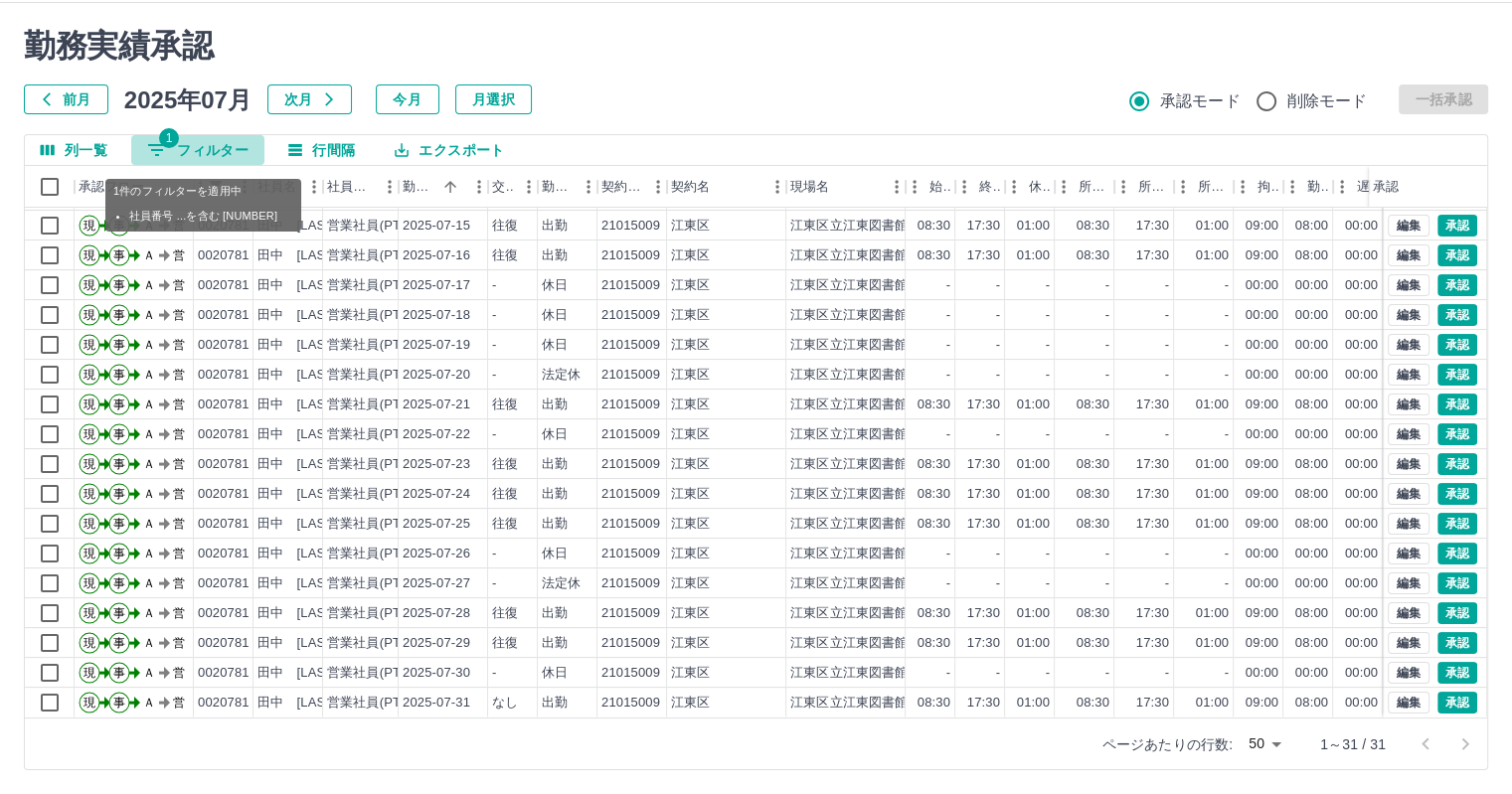 click on "1 フィルター" at bounding box center (198, 150) 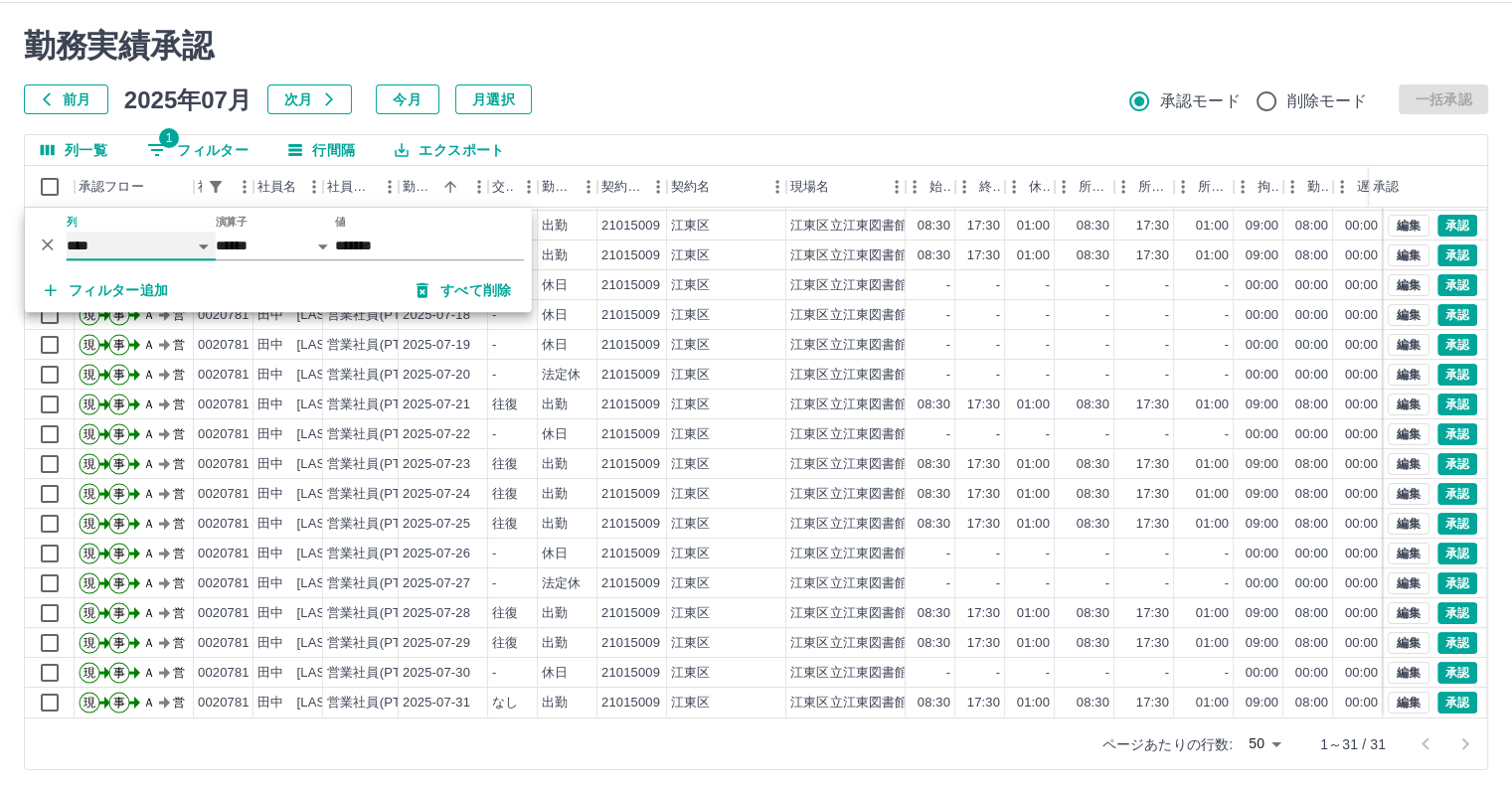 click on "**** *** **** *** *** **** ***** *** *** ** ** ** **** **** **** ** ** *** **** *****" at bounding box center (141, 245) 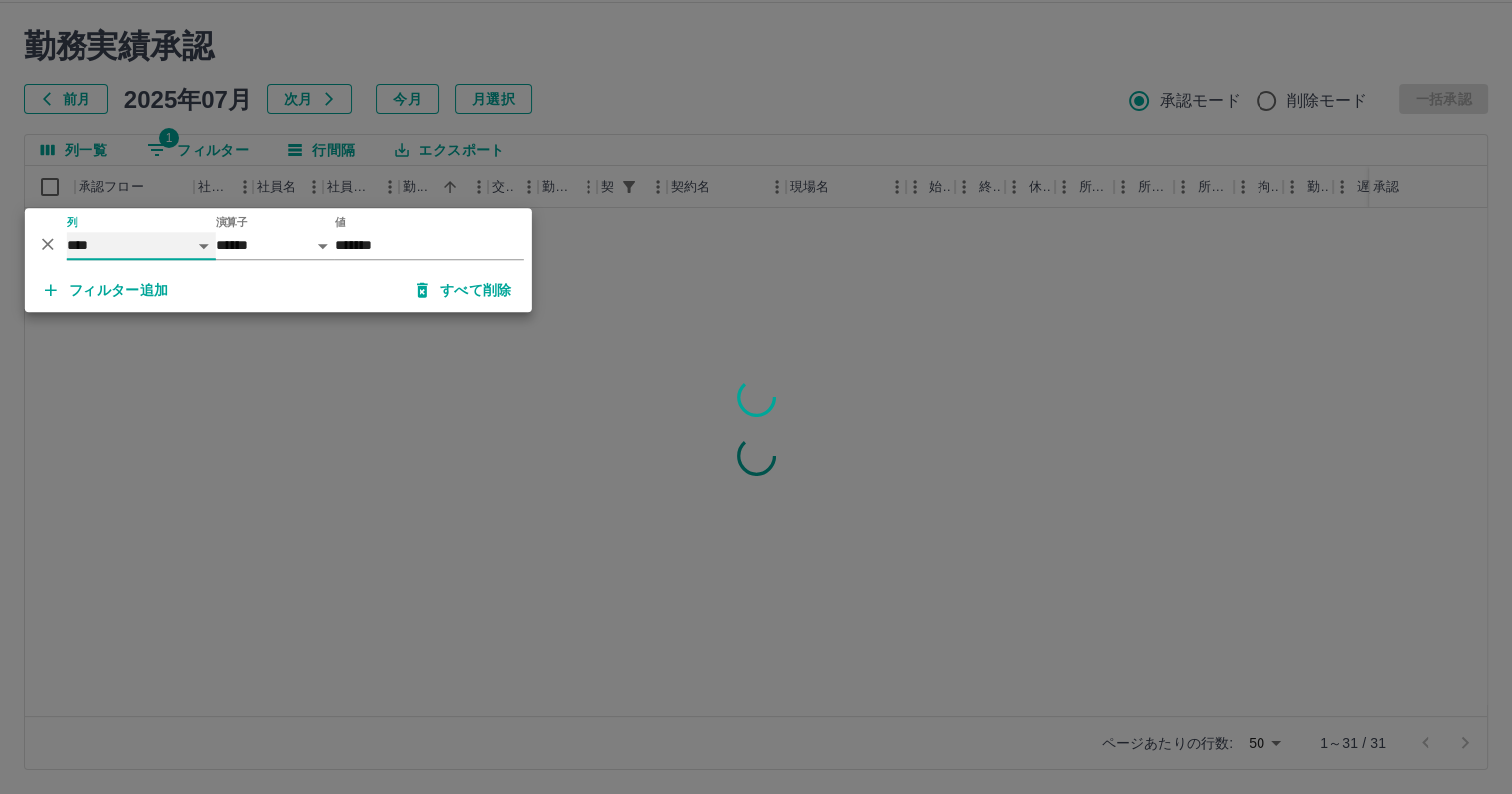 scroll, scrollTop: 0, scrollLeft: 0, axis: both 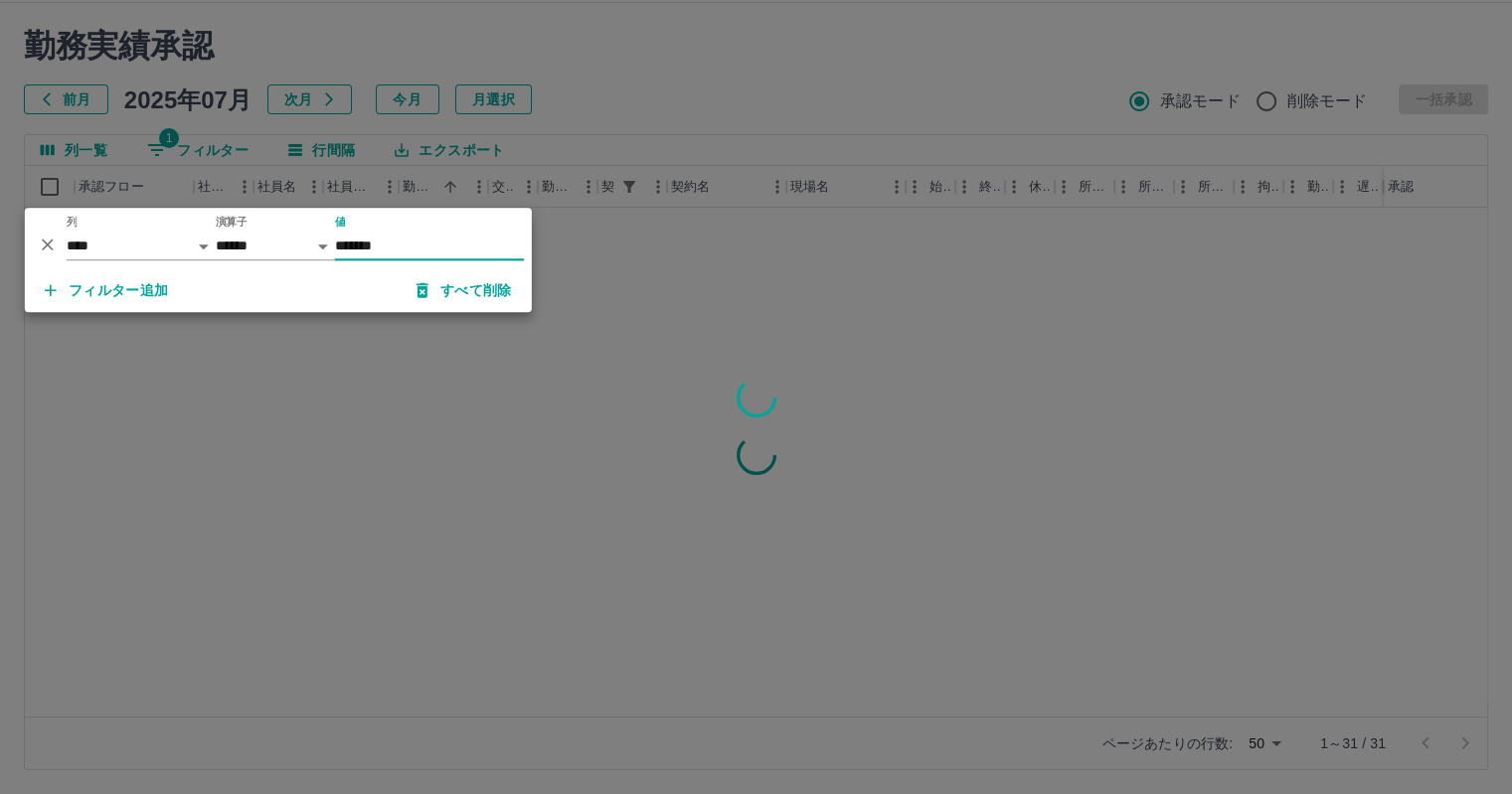 click on "*******" at bounding box center [429, 245] 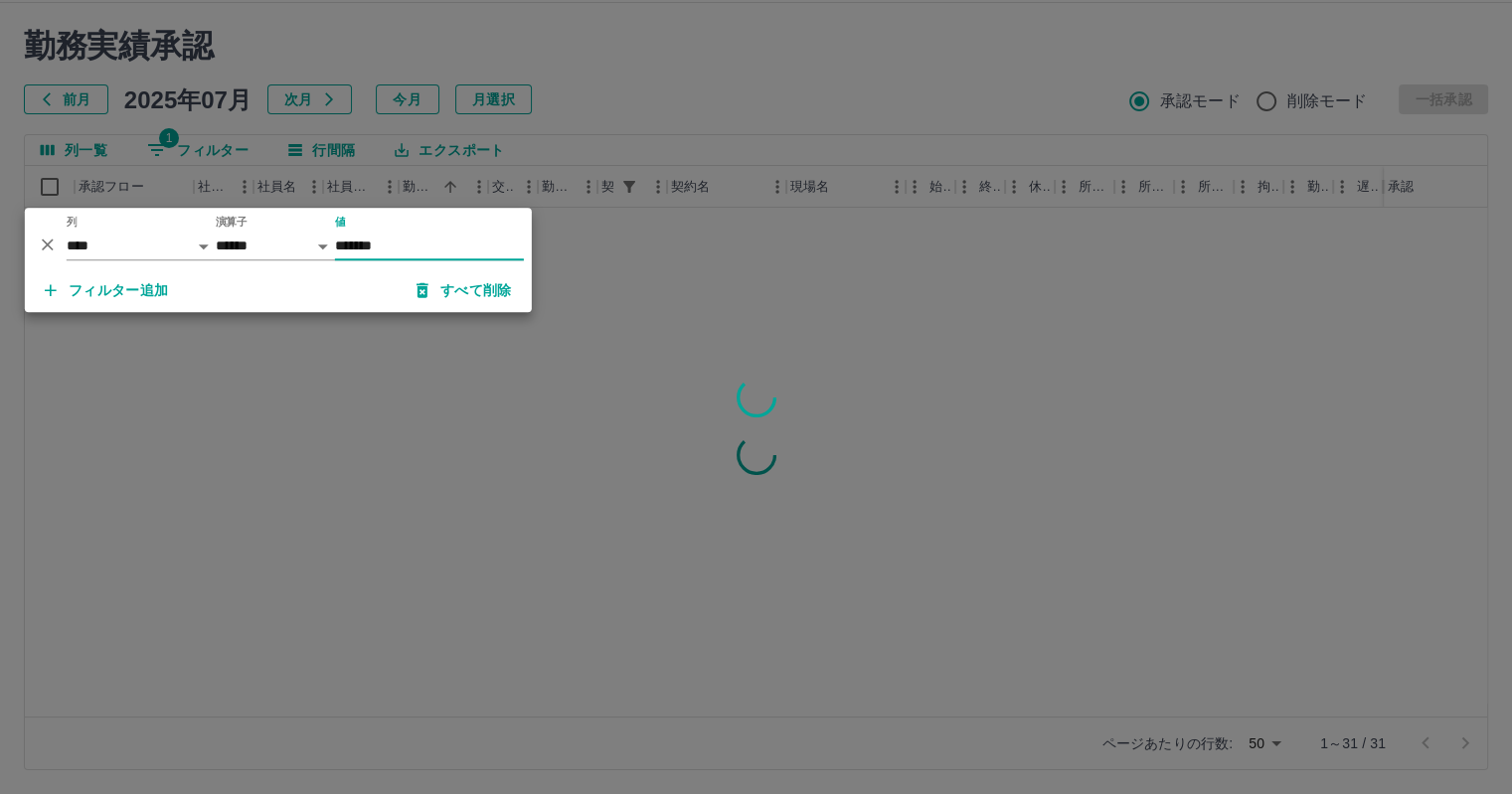 drag, startPoint x: 410, startPoint y: 248, endPoint x: 298, endPoint y: 245, distance: 112.04017 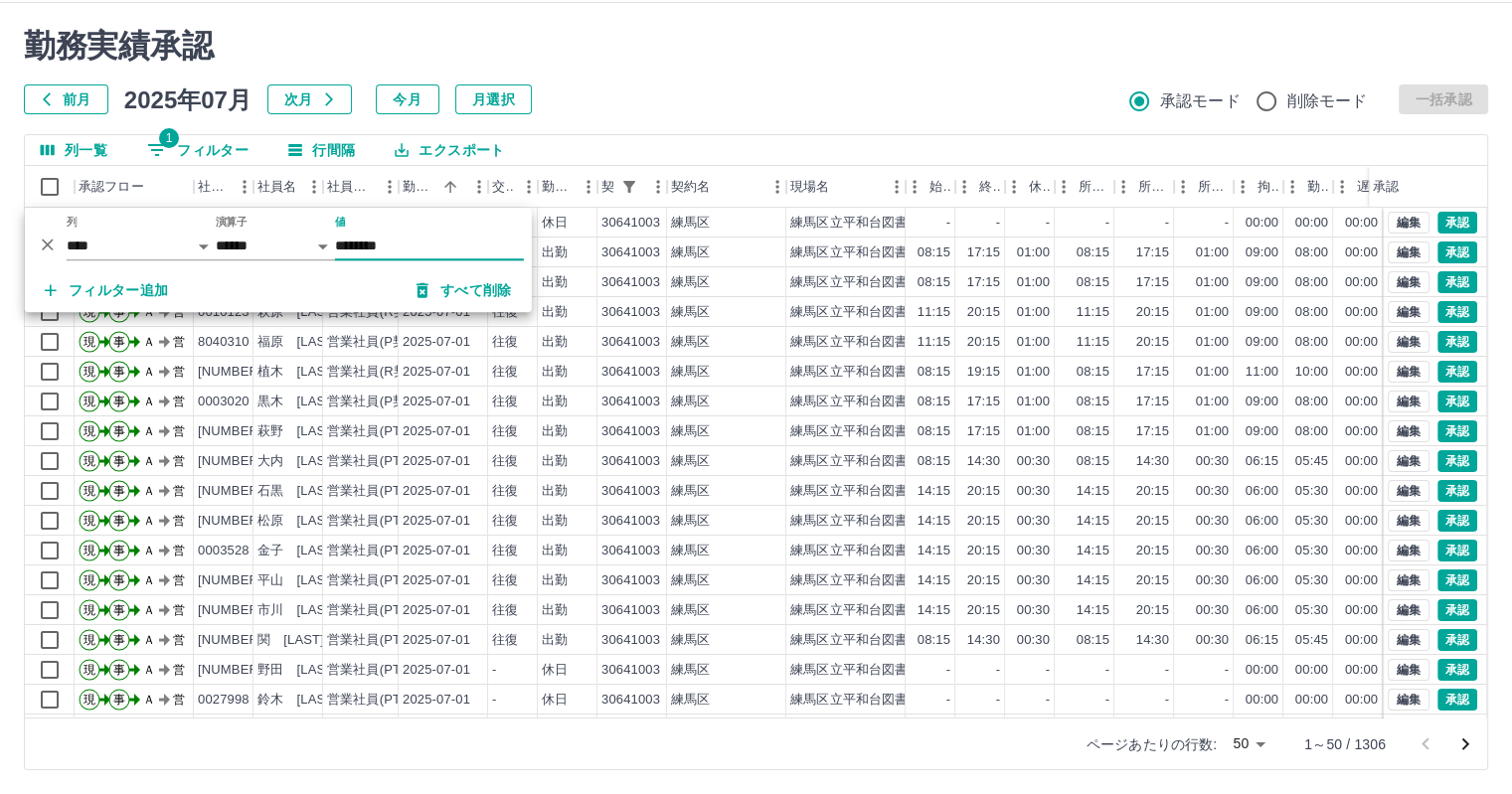 type on "********" 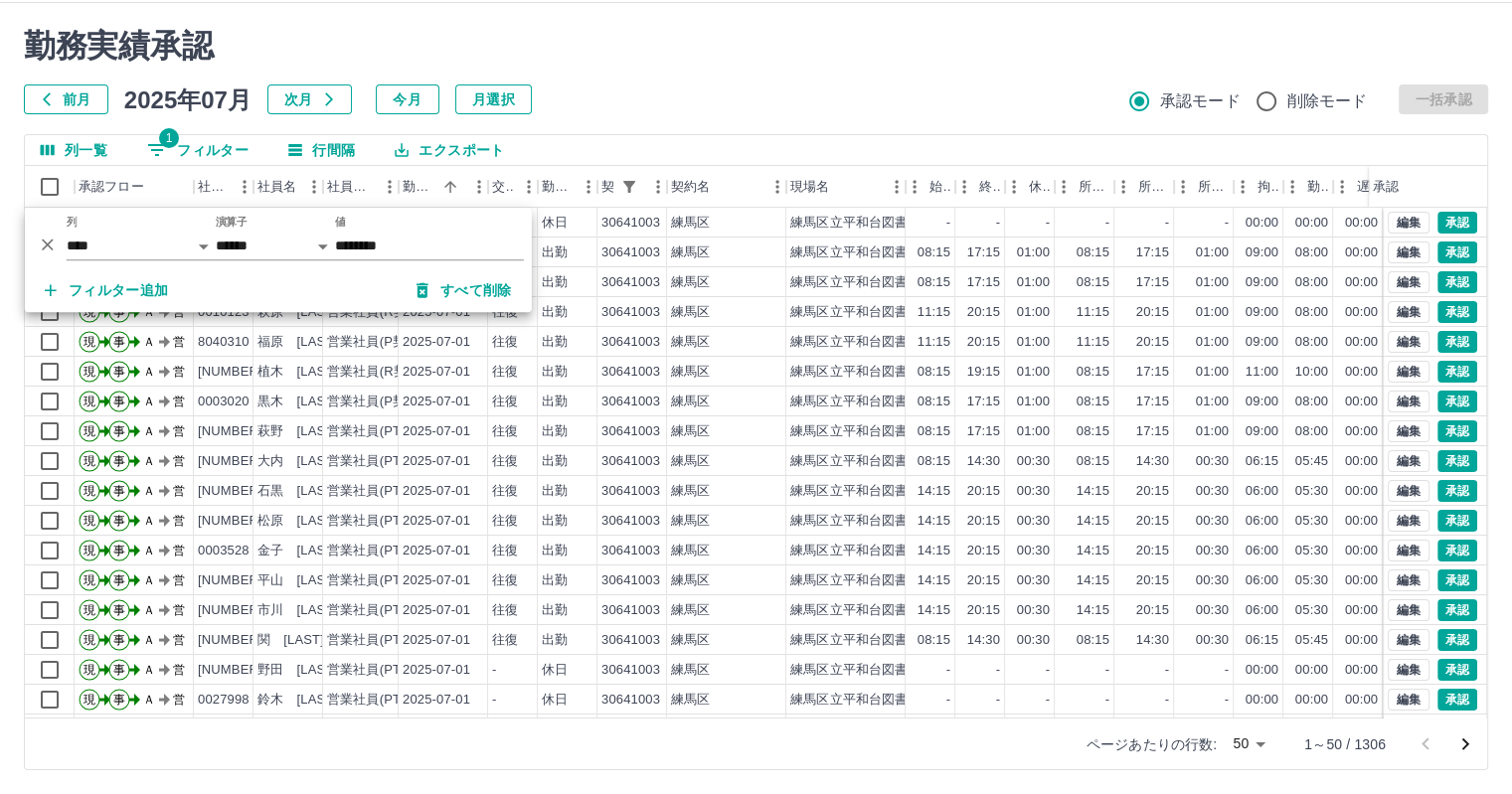 click on "勤務実績承認 前月 2025年07月 次月 今月 月選択 承認モード 削除モード 一括承認 列一覧 1 フィルター 行間隔 エクスポート 承認フロー 社員番号 社員名 社員区分 勤務日 交通費 勤務区分 契約コード 契約名 現場名 始業 終業 休憩 所定開始 所定終業 所定休憩 拘束 勤務 遅刻等 コメント ステータス 承認 現 事 Ａ 営 [NUMBER] 岡田　祐美 営業社員(P契約) 2025-07-01 - 休日 [NUMBER] [CITY] [CITY]立平和台図書館 - - - - - - 00:00 00:00 00:00 AM承認待 現 事 Ａ 営 [NUMBER] 田中　洋子 営業社員(PT契約) 2025-07-01 往復 出勤 [NUMBER] [CITY] [CITY]立平和台図書館 08:15 17:15 01:00 08:15 17:15 01:00 09:00 08:00 00:00 AM承認待 現 事 Ａ 営 [NUMBER] 鈴木　麻衣 営業社員(P契約) 2025-07-01 往復 出勤 [NUMBER] [CITY] [CITY]立平和台図書館 08:15 17:15 01:00 08:15 17:15 01:00 09:00 08:00 00:00 AM承認待 現 事 Ａ 営 [NUMBER] 2025-07-01" at bounding box center [756, 398] 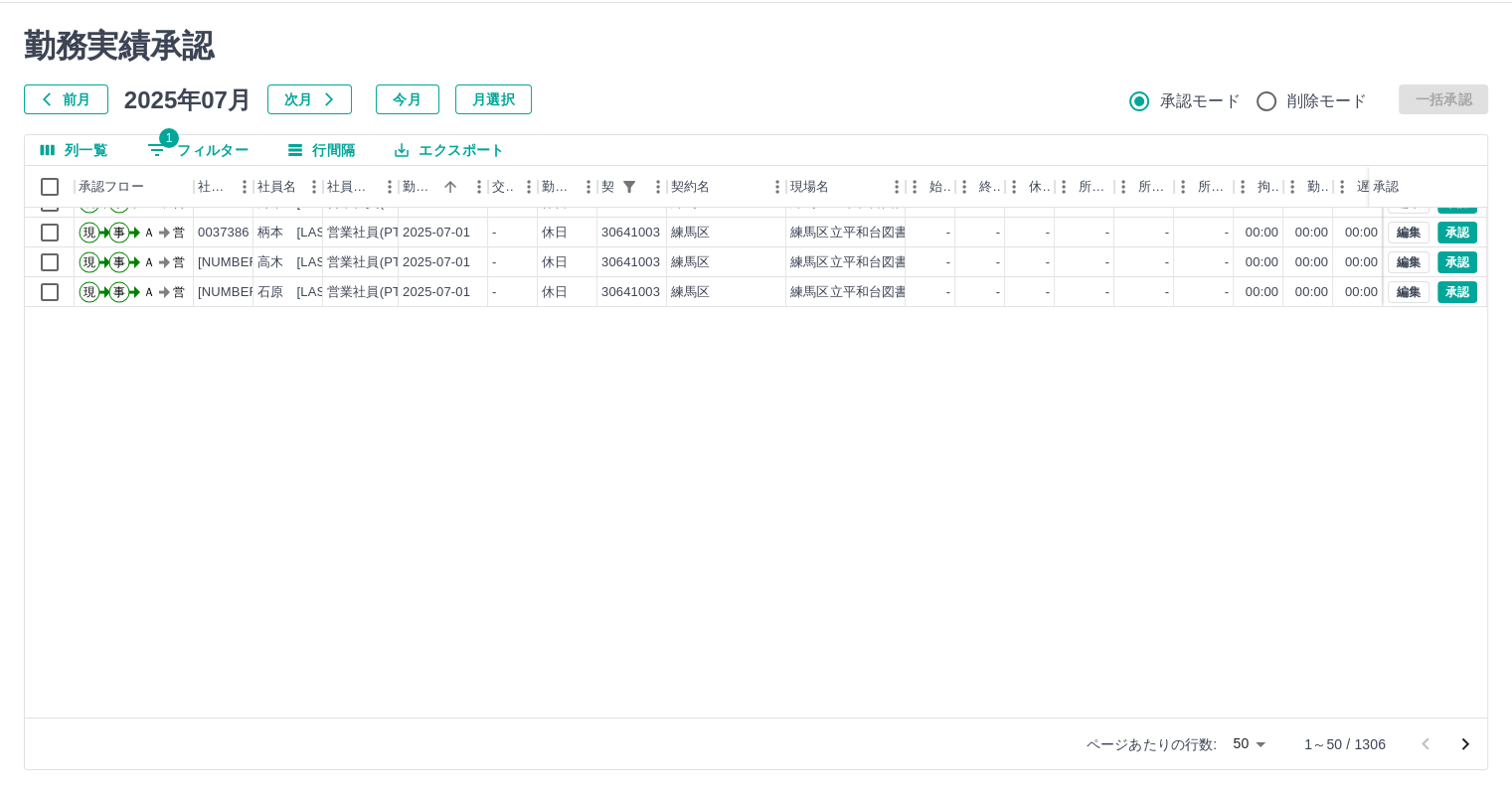 scroll, scrollTop: 0, scrollLeft: 0, axis: both 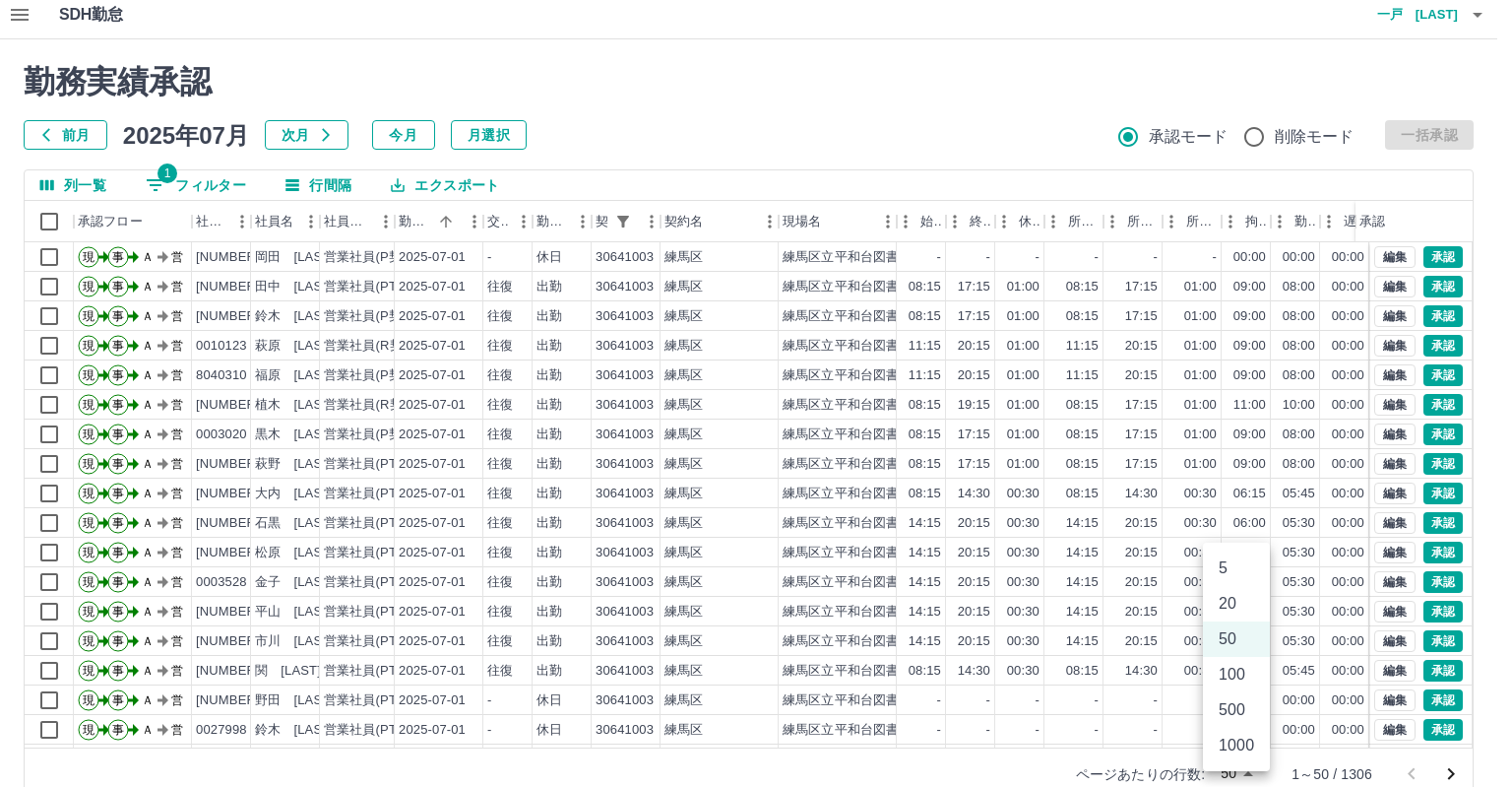 click on "SDH勤怠 一戸　康幸 勤務実績承認 前月 2025年07月 次月 今月 月選択 承認モード 削除モード 一括承認 列一覧 1 フィルター 行間隔 エクスポート 承認フロー 社員番号 社員名 社員区分 勤務日 交通費 勤務区分 契約コード 契約名 現場名 始業 終業 休憩 所定開始 所定終業 所定休憩 拘束 勤務 遅刻等 コメント ステータス 承認 現 事 Ａ 営 [NUMBER] 岡田　祐美 営業社員(P契約) 2025-07-01 - 休日 [NUMBER] [CITY] [CITY]立平和台図書館 - - - - - - 00:00 00:00 00:00 AM承認待 現 事 Ａ 営 [NUMBER] 田中　洋子 営業社員(PT契約) 2025-07-01 往復 出勤 [NUMBER] [CITY] [CITY]立平和台図書館 08:15 17:15 01:00 08:15 17:15 01:00 09:00 08:00 00:00 AM承認待 現 事 Ａ 営 [NUMBER] 鈴木　麻衣 営業社員(P契約) 2025-07-01 往復 出勤 [NUMBER] [CITY] [CITY]立平和台図書館 08:15 17:15 01:00 08:15 17:15 01:00 09:00 08:00 00:00 AM承認待 現 事 -" at bounding box center [756, 407] 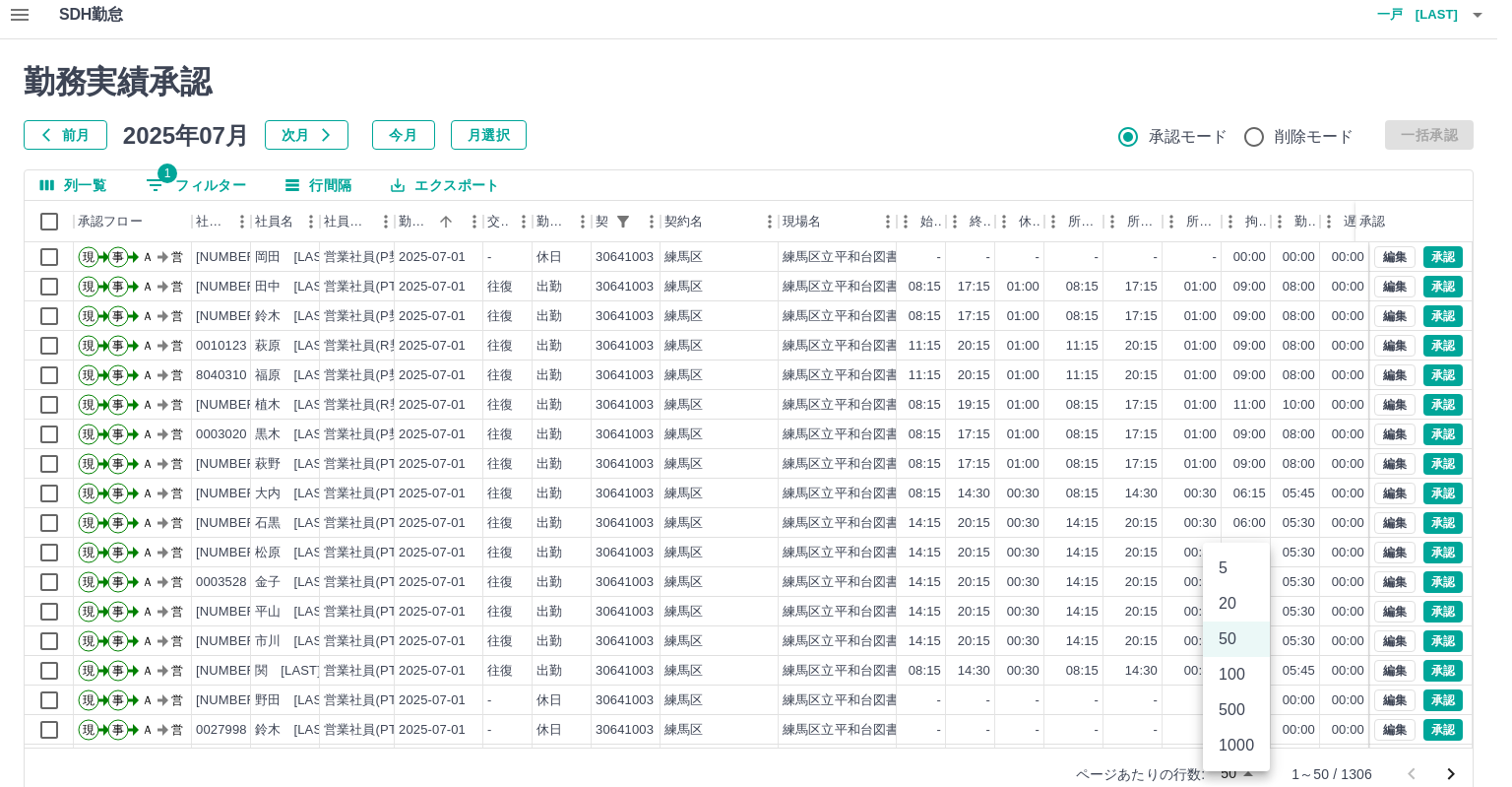 click on "500" at bounding box center (1236, 710) 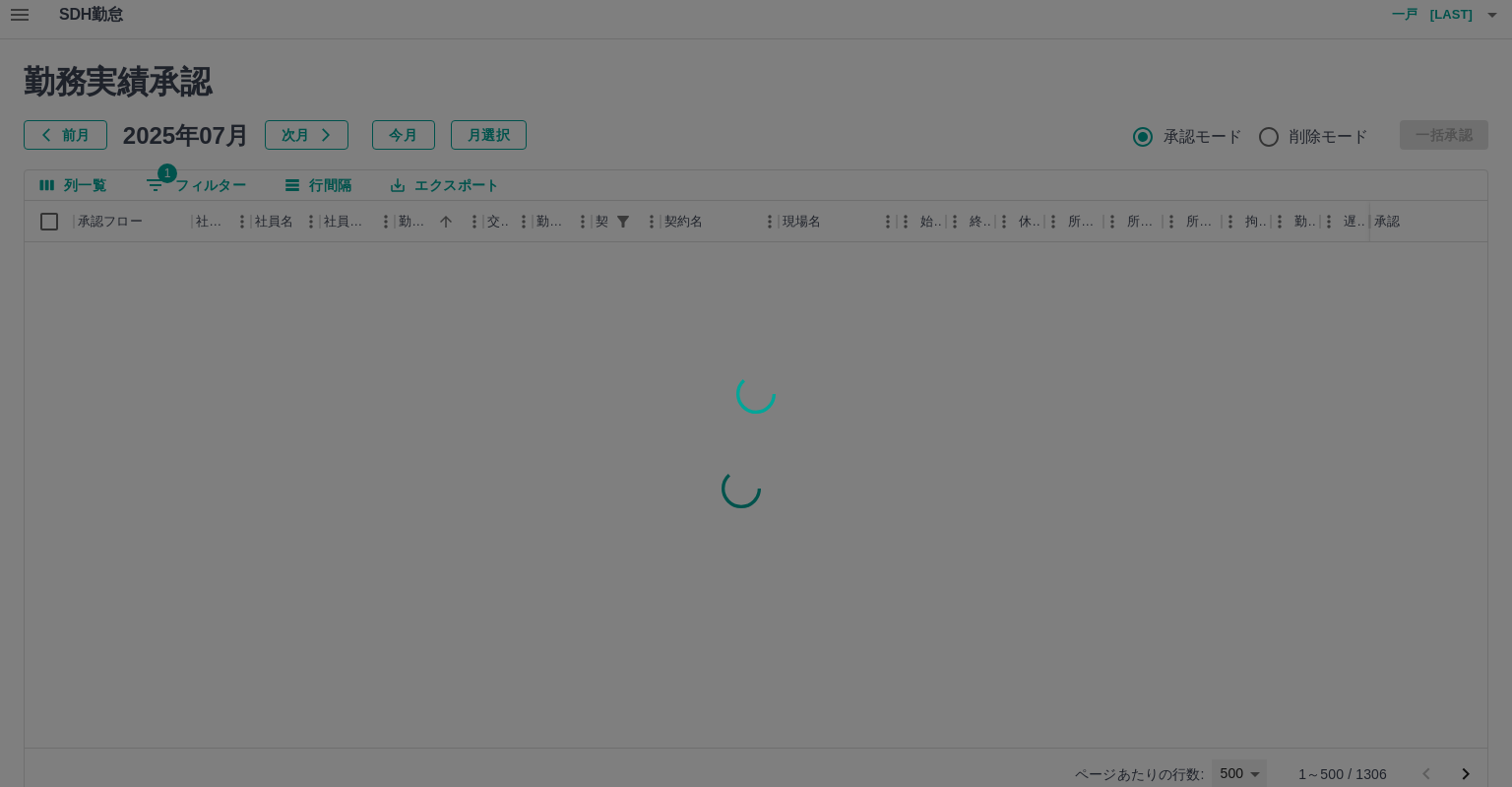 type on "***" 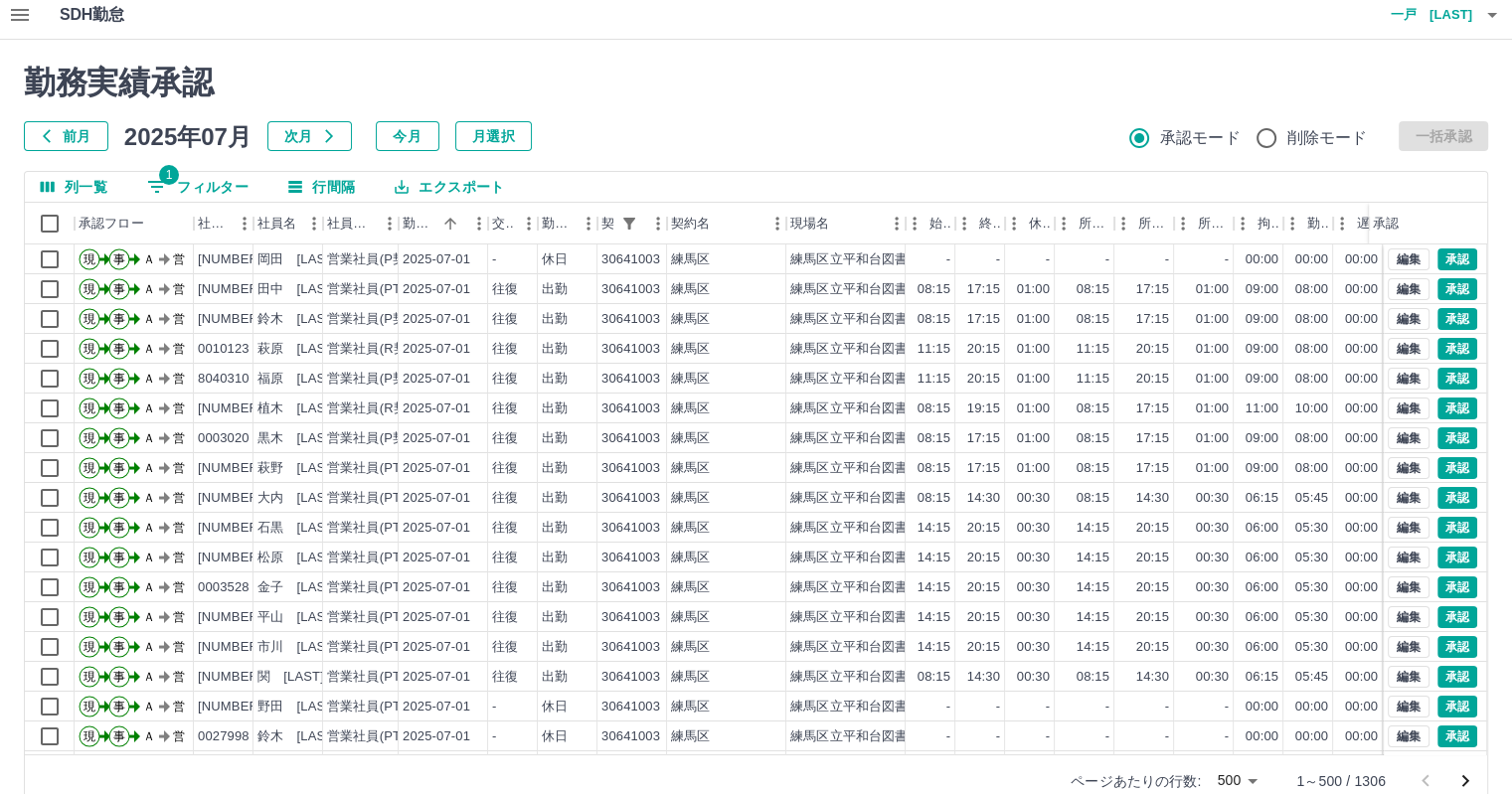click on "1 フィルター" at bounding box center [198, 187] 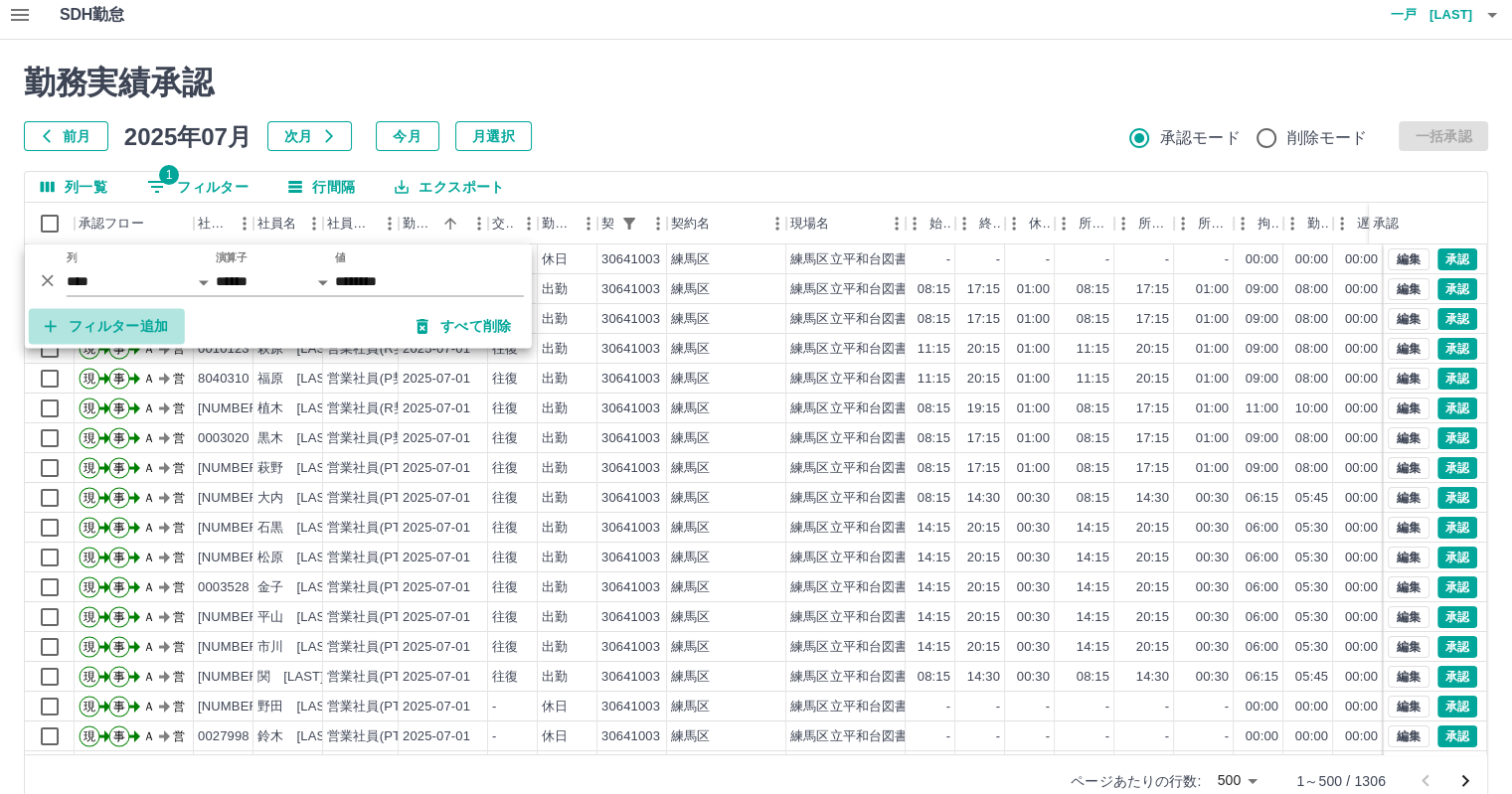 click on "フィルター追加" at bounding box center [106, 327] 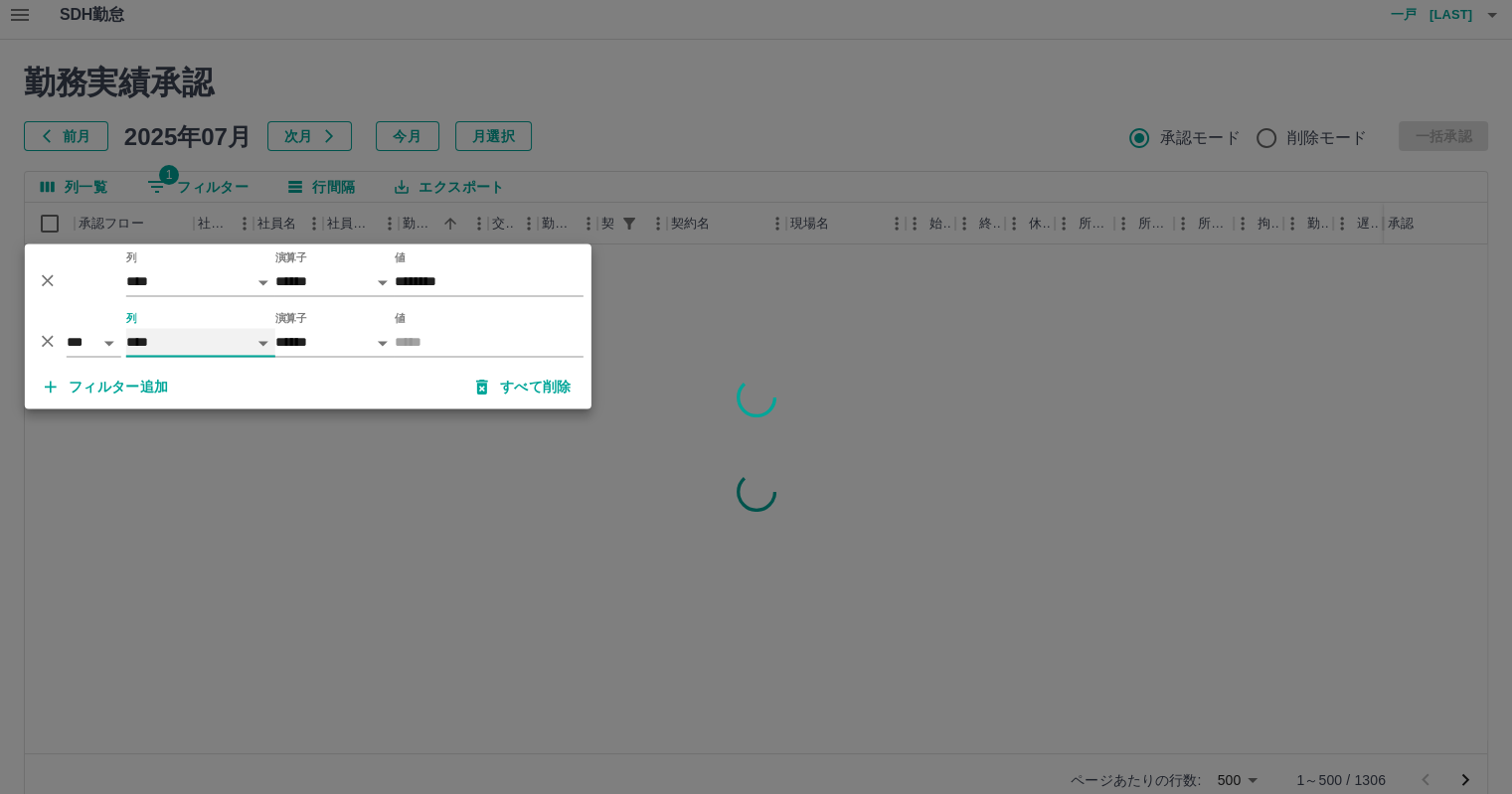 click on "**** *** **** *** *** **** ***** *** *** ** ** ** **** **** **** ** ** *** **** *****" at bounding box center [201, 343] 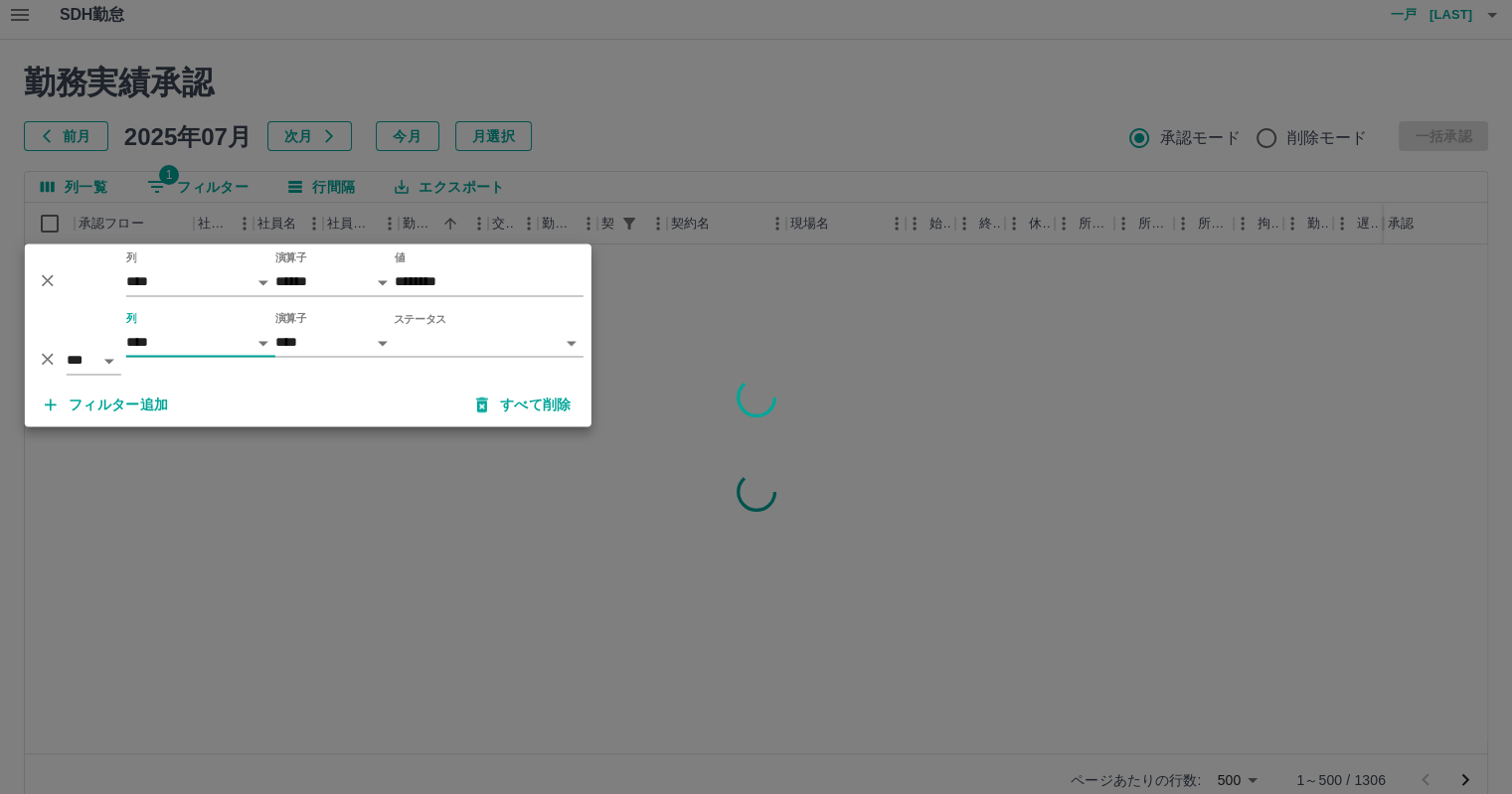 click on "SDH勤怠 一戸　康幸 勤務実績承認 前月 2025年07月 次月 今月 月選択 承認モード 削除モード 一括承認 列一覧 1 フィルター 行間隔 エクスポート 承認フロー 社員番号 社員名 社員区分 勤務日 交通費 勤務区分 契約コード 契約名 現場名 始業 終業 休憩 所定開始 所定終業 所定休憩 拘束 勤務 遅刻等 コメント ステータス 承認 ページあたりの行数: 500 *** 1～500 / 1306 SDH勤怠 *** ** 列 **** *** **** *** *** **** ***** *** *** ** ** ** **** **** **** ** ** *** **** ***** 演算子 ****** ******* 値 ******** *** ** 列 **** *** **** *** *** **** ***** *** *** ** ** ** **** **** **** ** ** *** **** ***** 演算子 **** ****** ステータス ​ ********* フィルター追加 すべて削除" at bounding box center [756, 410] 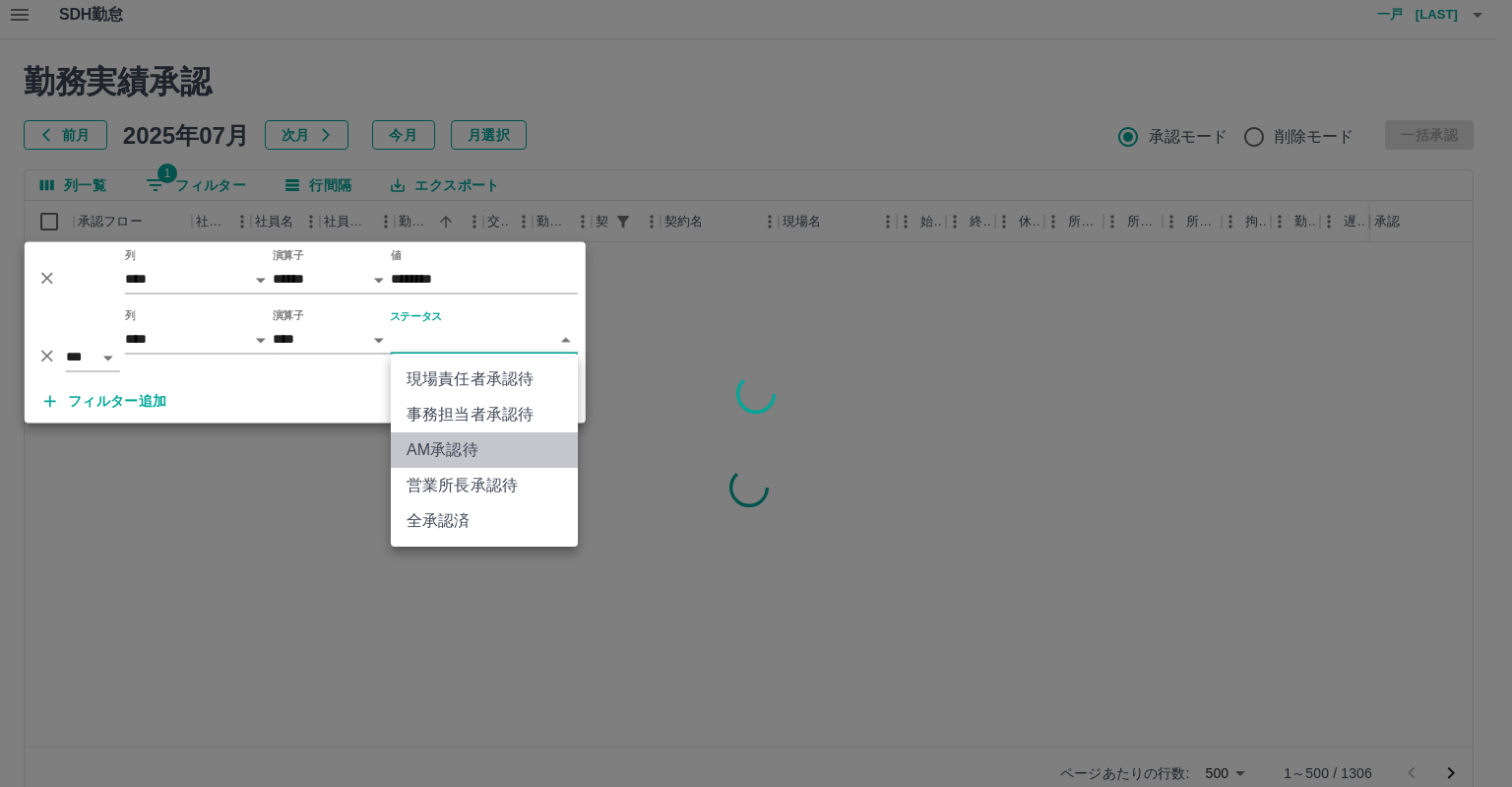 click on "AM承認待" at bounding box center (484, 450) 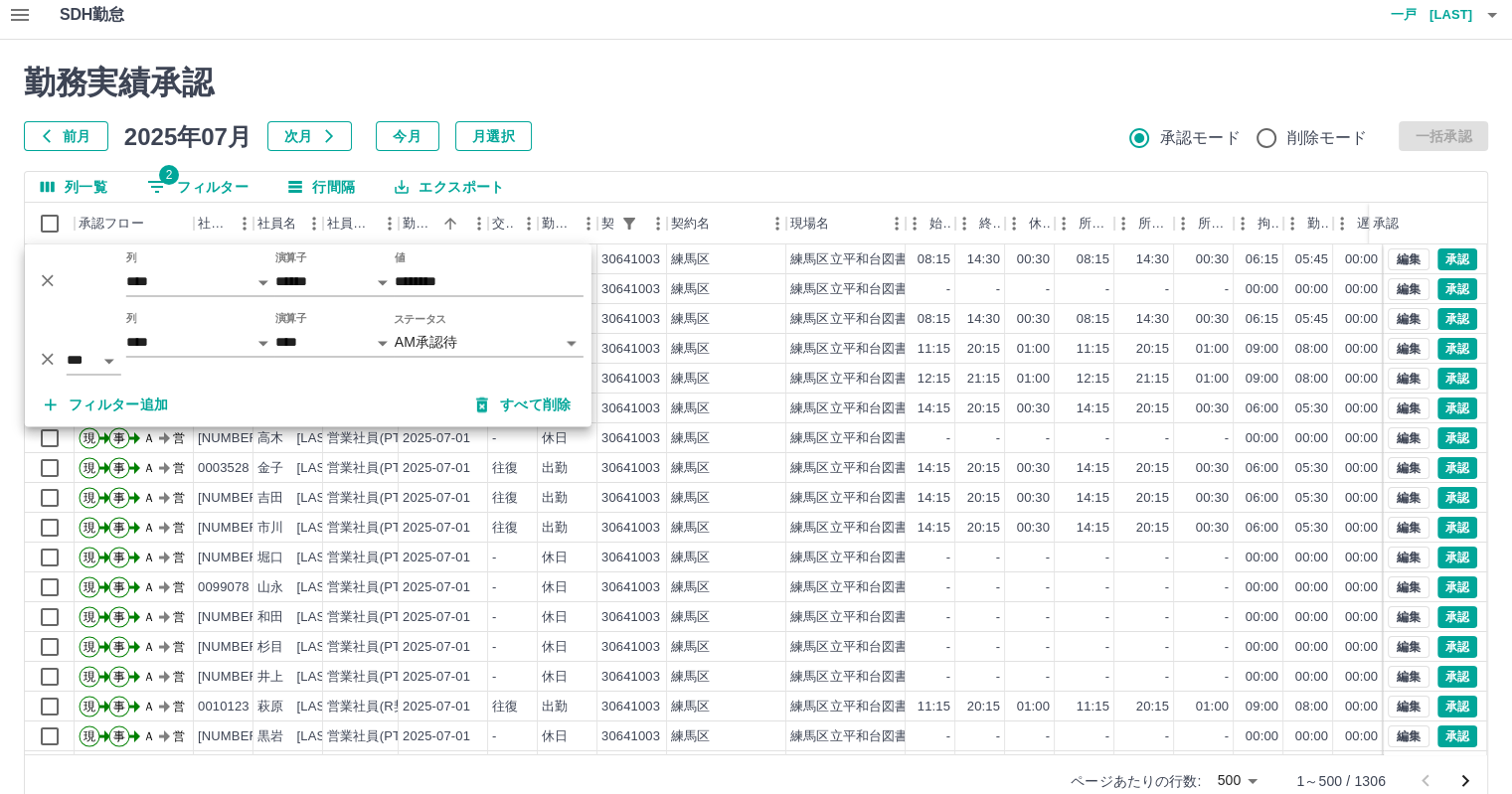 click on "SDH勤怠 一戸　康幸 勤務実績承認 前月 2025年07月 次月 今月 月選択 承認モード 削除モード 一括承認 列一覧 2 フィルター 行間隔 エクスポート 承認フロー 社員番号 社員名 社員区分 勤務日 交通費 勤務区分 契約コード 契約名 現場名 始業 終業 休憩 所定開始 所定終業 所定休憩 拘束 勤務 遅刻等 コメント ステータス 承認 現 事 Ａ 営 [NUMBER] 関　ゆかり 営業社員(PT契約) 2025-07-01 往復 出勤 [NUMBER] [CITY] [CITY]立平和台図書館 08:15 14:30 00:30 08:15 14:30 00:30 06:15 05:45 00:00 AM承認待 現 事 Ａ 営 [NUMBER] 鈴木　等 営業社員(PT契約) 2025-07-01 - 休日 [NUMBER] [CITY] [CITY]立平和台図書館 - - - - - - 00:00 00:00 00:00 AM承認待 現 事 Ａ 営 [NUMBER] 大内　恵子 営業社員(PT契約) 2025-07-01 往復 出勤 [NUMBER] [CITY] [CITY]立平和台図書館 08:15 14:30 00:30 08:15 14:30 00:30 06:15 05:45 00:00 AM承認待 現 事 -" at bounding box center [756, 410] 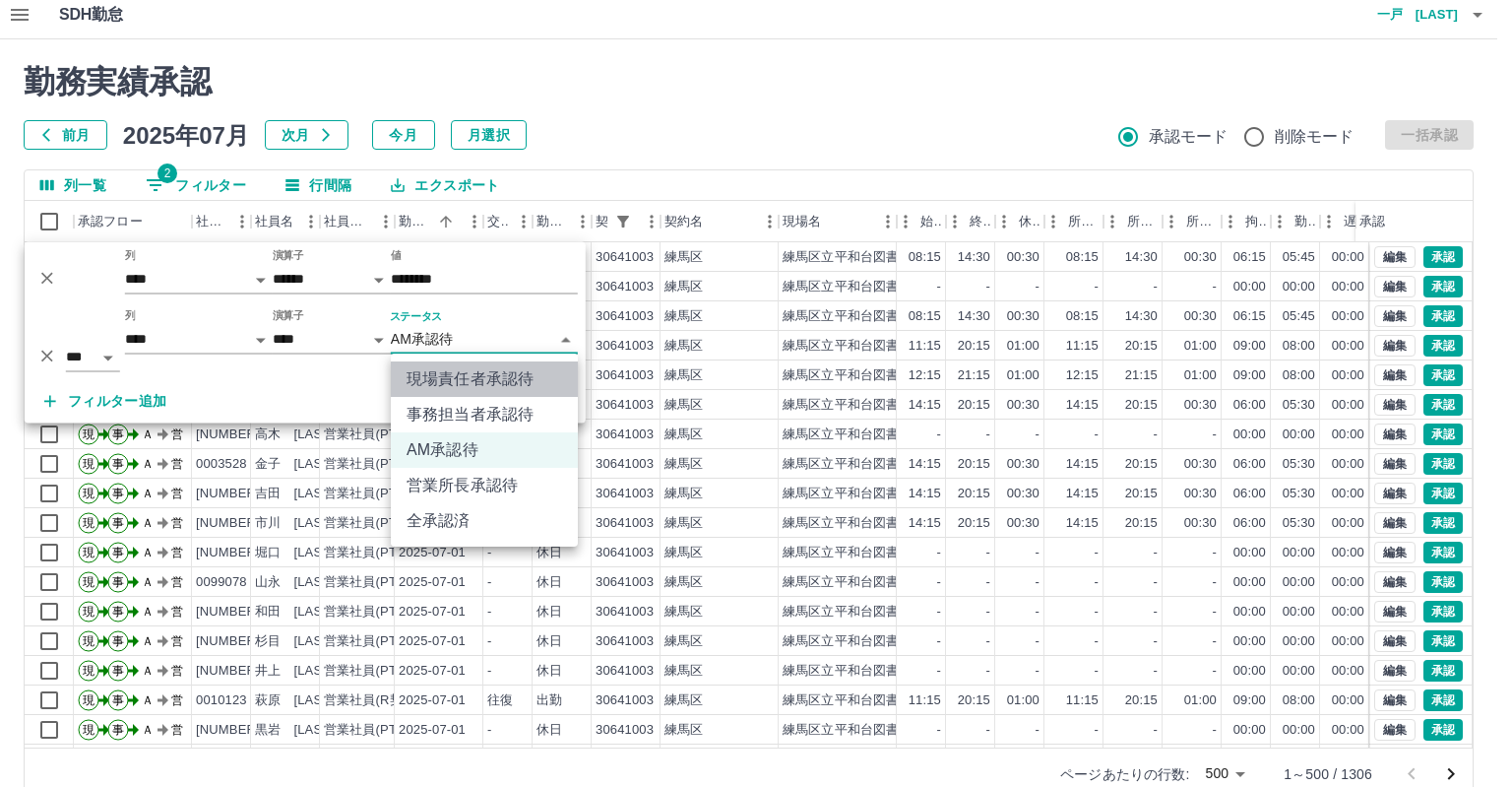 click on "現場責任者承認待" at bounding box center [484, 379] 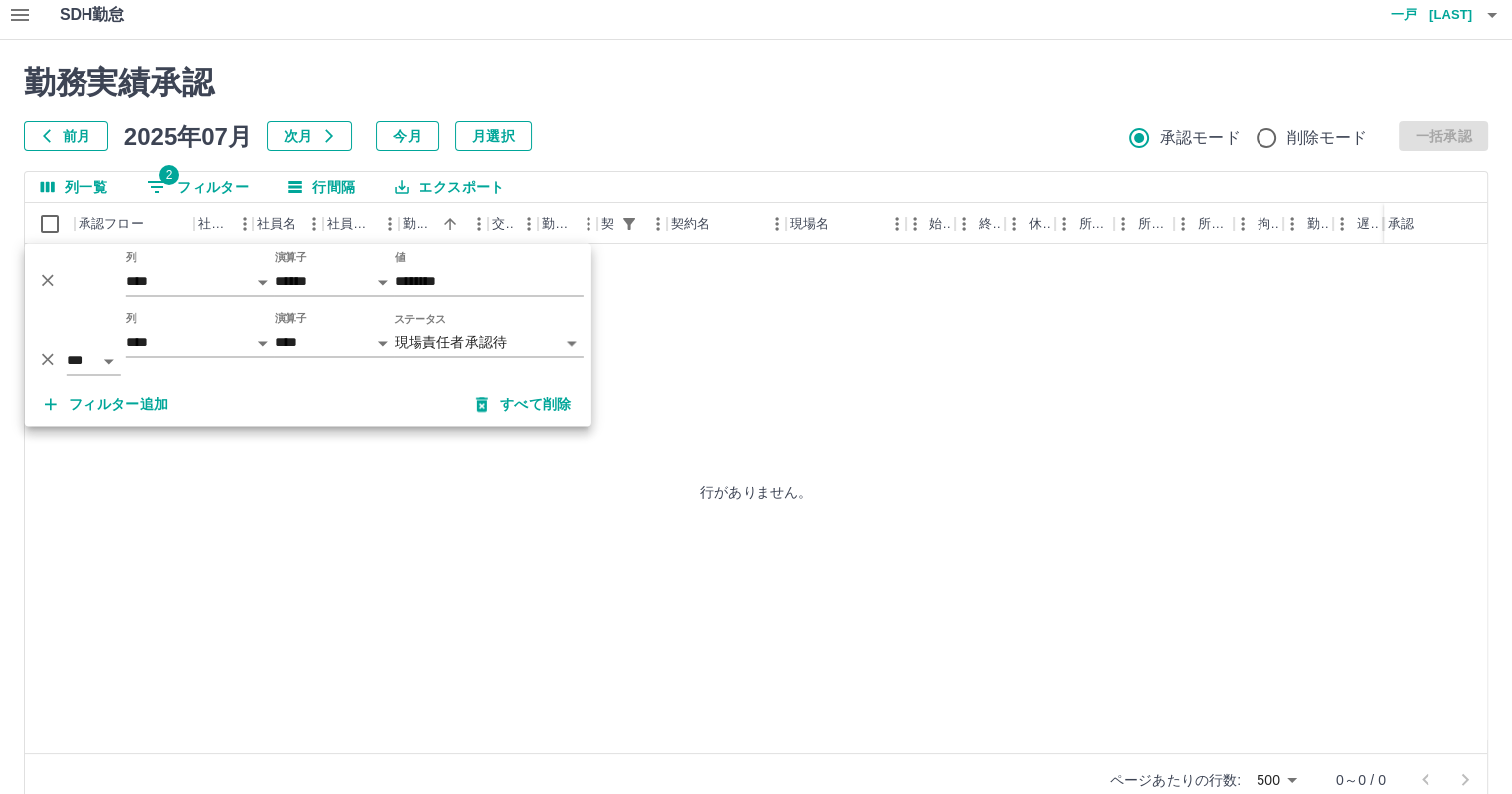click on "**********" at bounding box center [489, 344] 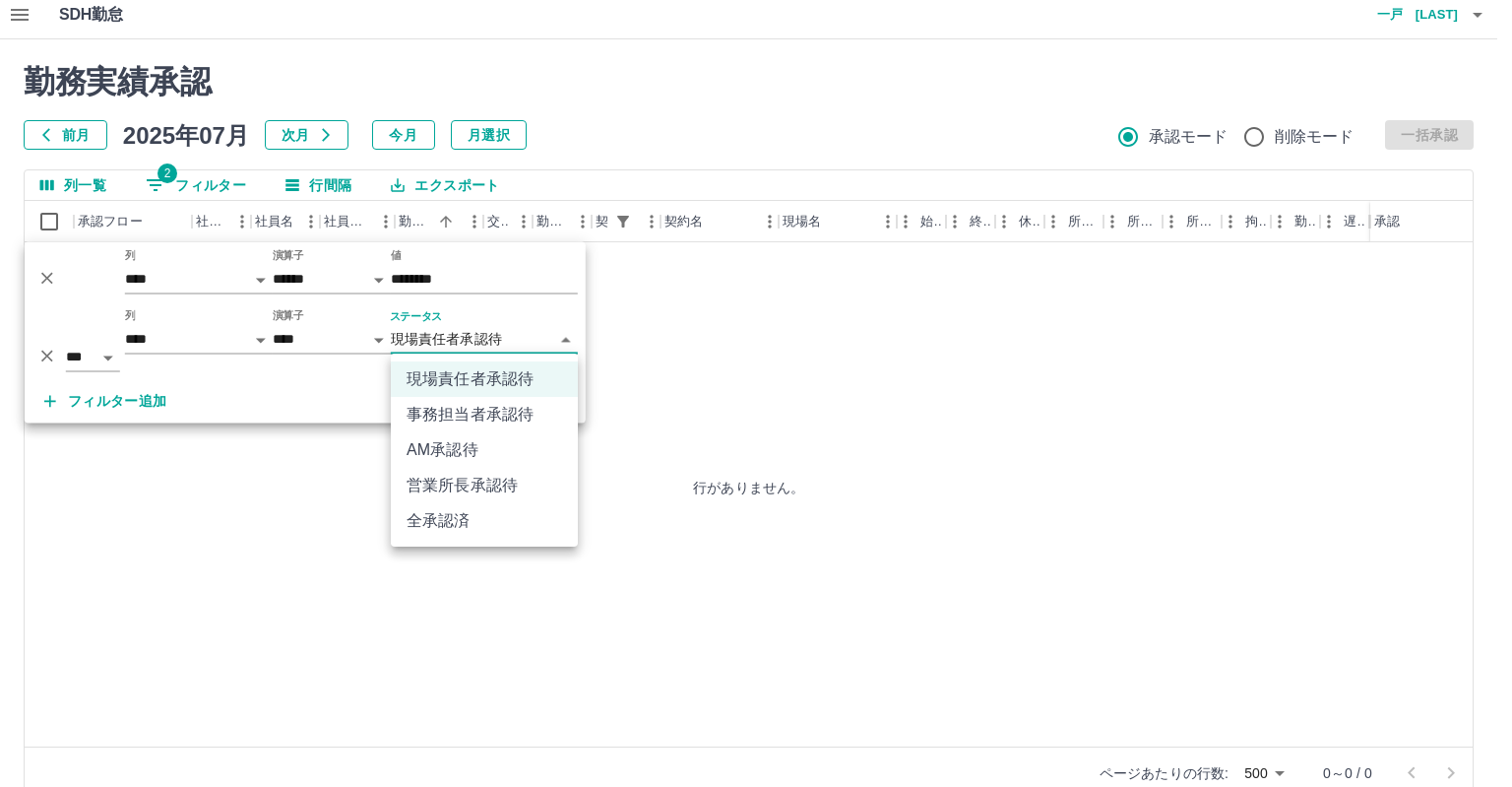 click on "事務担当者承認待" at bounding box center [484, 415] 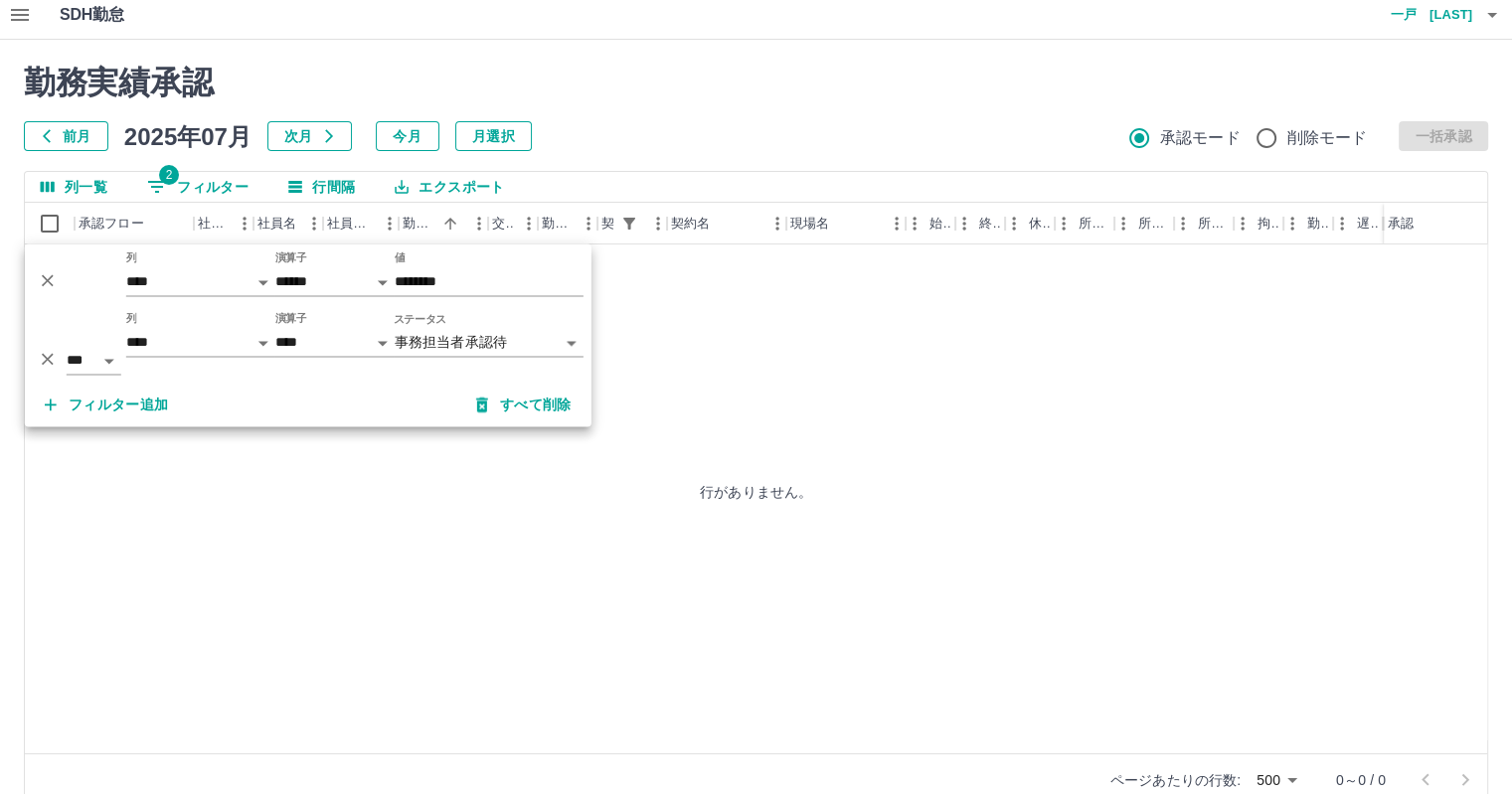 click on "**********" at bounding box center (756, 410) 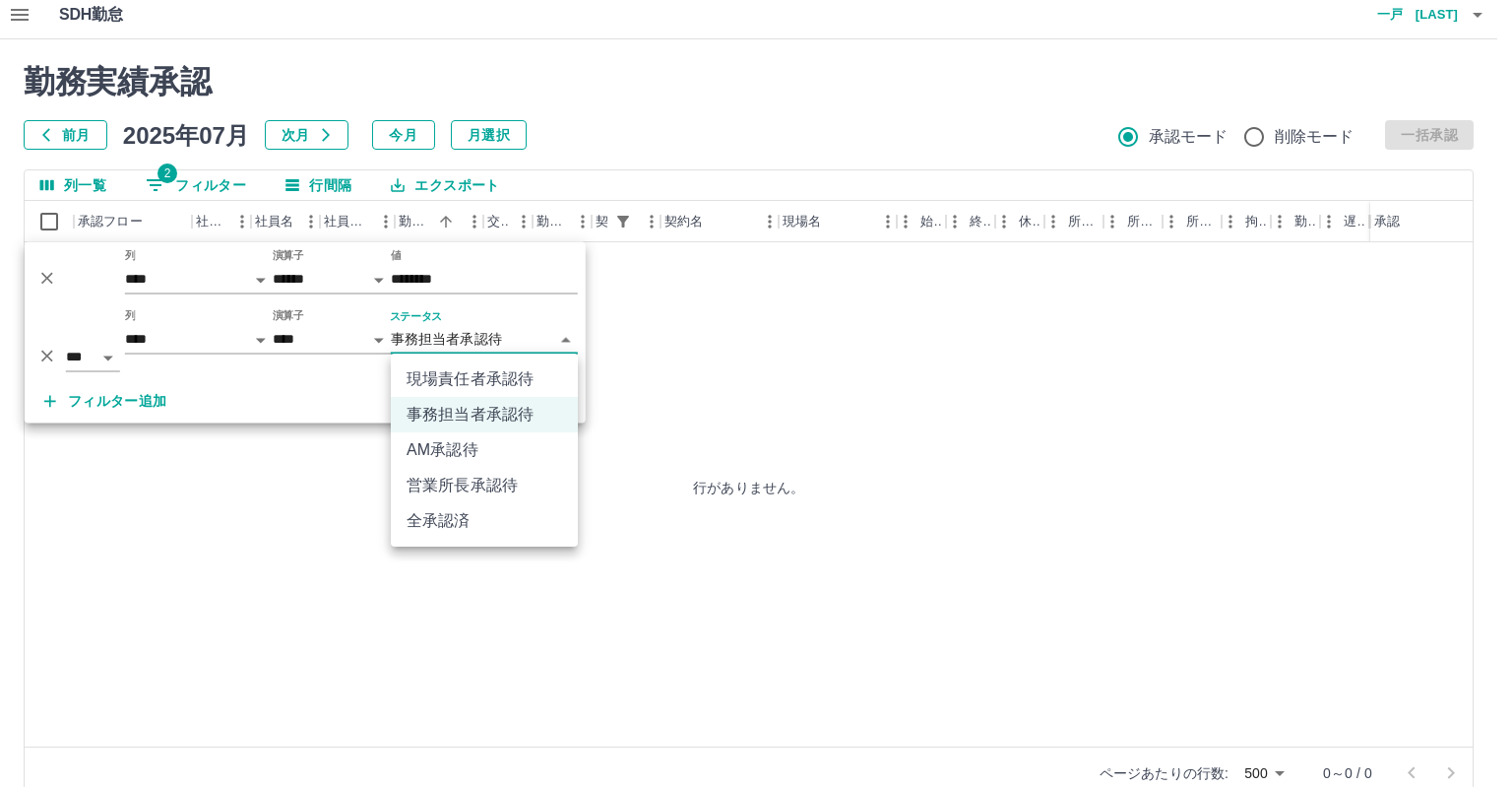 click on "AM承認待" at bounding box center (484, 450) 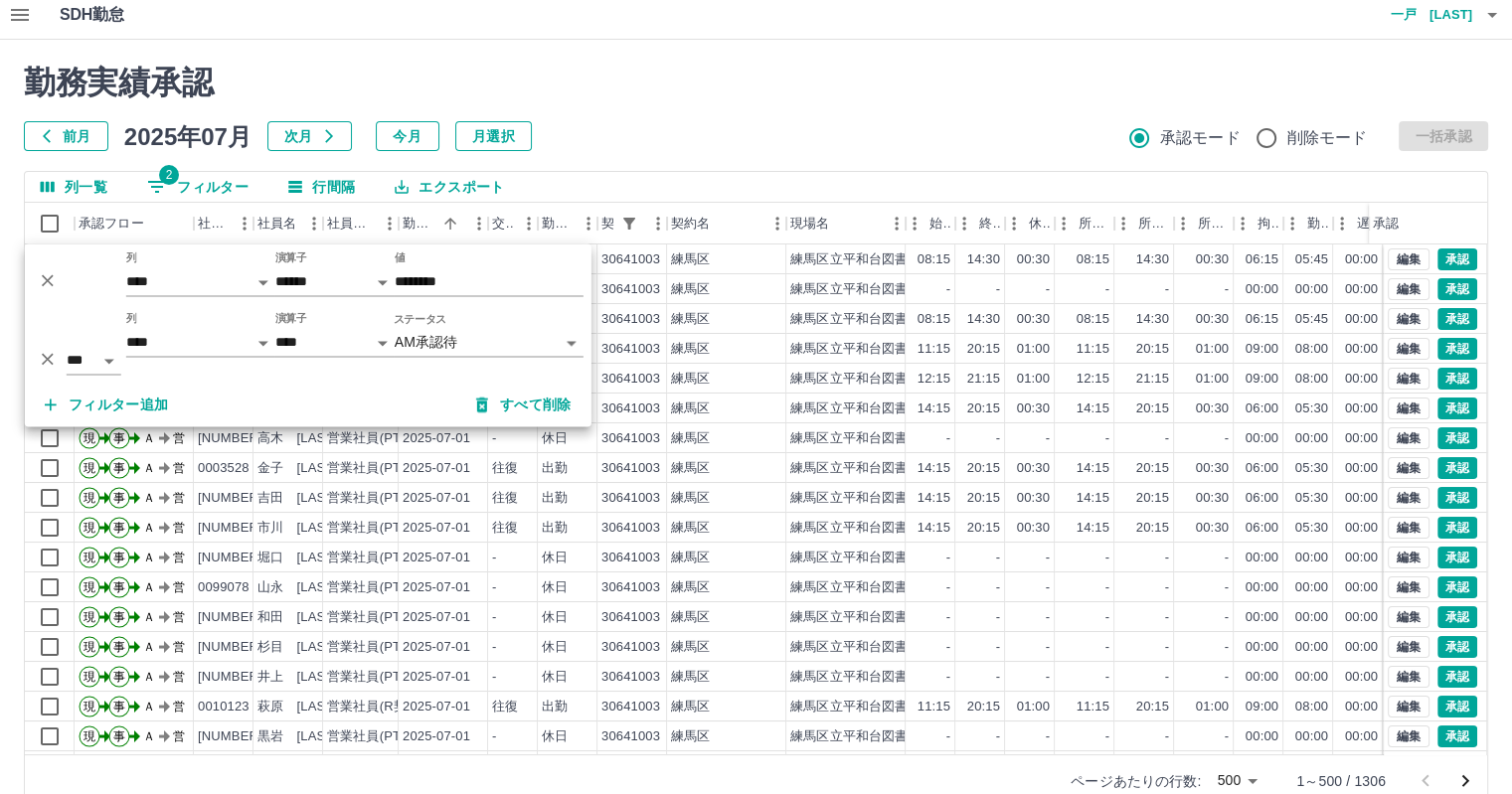 click on "勤務実績承認" at bounding box center (756, 82) 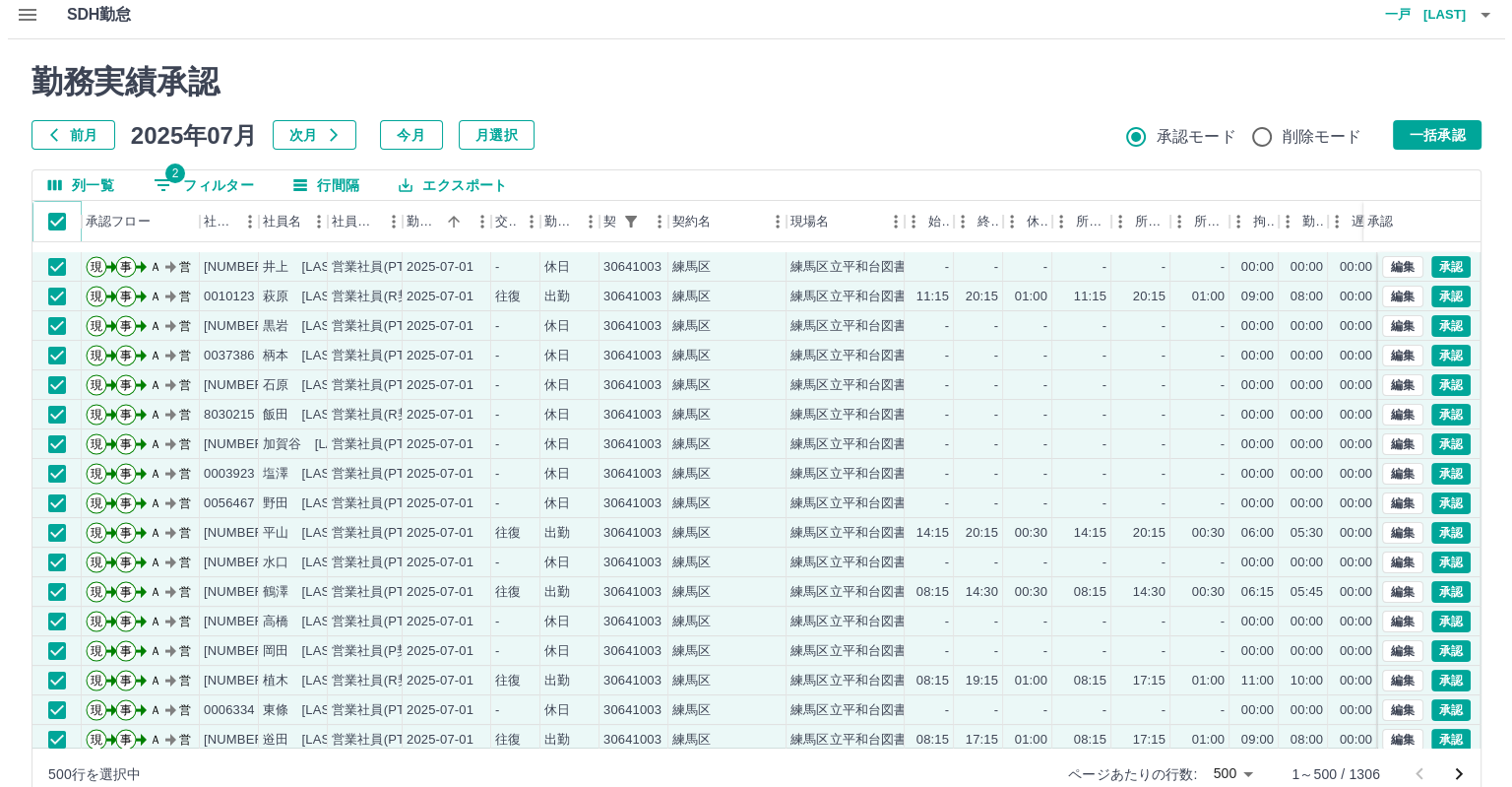 scroll, scrollTop: 492, scrollLeft: 0, axis: vertical 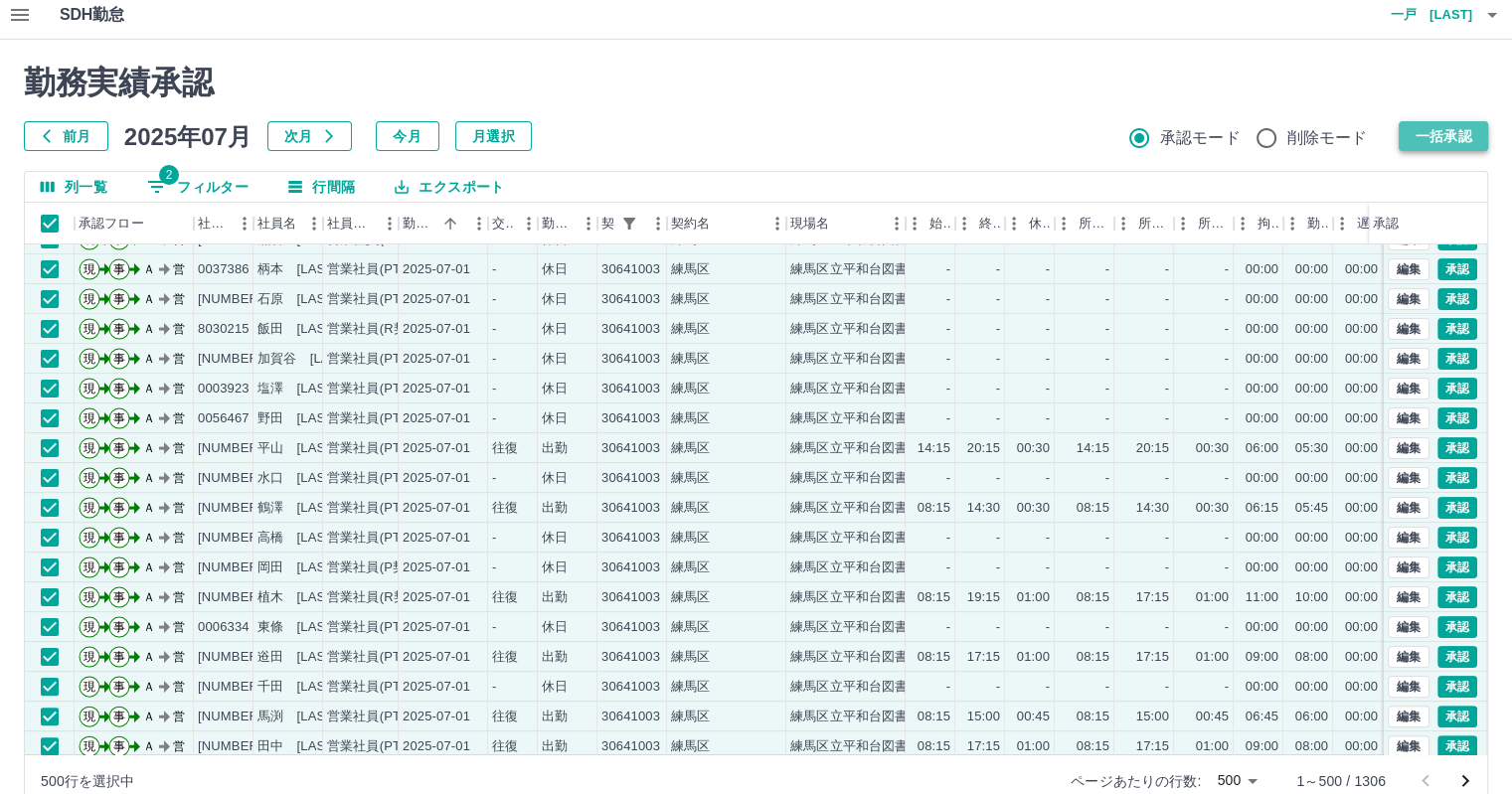 click on "一括承認" at bounding box center [1443, 136] 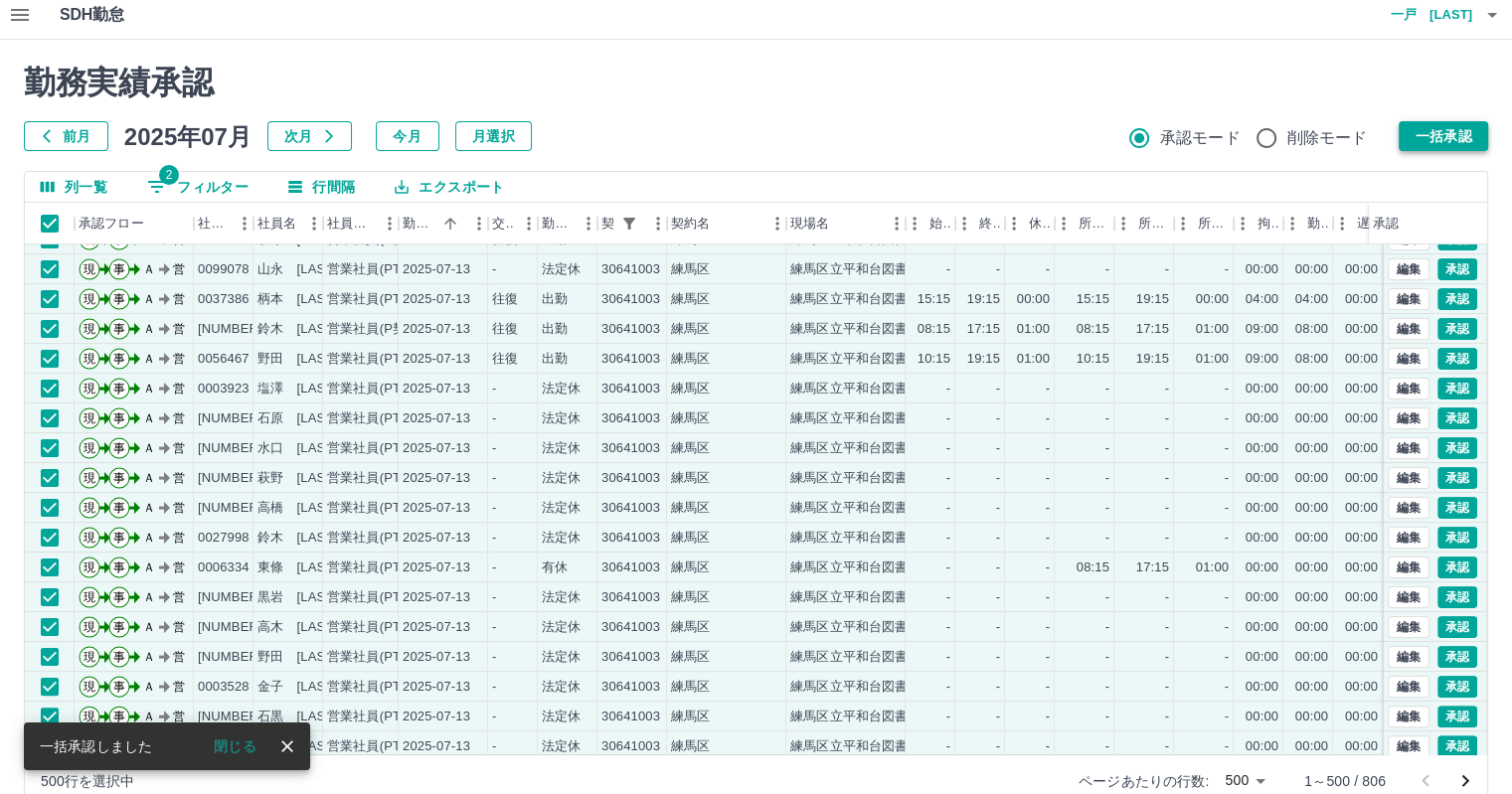 click on "一括承認" at bounding box center [1443, 136] 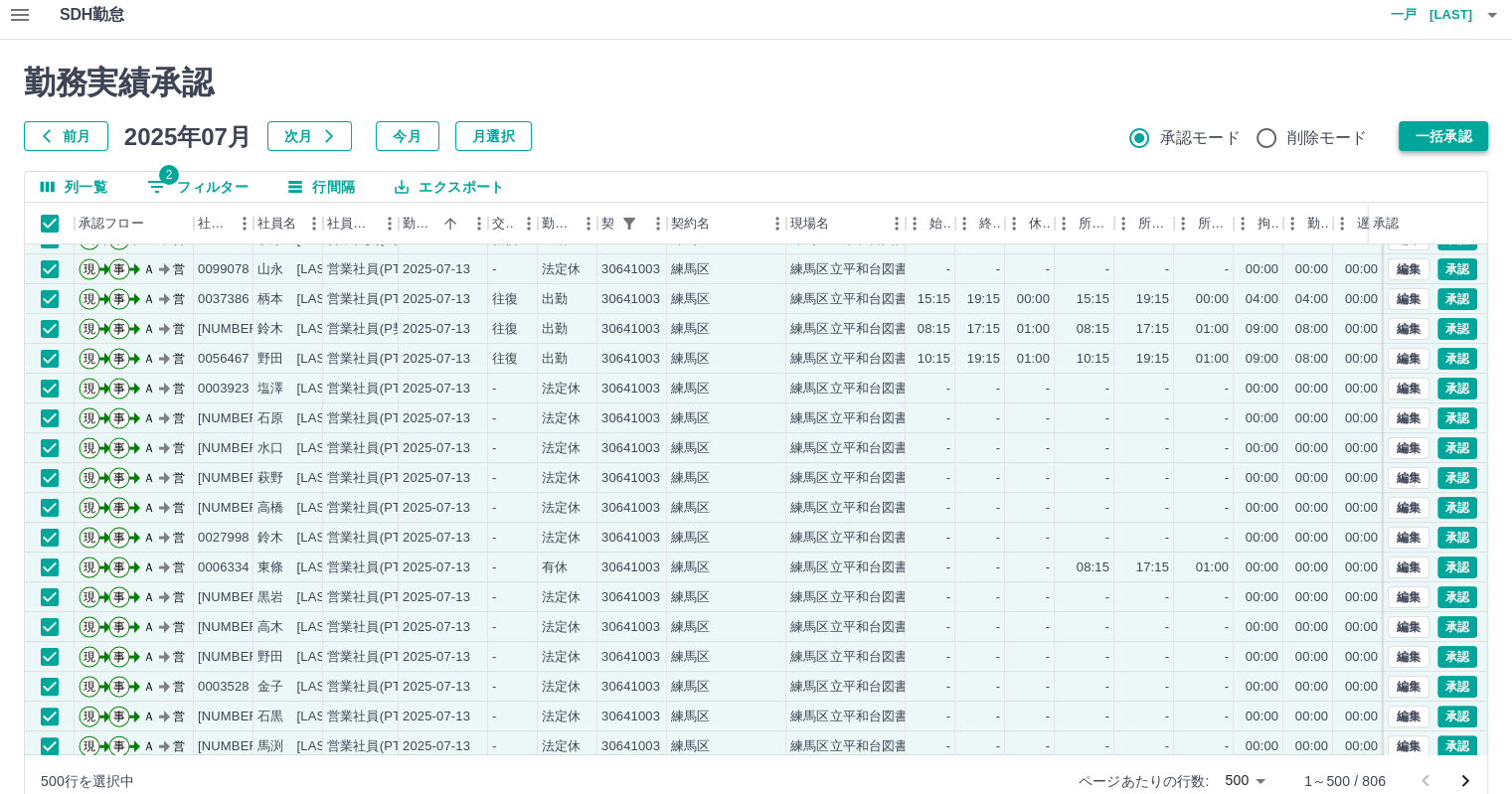 click on "一括承認" at bounding box center [1443, 136] 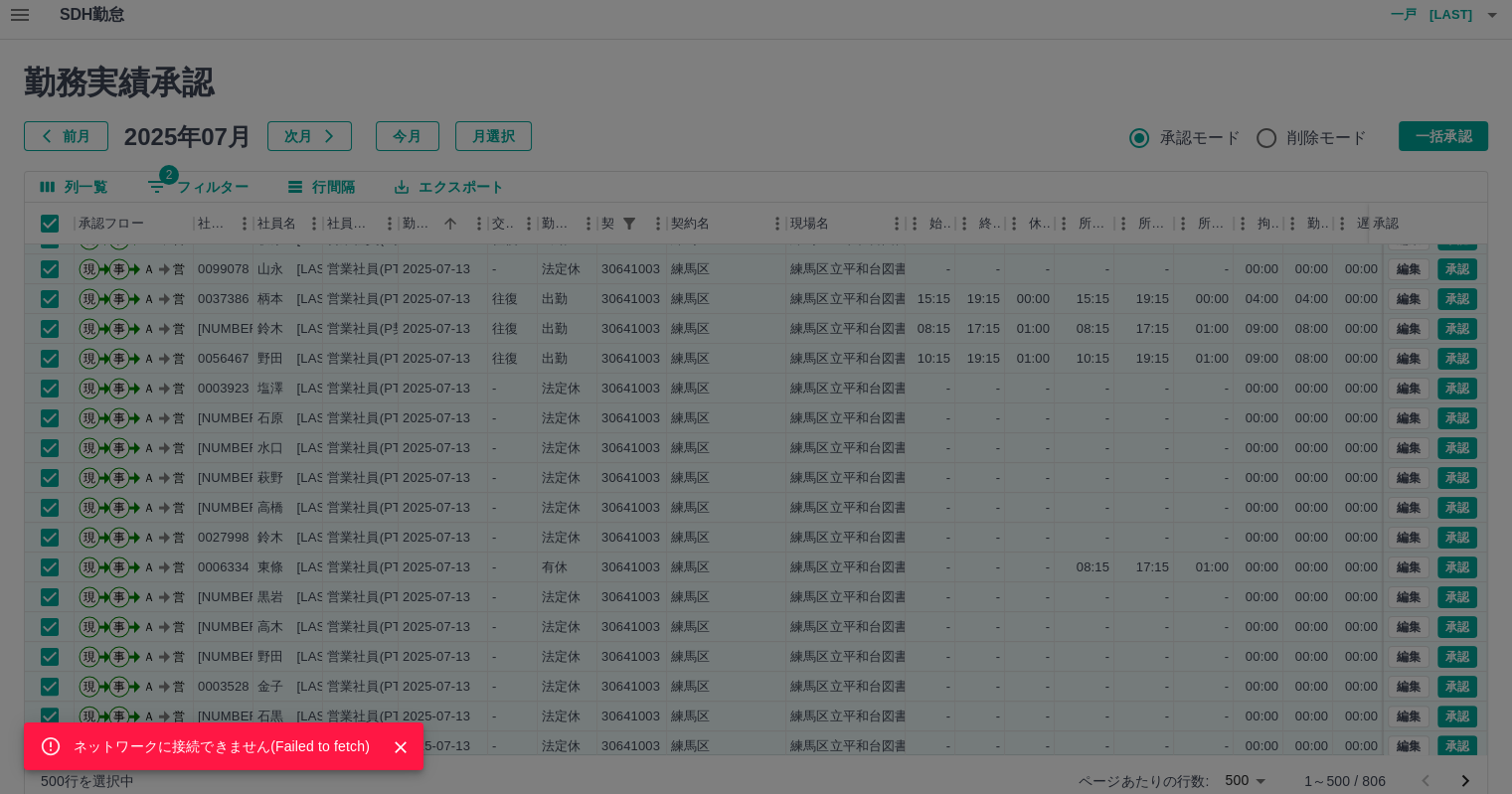 click on "ネットワークに接続できません( Failed to fetch )" at bounding box center (756, 397) 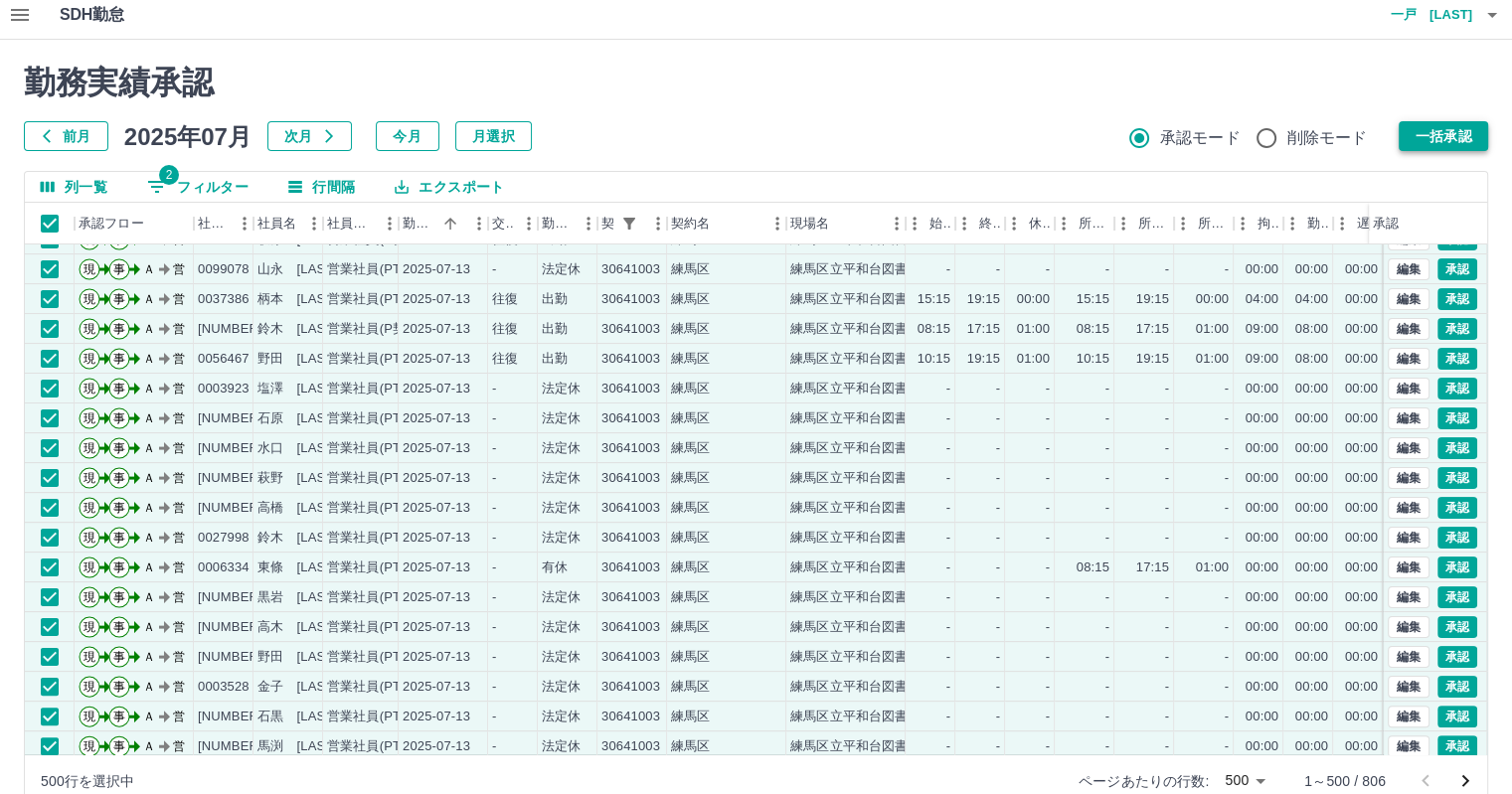 click on "一括承認" at bounding box center (1443, 136) 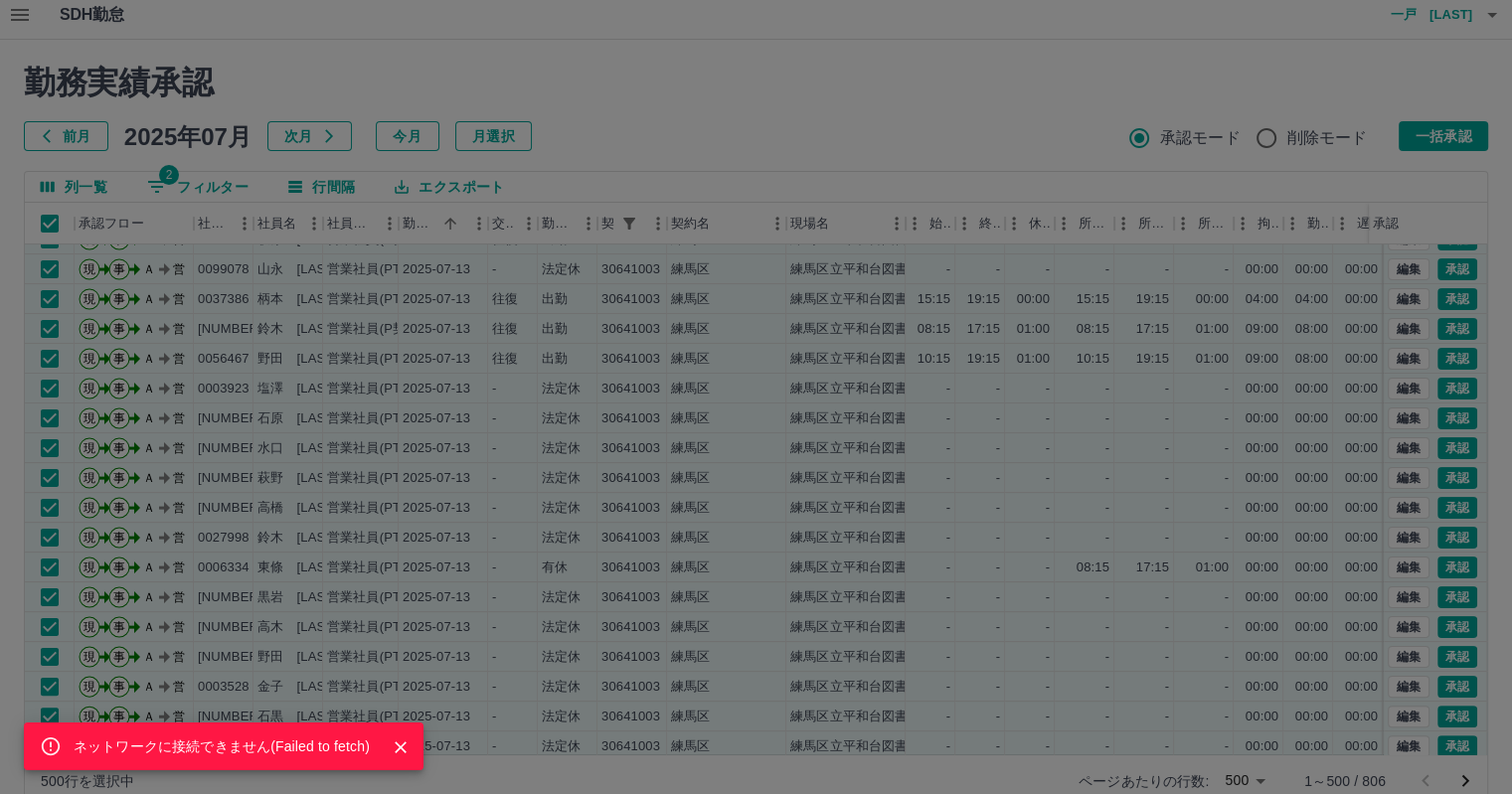 click on "ネットワークに接続できません( Failed to fetch )" at bounding box center (756, 397) 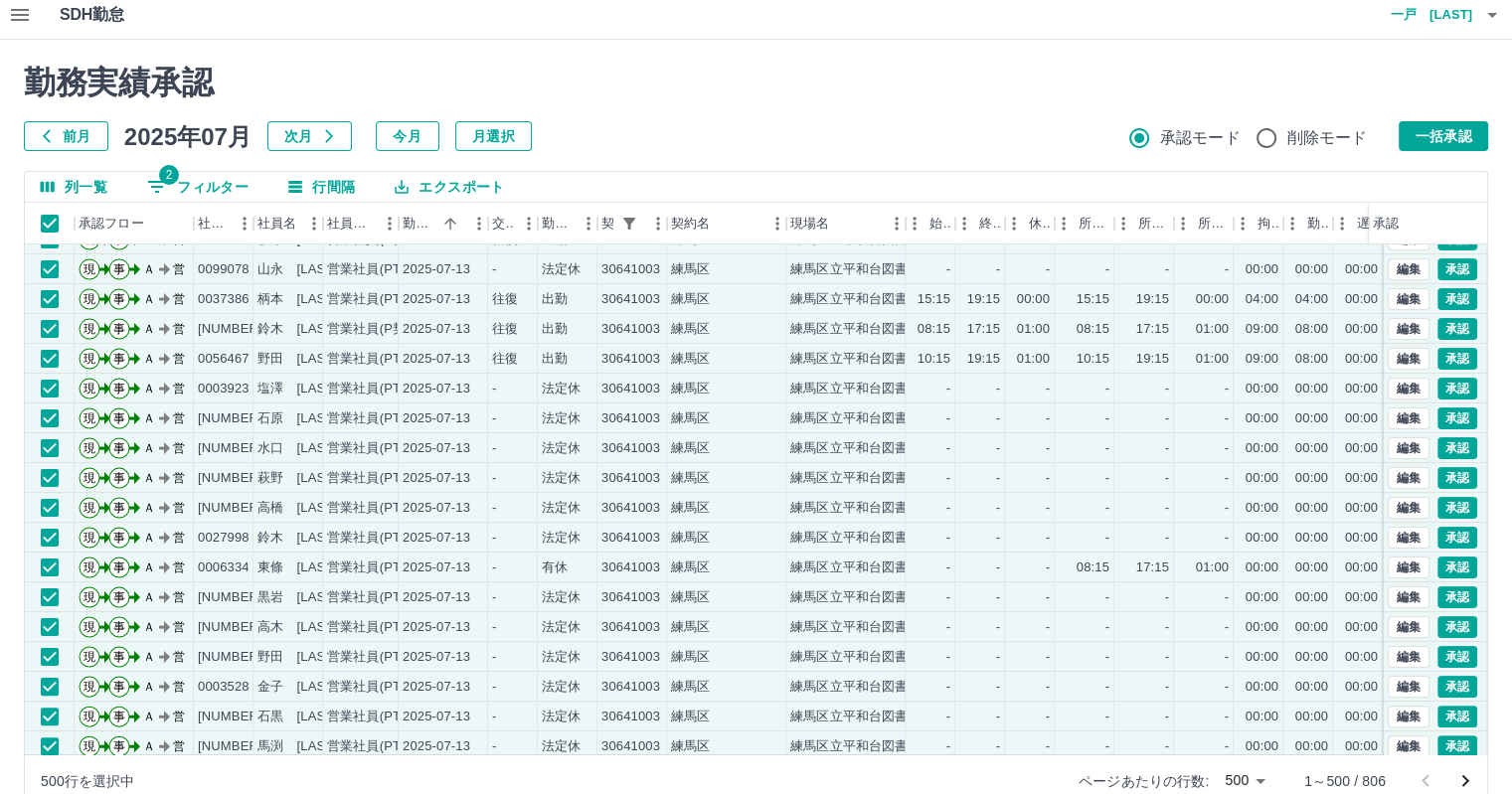 click on "一戸　[LAST]" at bounding box center [1413, 15] 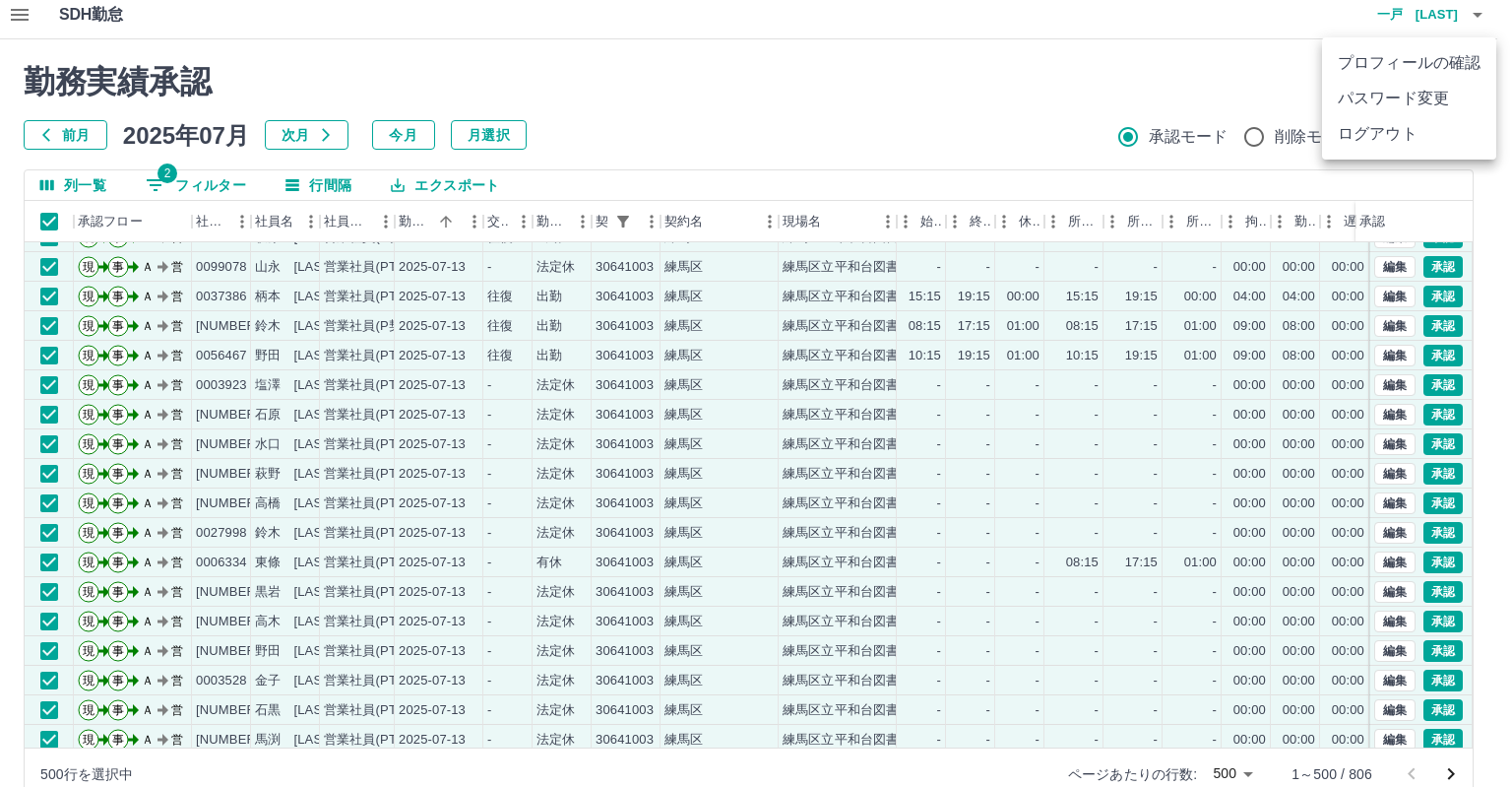 click on "ログアウト" at bounding box center (1409, 134) 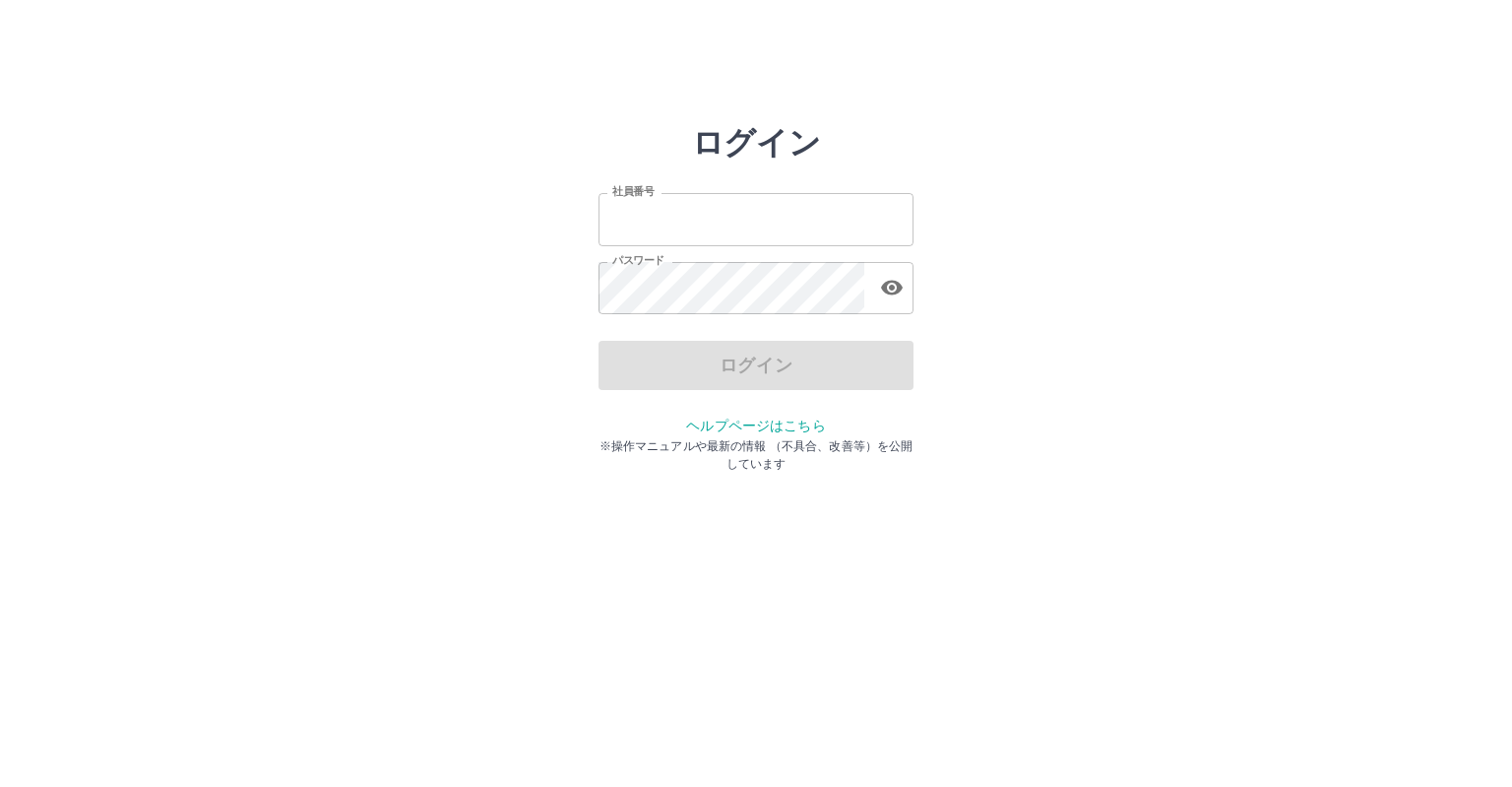 scroll, scrollTop: 0, scrollLeft: 0, axis: both 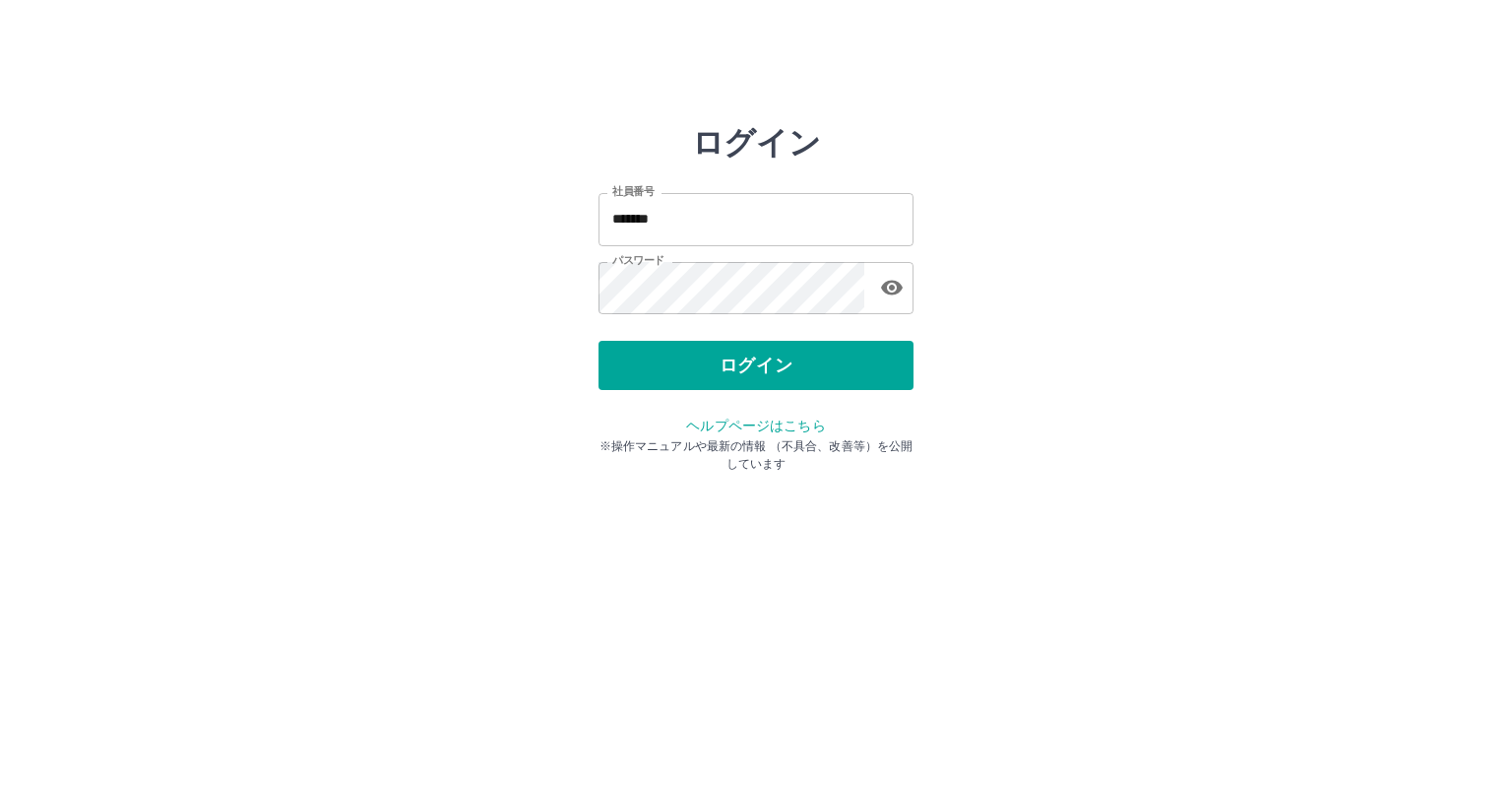click on "ログイン" at bounding box center (756, 365) 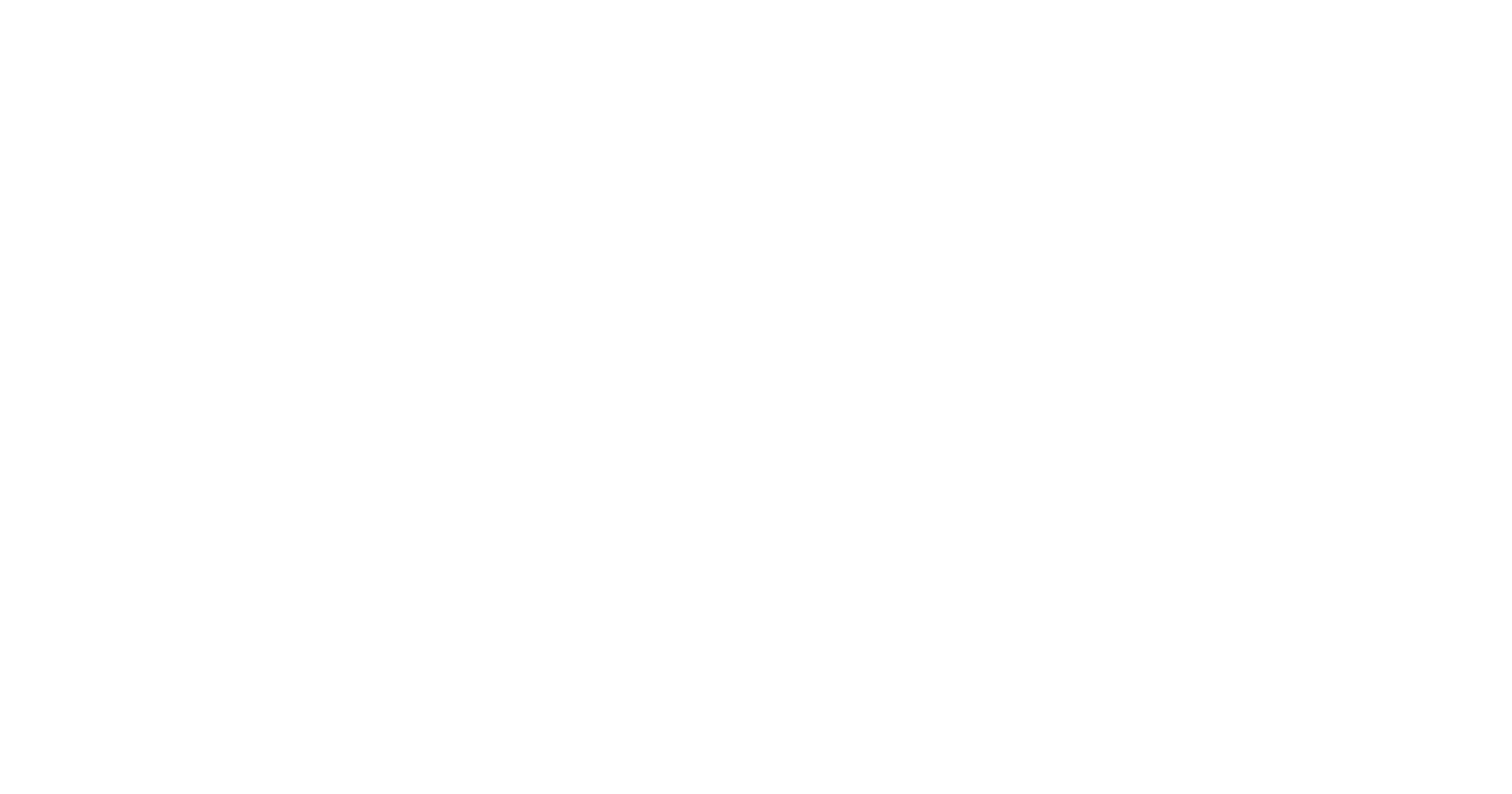 scroll, scrollTop: 0, scrollLeft: 0, axis: both 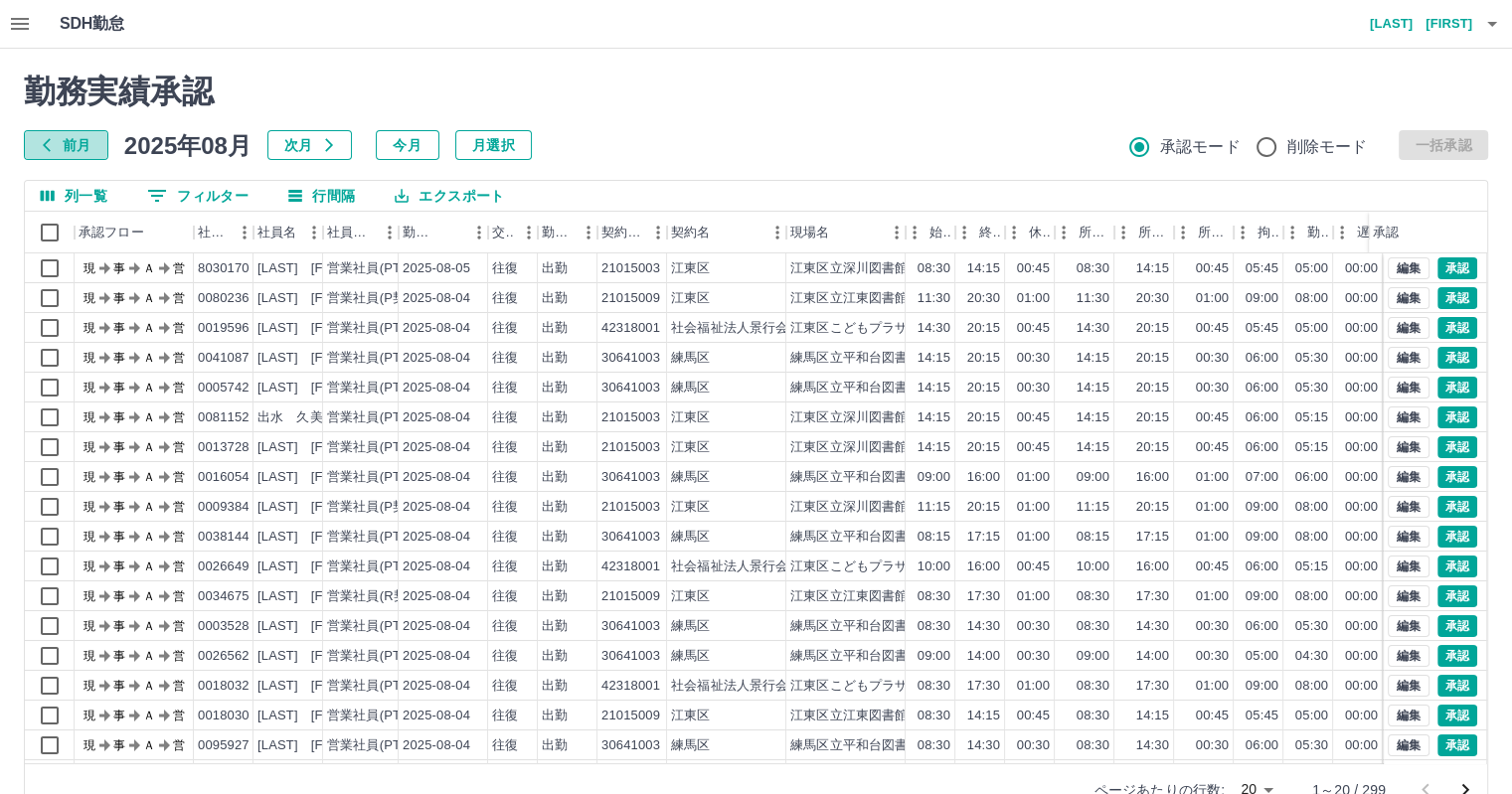 click on "前月" at bounding box center (66, 145) 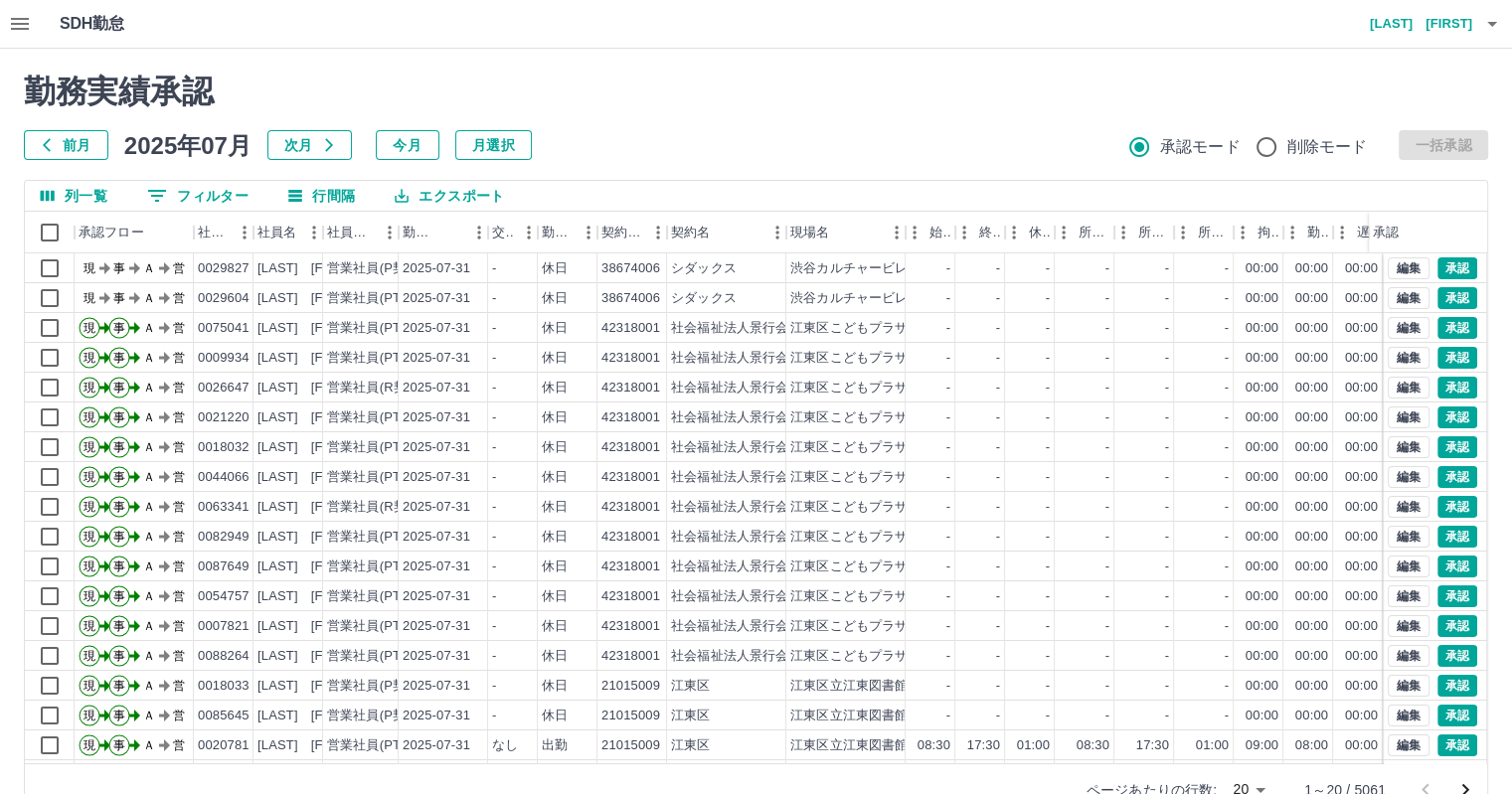 click on "0 フィルター" at bounding box center [198, 196] 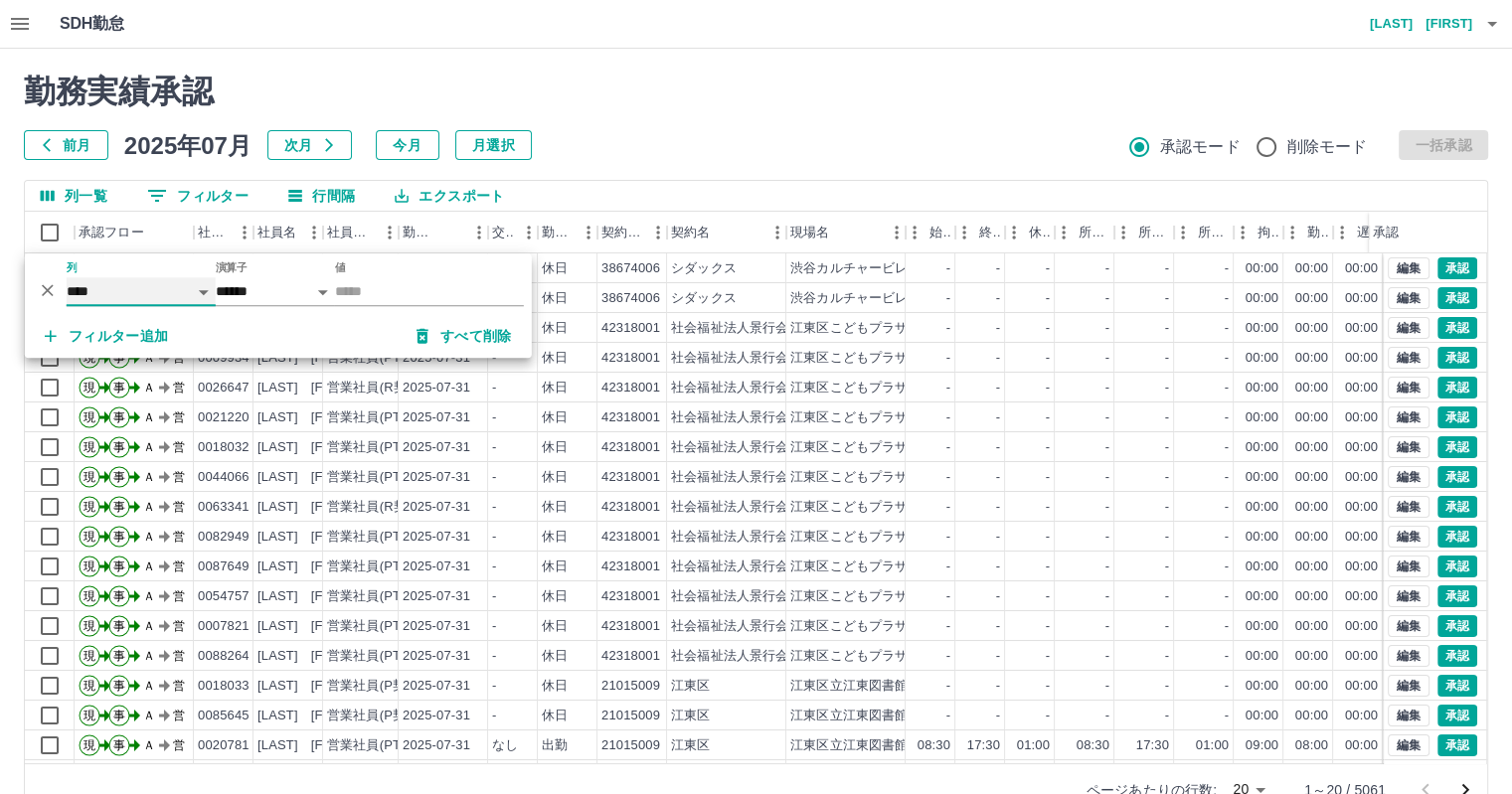 click on "**** *** **** *** *** **** ***** *** *** ** ** ** **** **** **** ** ** *** **** *****" at bounding box center [141, 291] 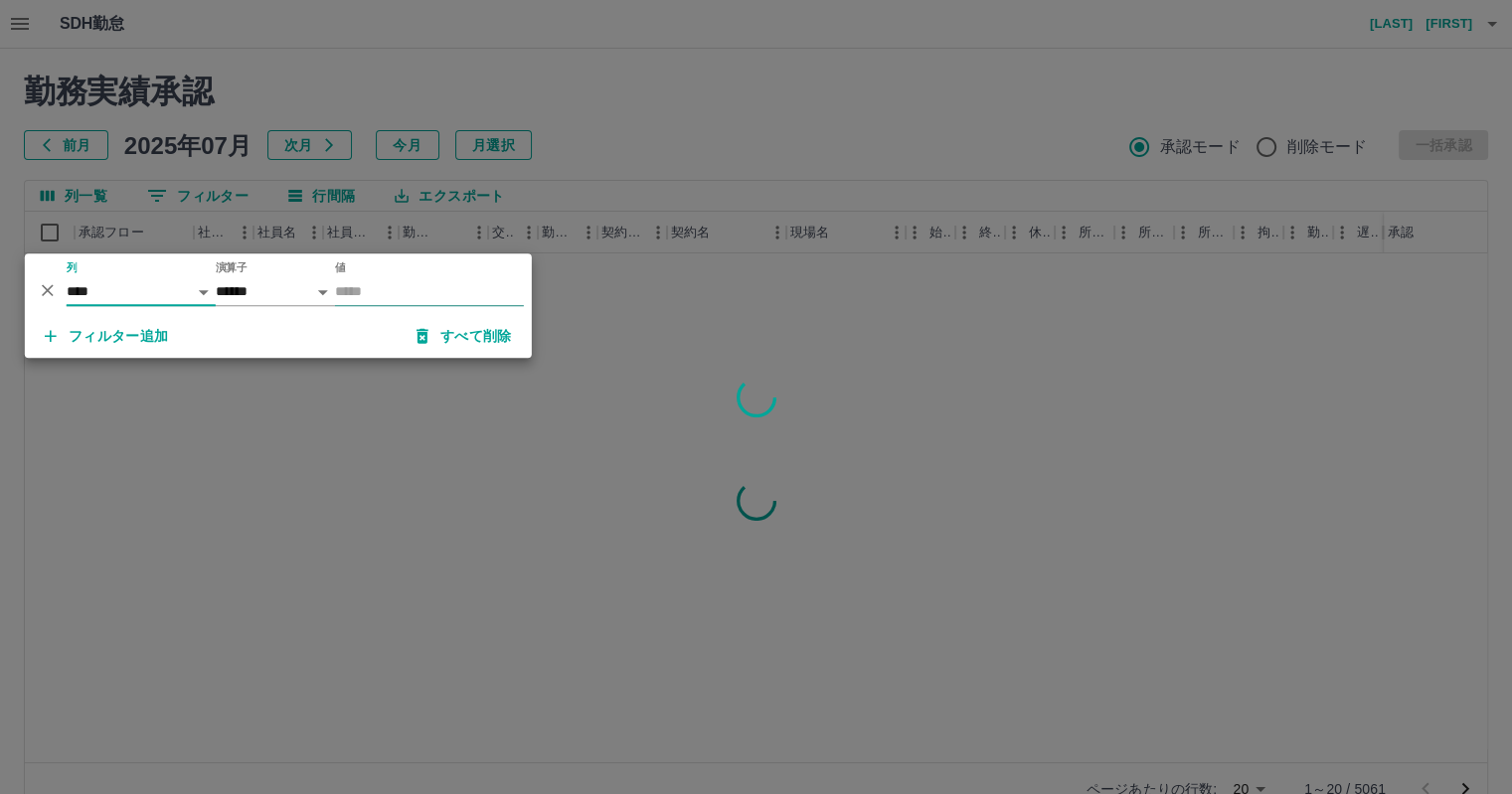 click on "値" at bounding box center [429, 291] 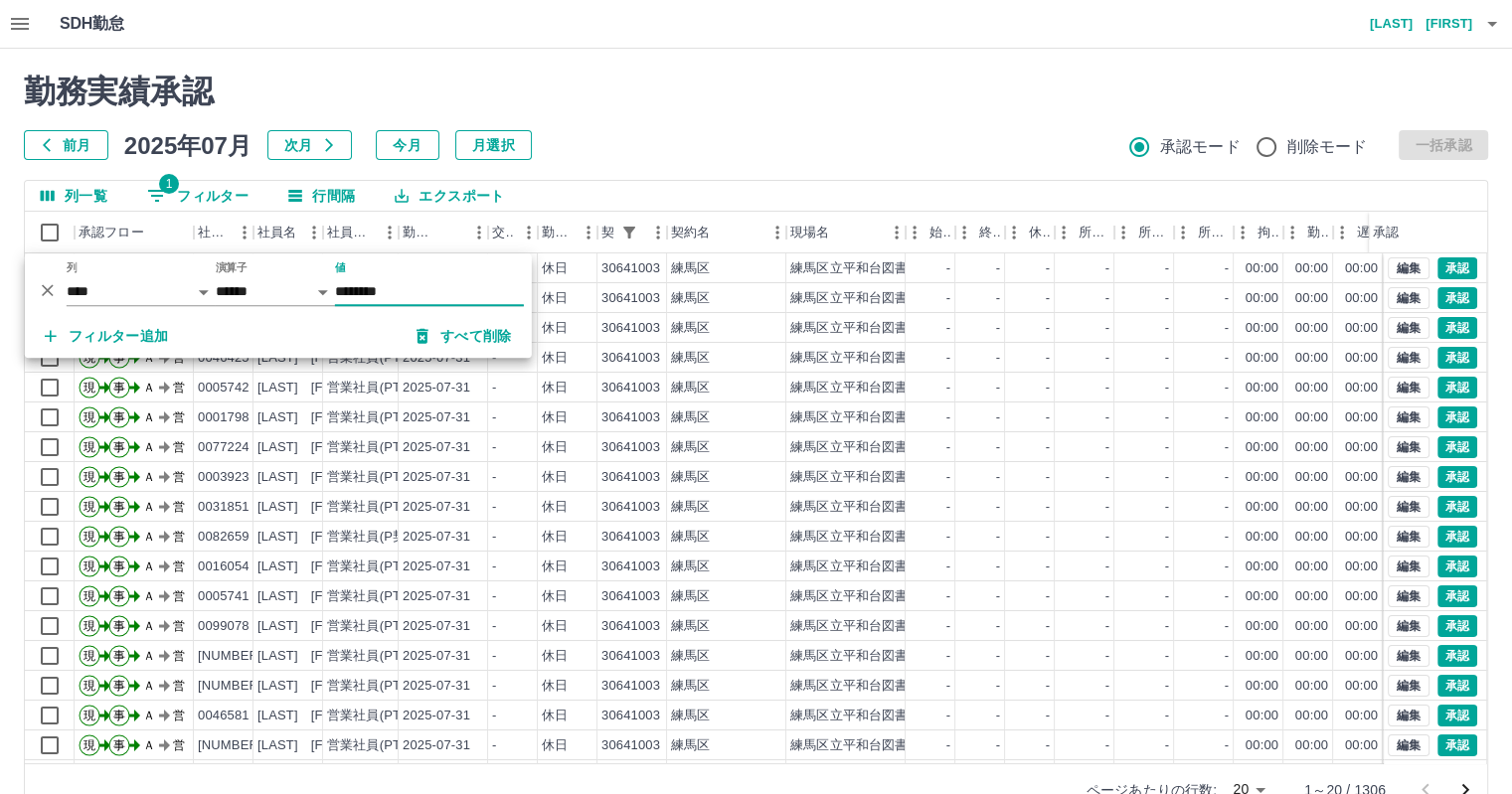 type on "********" 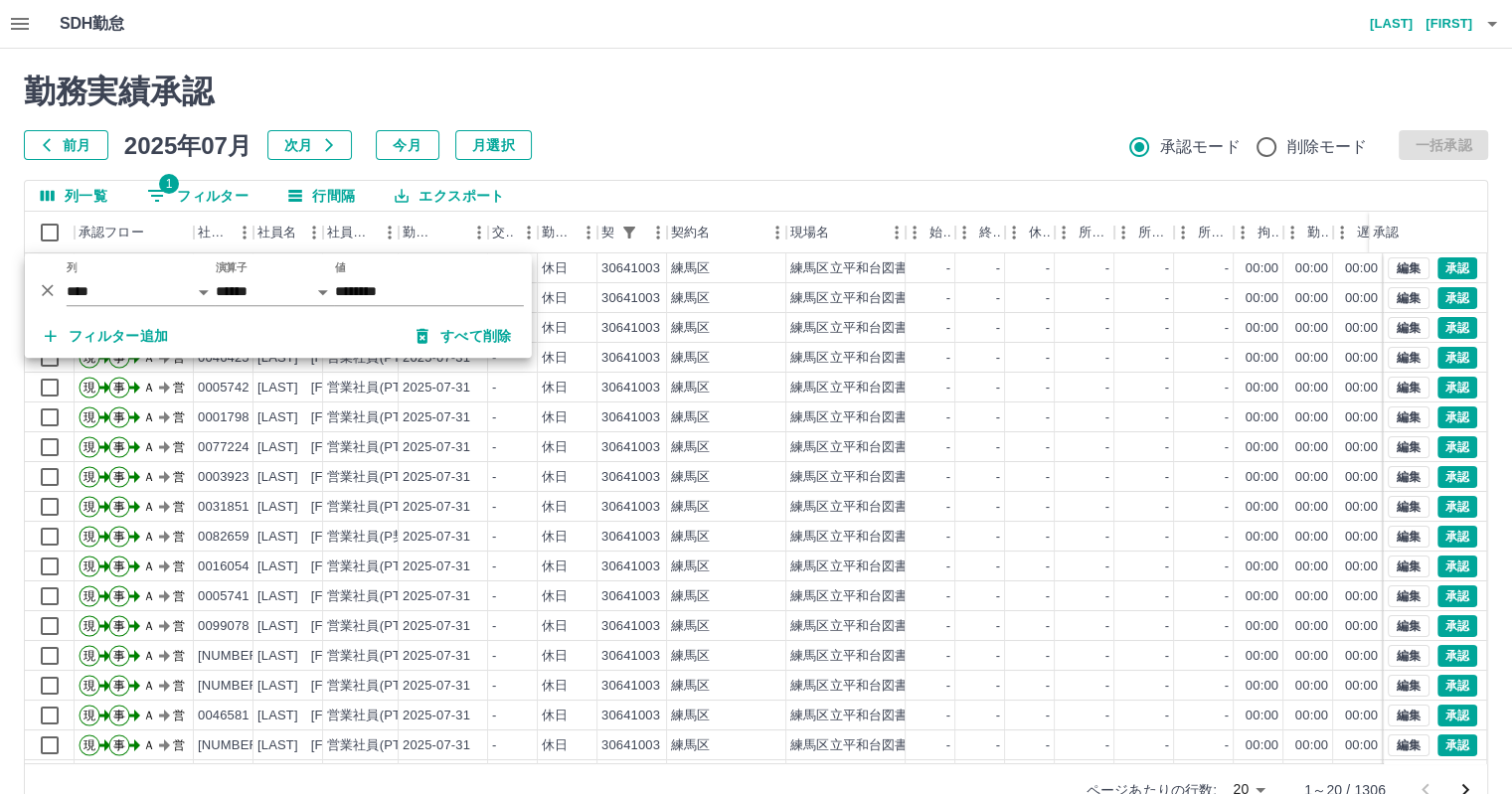 click on "勤務実績承認 前月 2025年07月 次月 今月 月選択 承認モード 削除モード 一括承認 列一覧 1 フィルター 行間隔 エクスポート 承認フロー 社員番号 社員名 社員区分 勤務日 交通費 勤務区分 契約コード 契約名 現場名 始業 終業 休憩 所定開始 所定終業 所定休憩 拘束 勤務 遅刻等 コメント ステータス 承認 現 事 Ａ 営 0105004 岡田　祐美 営業社員(P契約) 2025-07-31  -  休日 30641003 練馬区 練馬区立平和台図書館 - - - - - - 00:00 00:00 00:00 AM承認待 現 事 Ａ 営 0099303 高木　美沙 営業社員(PT契約) 2025-07-31  -  休日 30641003 練馬区 練馬区立平和台図書館 - - - - - - 00:00 00:00 00:00 AM承認待 現 事 Ａ 営 0042585 平山　裕子 営業社員(PT契約) 2025-07-31  -  休日 30641003 練馬区 練馬区立平和台図書館 - - - - - - 00:00 00:00 00:00 AM承認待 現 事 Ａ 営 0046425 千田　可乃子 営業社員(PT契約) 2025-07-31  -  休日" at bounding box center (756, 444) 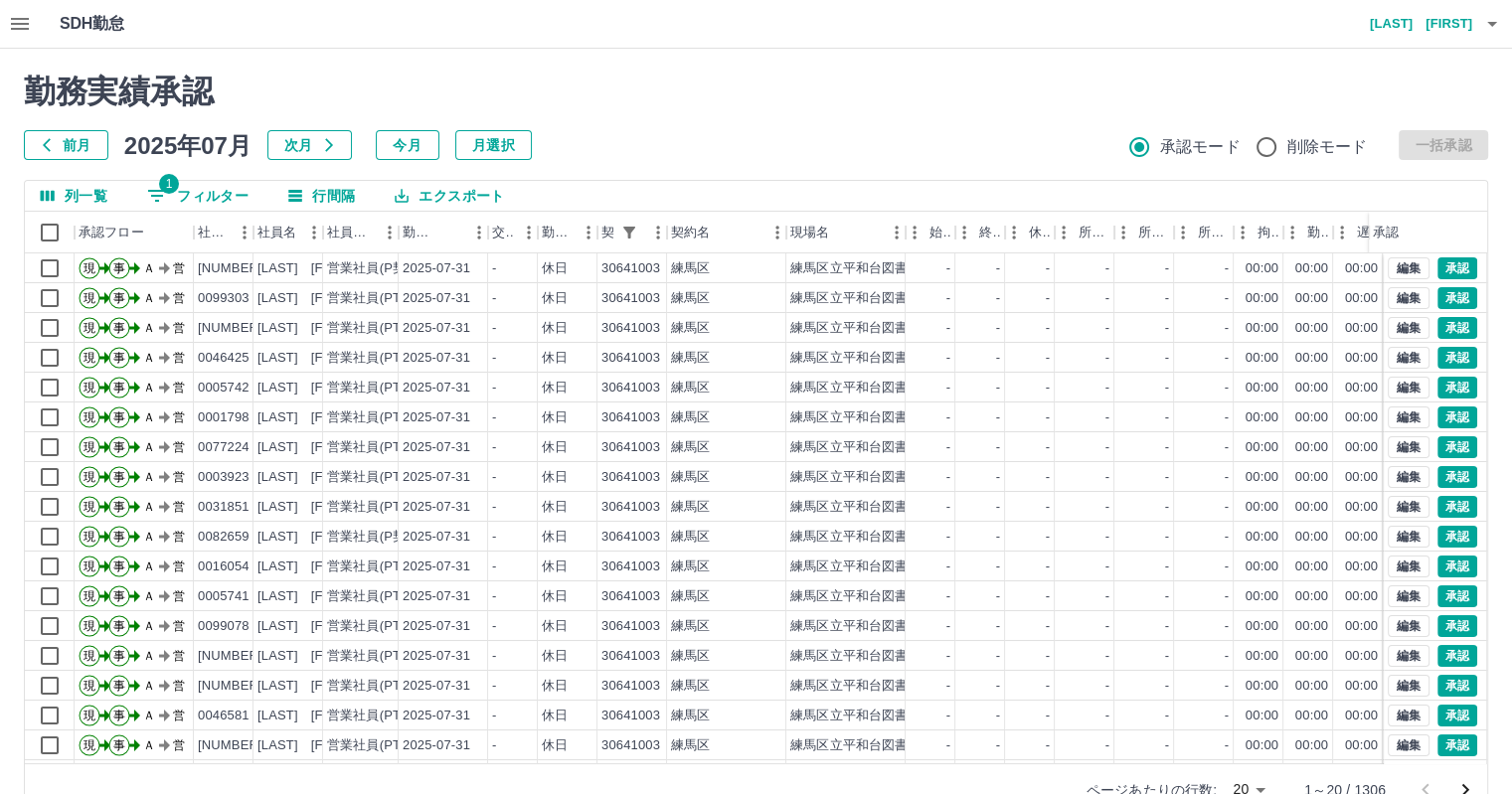 click on "1 フィルター" at bounding box center (198, 196) 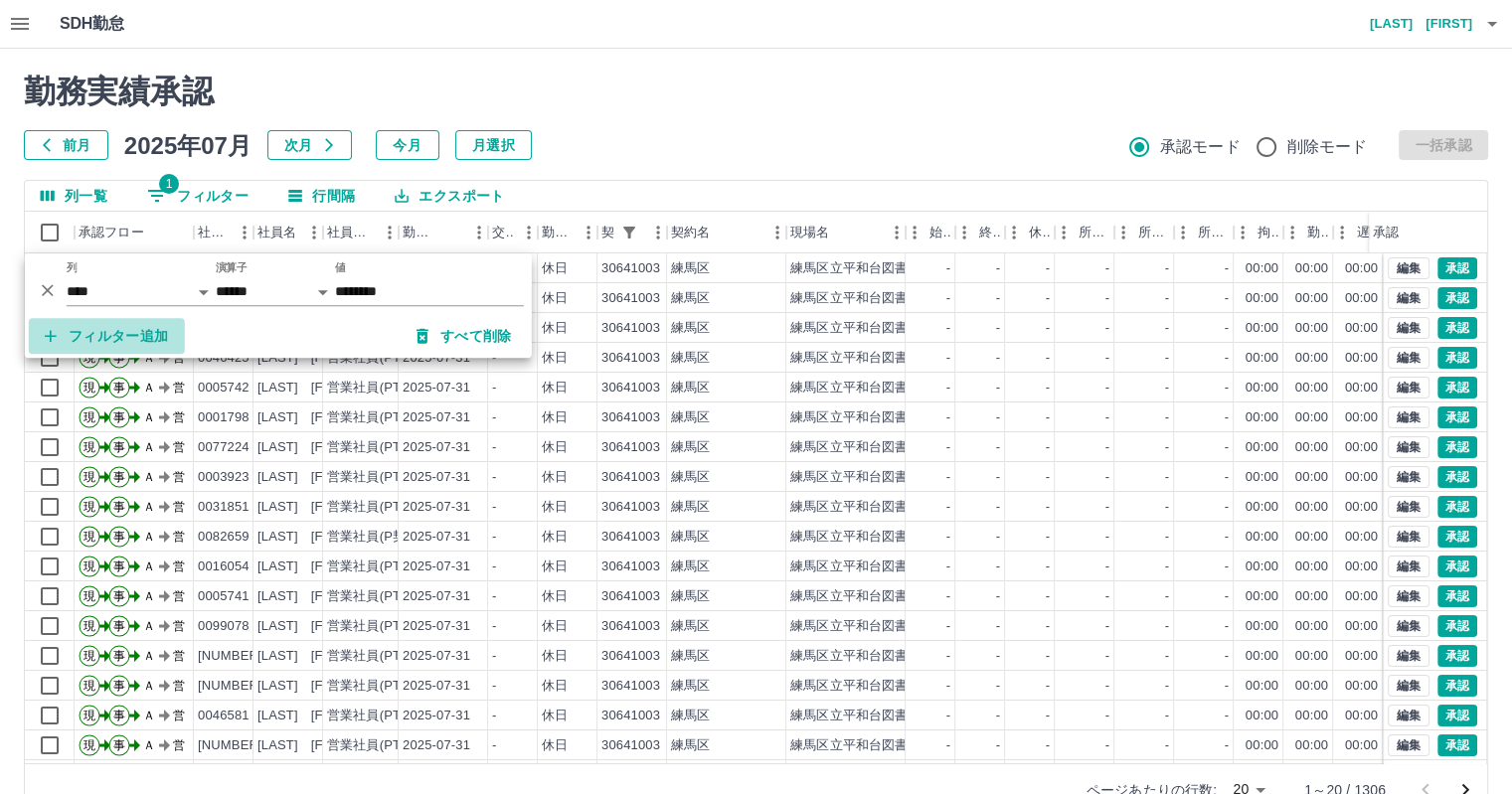 click on "フィルター追加" at bounding box center (106, 336) 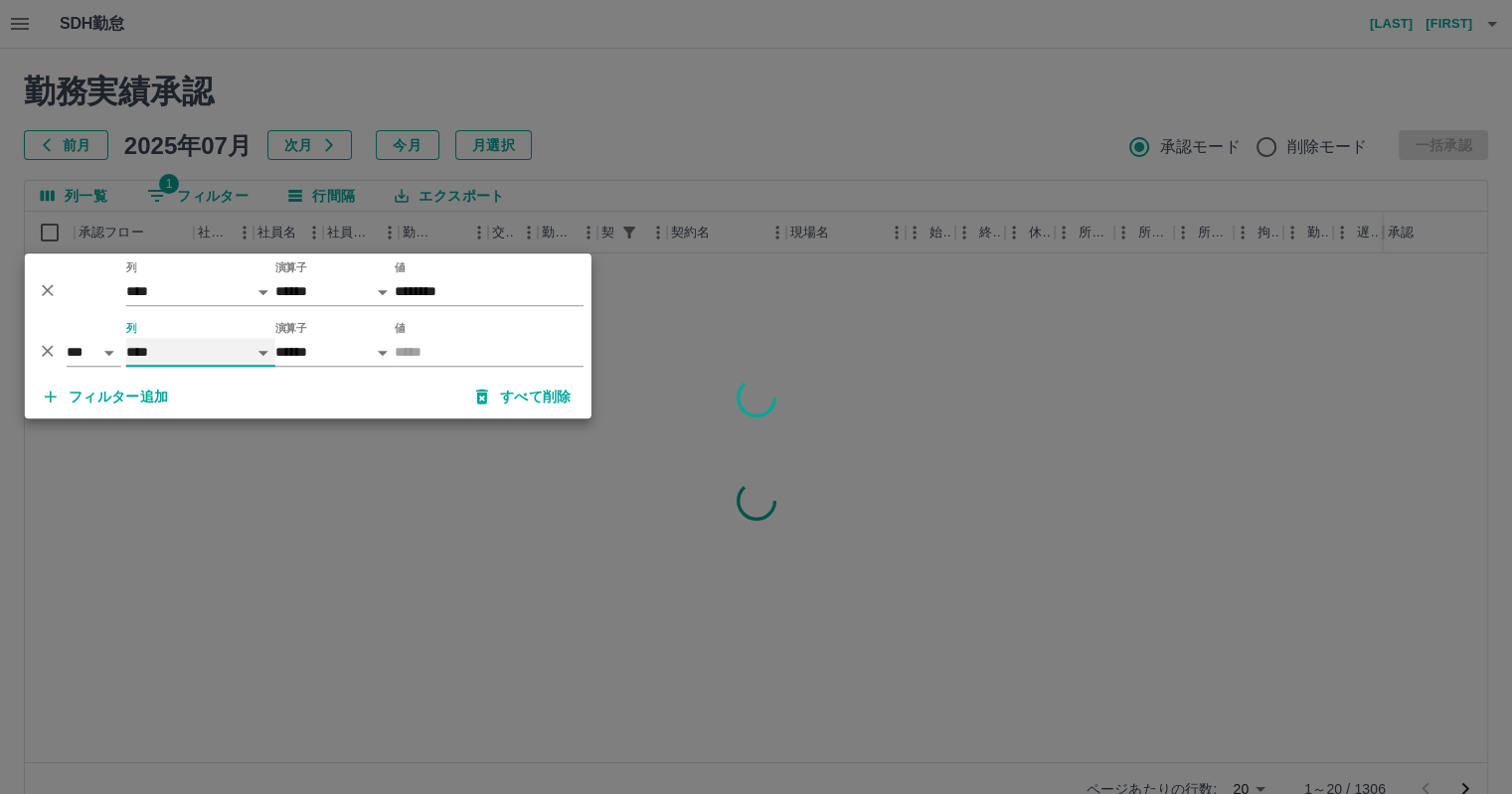 click on "**** *** **** *** *** **** ***** *** *** ** ** ** **** **** **** ** ** *** **** *****" at bounding box center (201, 352) 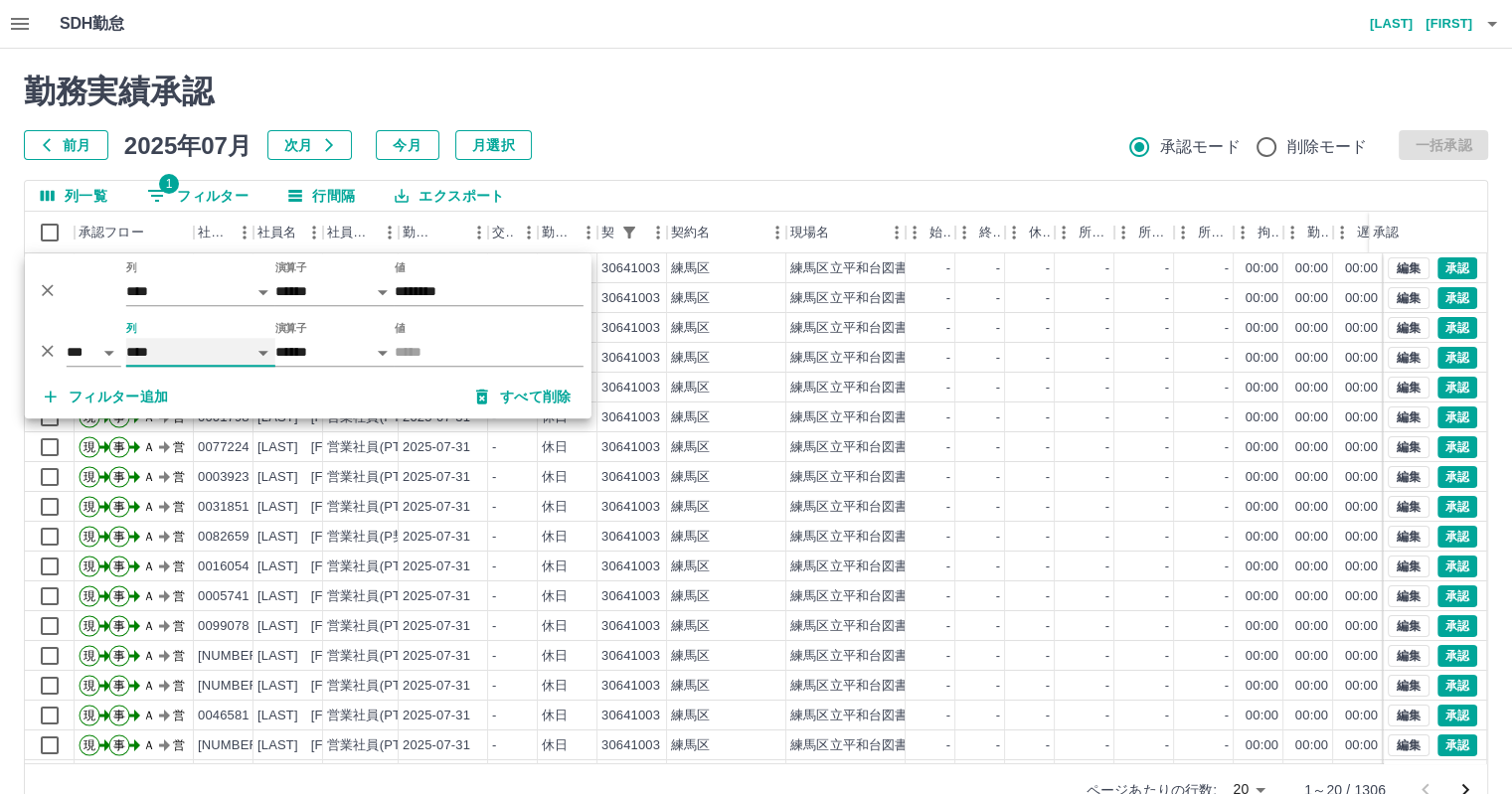 click on "**** *** **** *** *** **** ***** *** *** ** ** ** **** **** **** ** ** *** **** *****" at bounding box center (201, 352) 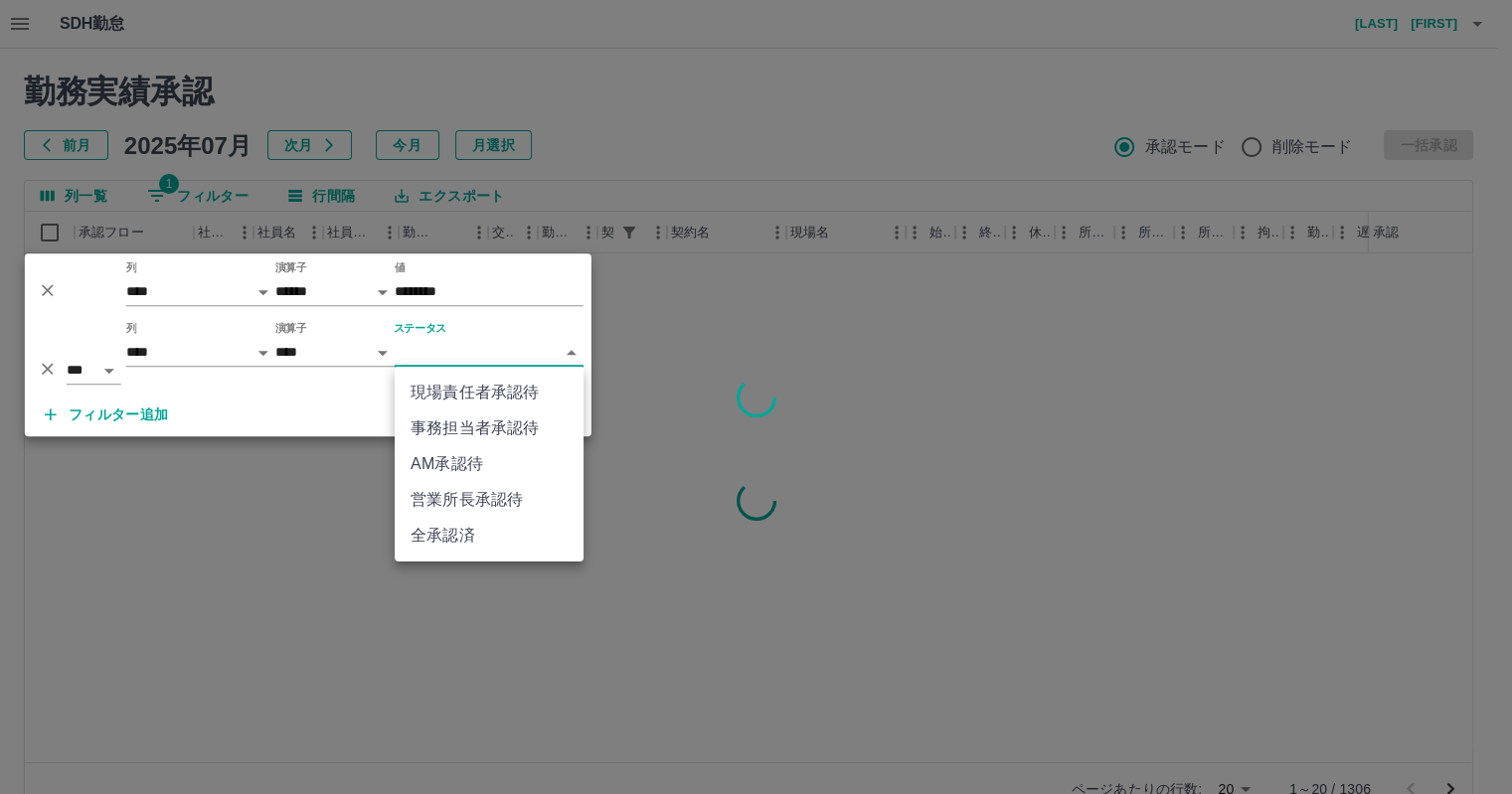 click on "SDH勤怠 一戸　康幸 勤務実績承認 前月 2025年07月 次月 今月 月選択 承認モード 削除モード 一括承認 列一覧 1 フィルター 行間隔 エクスポート 承認フロー 社員番号 社員名 社員区分 勤務日 交通費 勤務区分 契約コード 契約名 現場名 始業 終業 休憩 所定開始 所定終業 所定休憩 拘束 勤務 遅刻等 コメント ステータス 承認 ページあたりの行数: 20 ** 1～20 / 1306 SDH勤怠 *** ** 列 **** *** **** *** *** **** ***** *** *** ** ** ** **** **** **** ** ** *** **** ***** 演算子 ****** ******* 値 ******** *** ** 列 **** *** **** *** *** **** ***** *** *** ** ** ** **** **** **** ** ** *** **** ***** 演算子 **** ****** ステータス ​ ********* フィルター追加 すべて削除 現場責任者承認待 事務担当者承認待 AM承認待 営業所長承認待 全承認済" at bounding box center (756, 419) 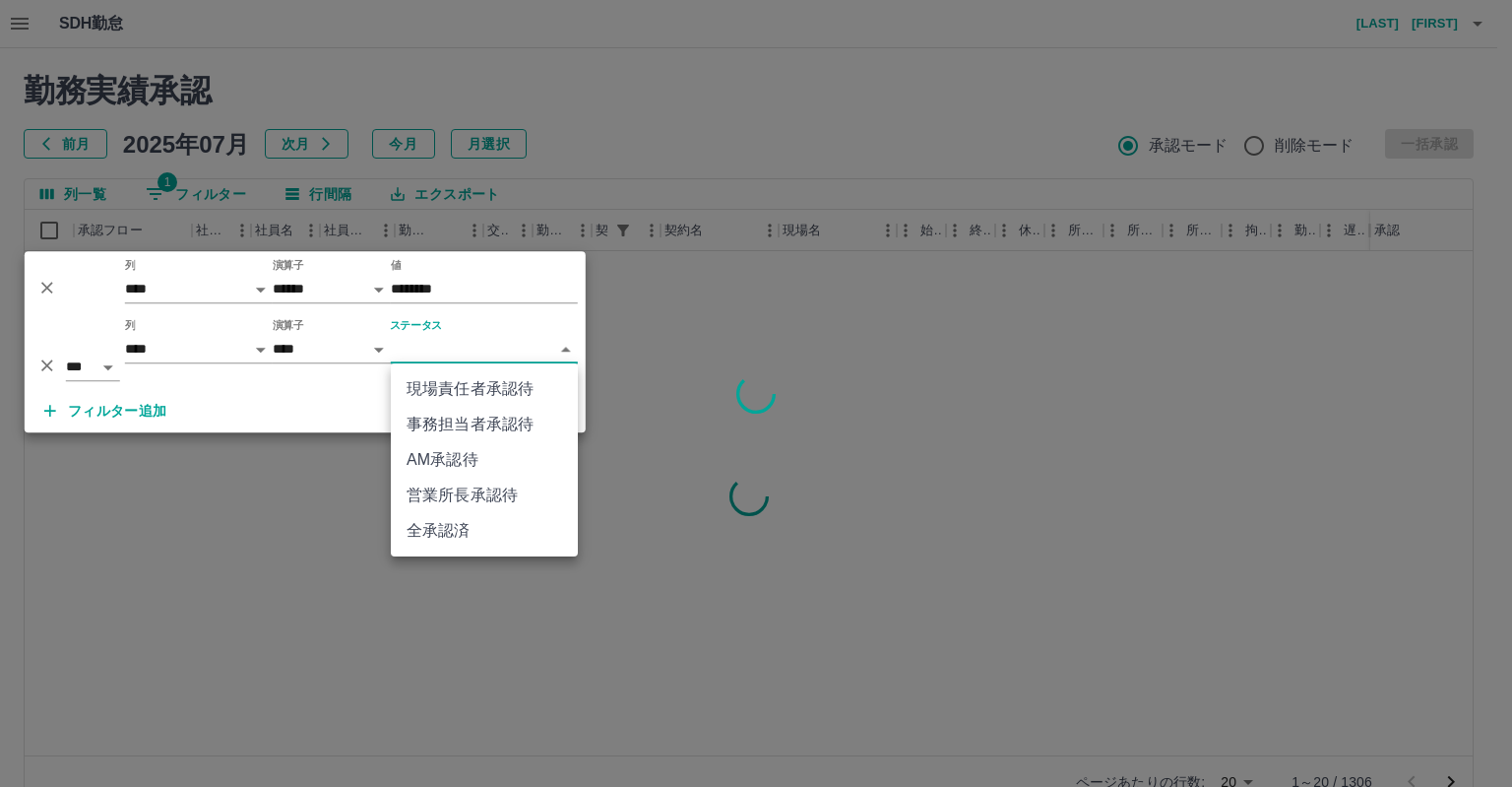 click on "AM承認待" at bounding box center [484, 460] 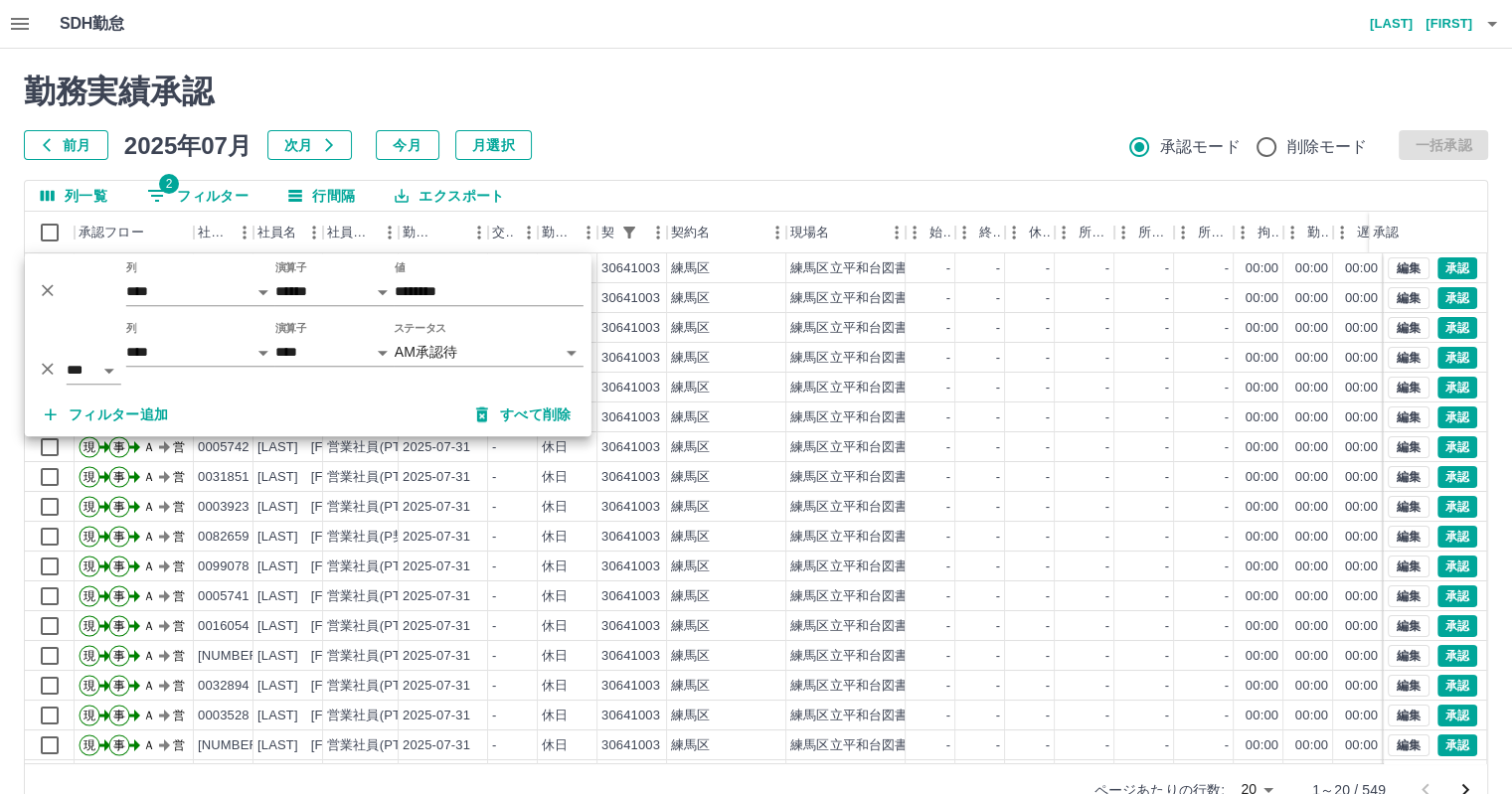 click on "勤務実績承認 前月 2025年07月 次月 今月 月選択 承認モード 削除モード 一括承認" at bounding box center (756, 116) 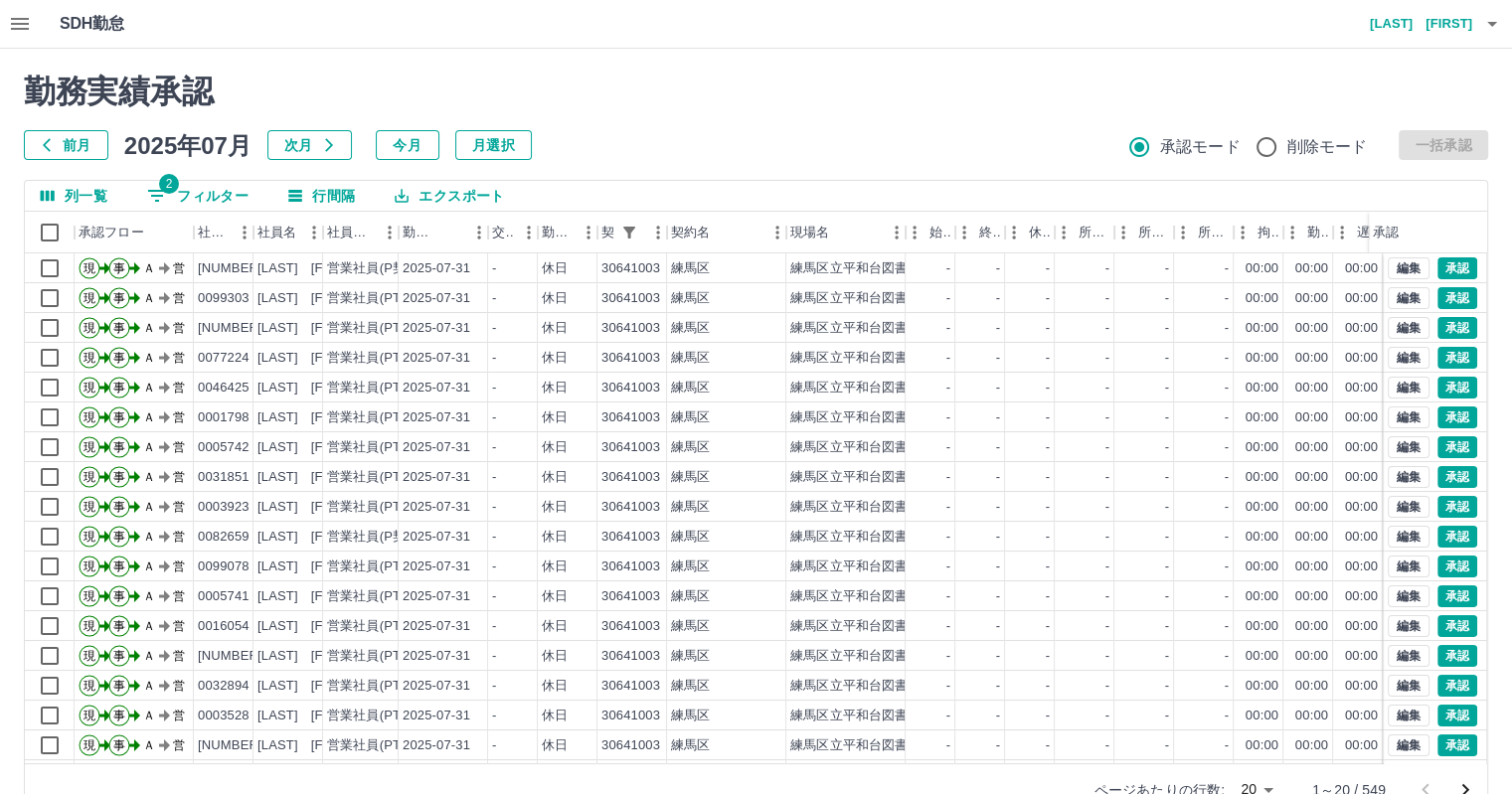 click on "SDH勤怠 一戸　康幸 勤務実績承認 前月 2025年07月 次月 今月 月選択 承認モード 削除モード 一括承認 列一覧 2 フィルター 行間隔 エクスポート 承認フロー 社員番号 社員名 社員区分 勤務日 交通費 勤務区分 契約コード 契約名 現場名 始業 終業 休憩 所定開始 所定終業 所定休憩 拘束 勤務 遅刻等 コメント ステータス 承認 現 事 Ａ 営 0105004 岡田　祐美 営業社員(P契約) 2025-07-31  -  休日 30641003 練馬区 練馬区立平和台図書館 - - - - - - 00:00 00:00 00:00 AM承認待 現 事 Ａ 営 0099303 高木　美沙 営業社員(PT契約) 2025-07-31  -  休日 30641003 練馬区 練馬区立平和台図書館 - - - - - - 00:00 00:00 00:00 AM承認待 現 事 Ａ 営 0042585 平山　裕子 営業社員(PT契約) 2025-07-31  -  休日 30641003 練馬区 練馬区立平和台図書館 - - - - - - 00:00 00:00 00:00 AM承認待 現 事 Ａ 営 0077224 加賀谷　諒果 2025-07-31  -  - -" at bounding box center (756, 419) 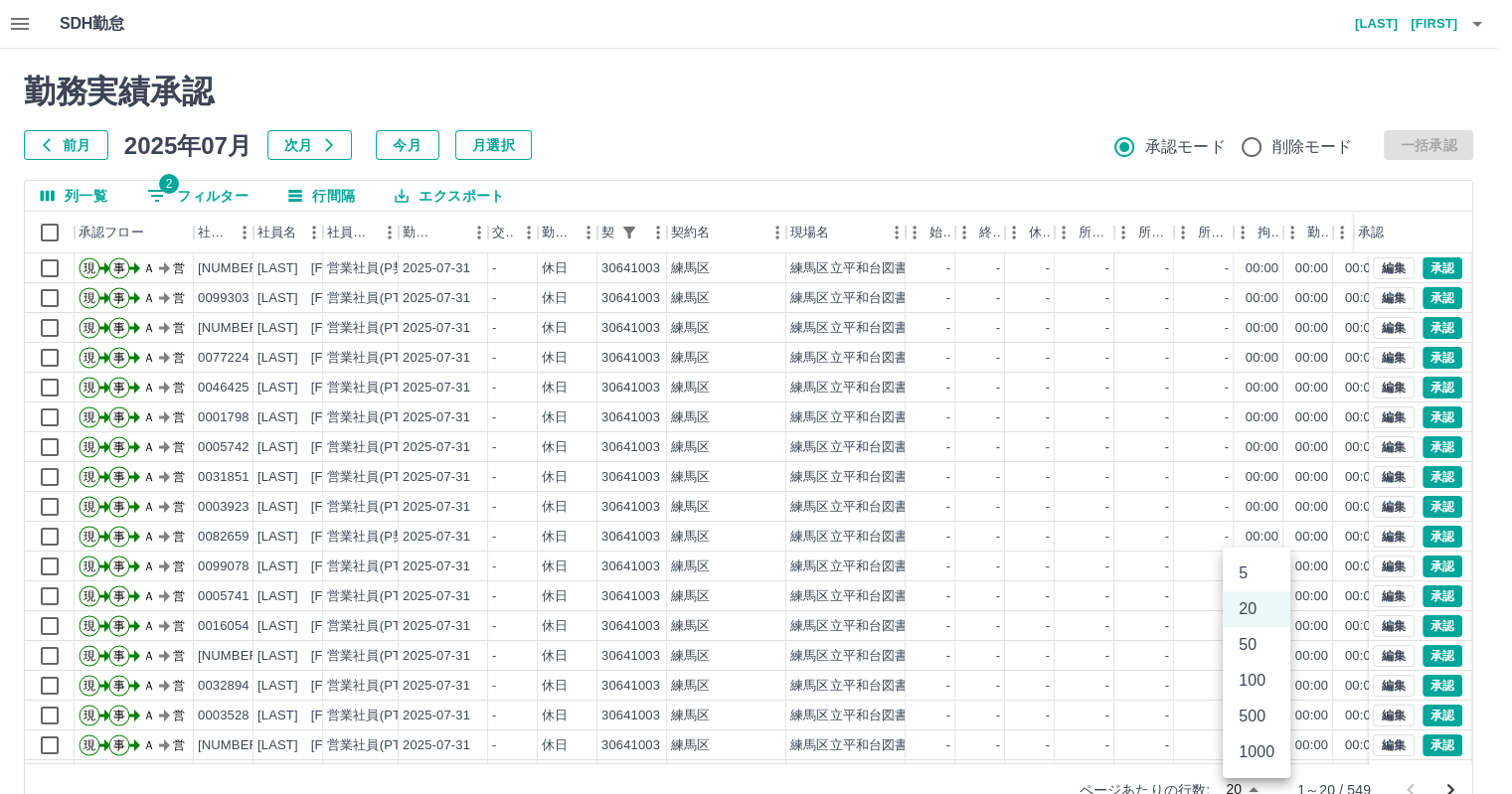 scroll, scrollTop: 9, scrollLeft: 0, axis: vertical 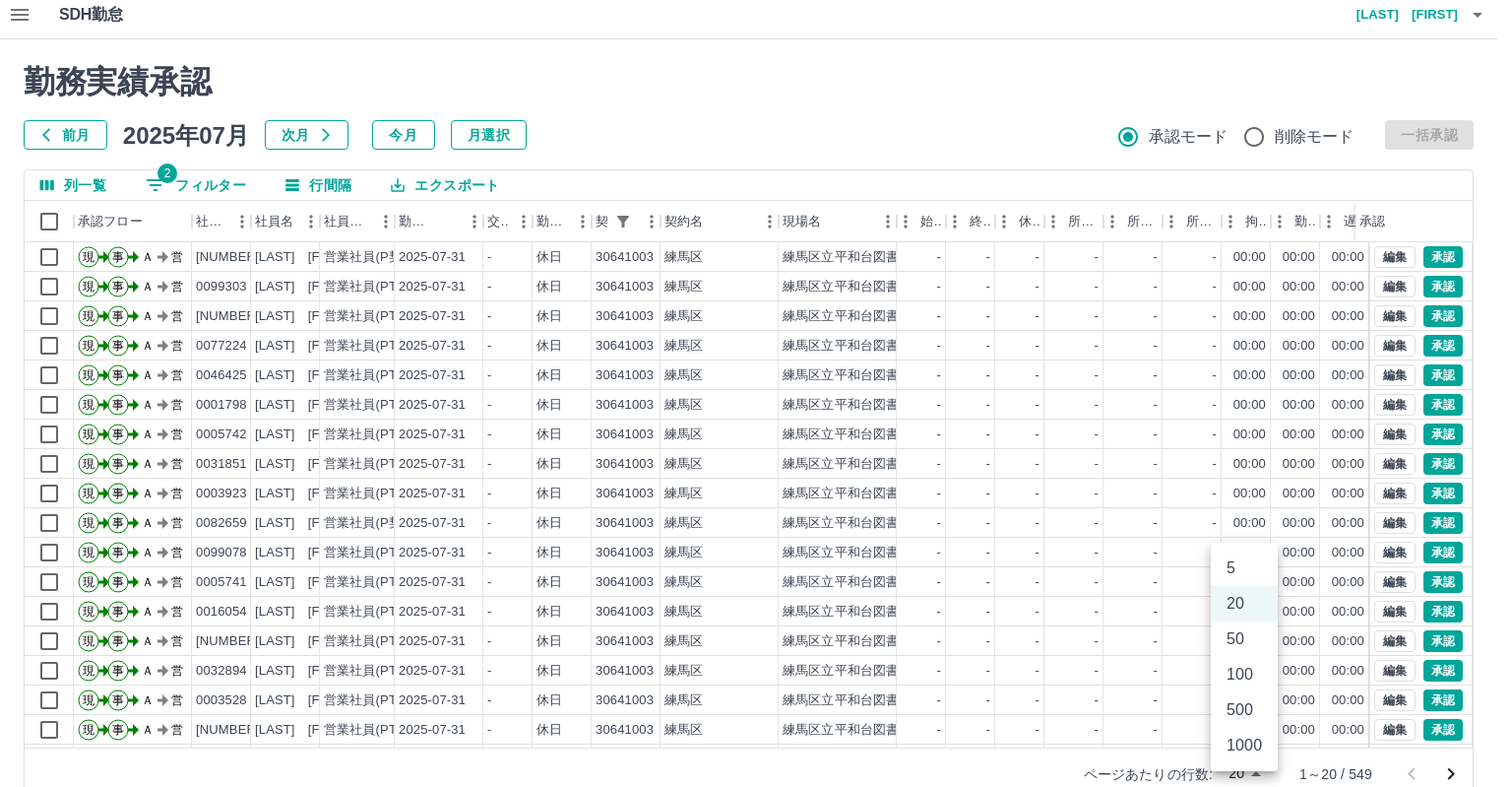 click on "500" at bounding box center [1244, 710] 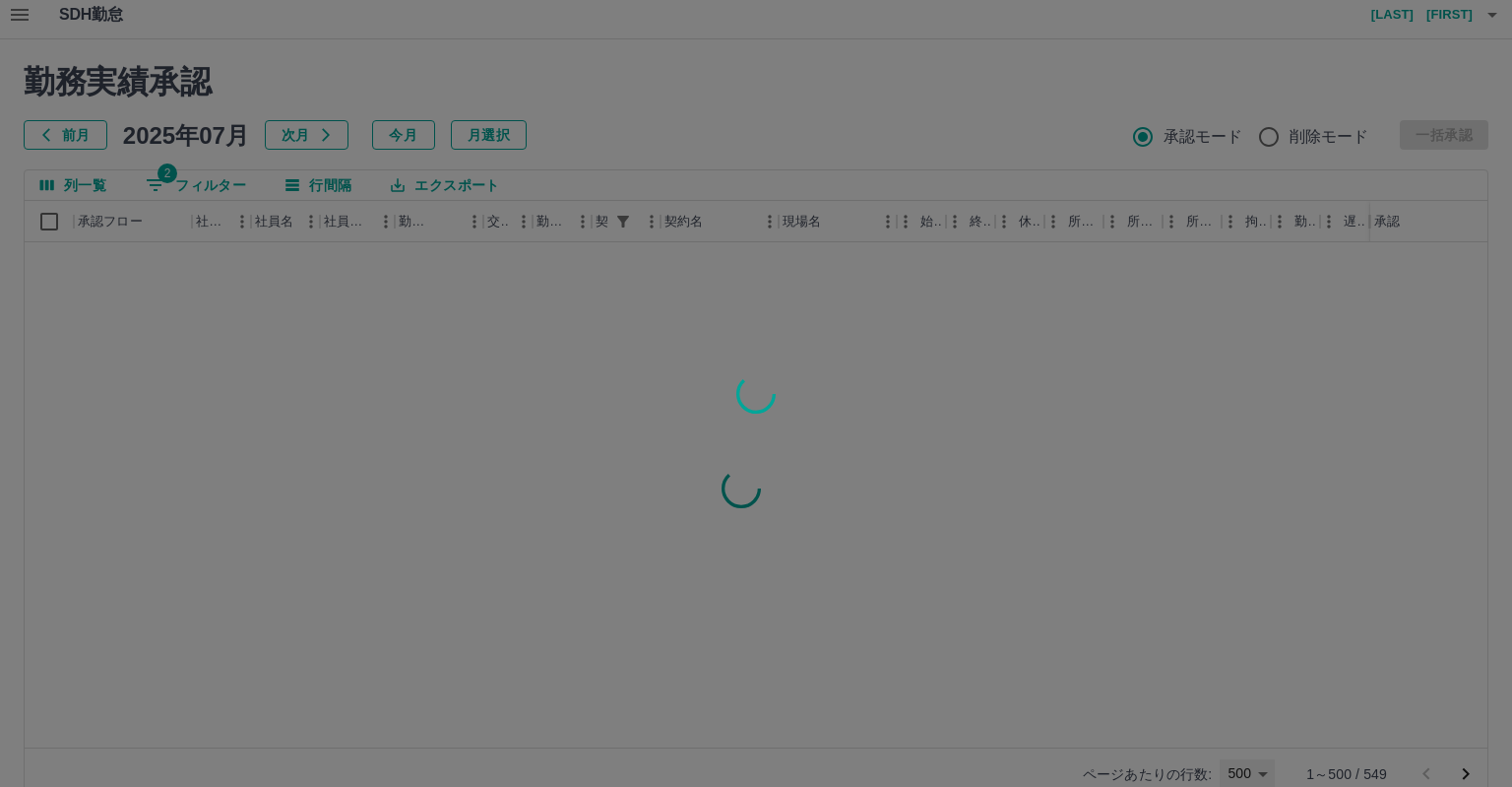 type on "***" 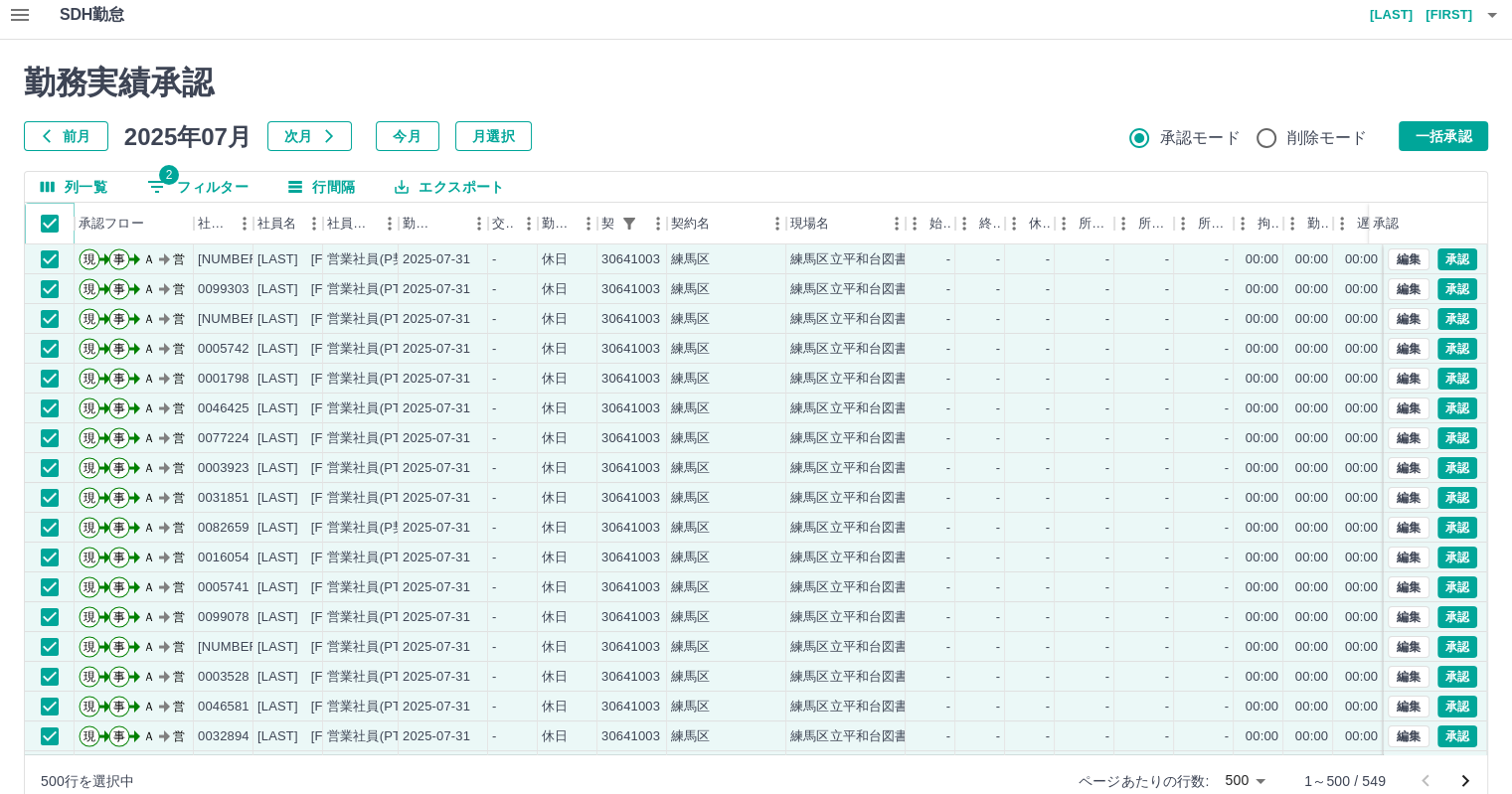 scroll, scrollTop: 46, scrollLeft: 0, axis: vertical 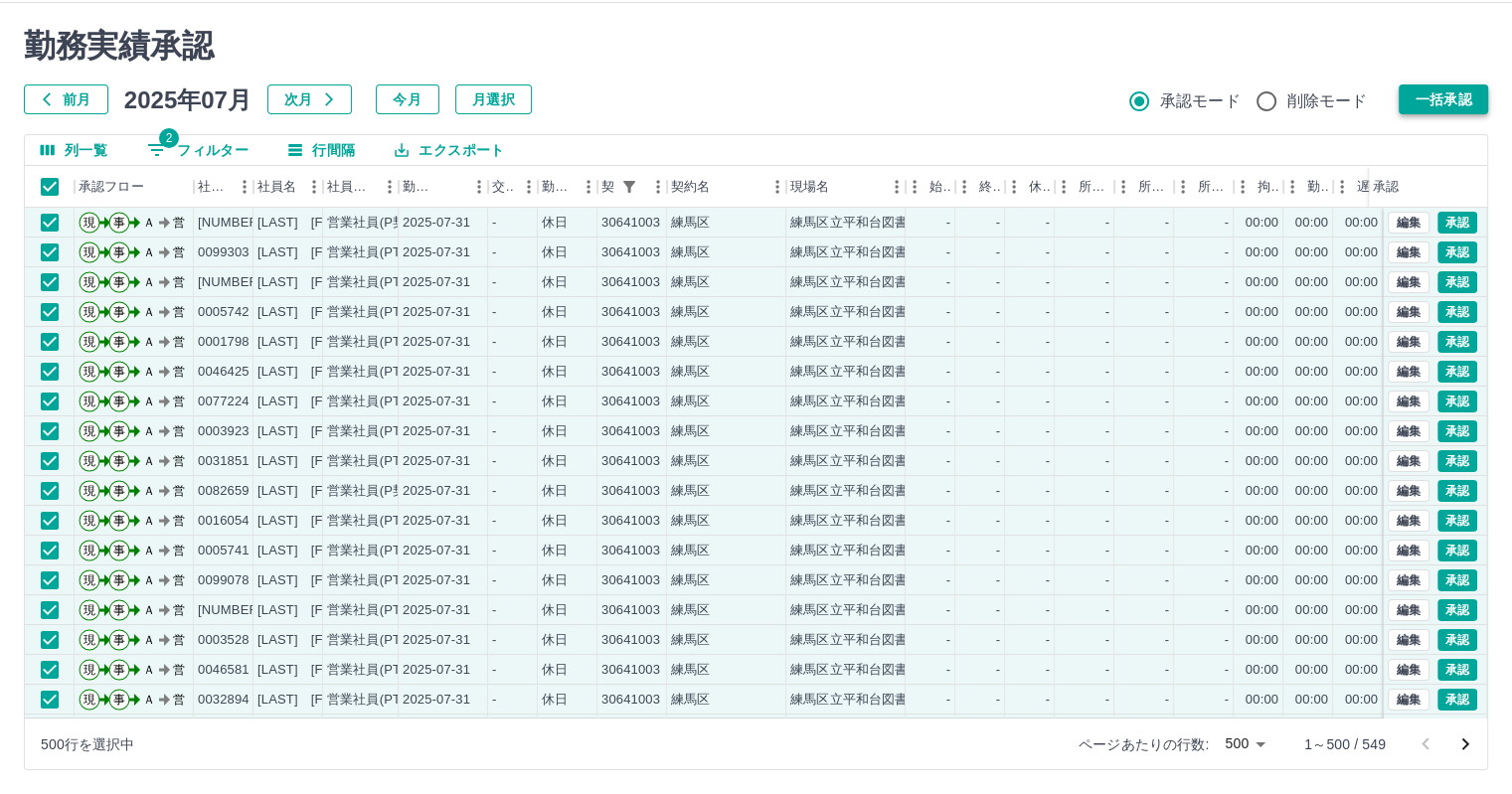 click on "一括承認" at bounding box center [1443, 99] 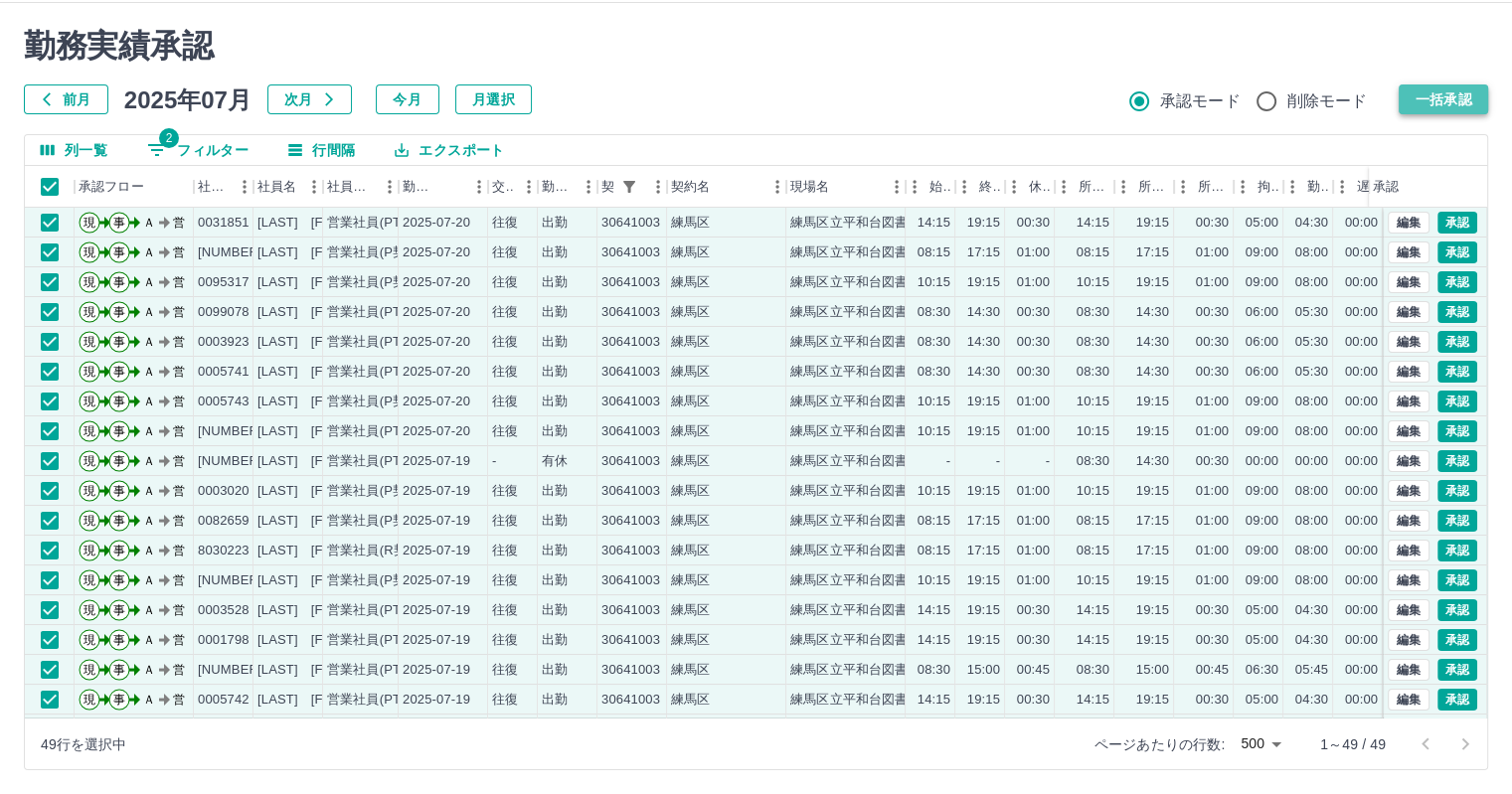 click on "一括承認" at bounding box center (1443, 99) 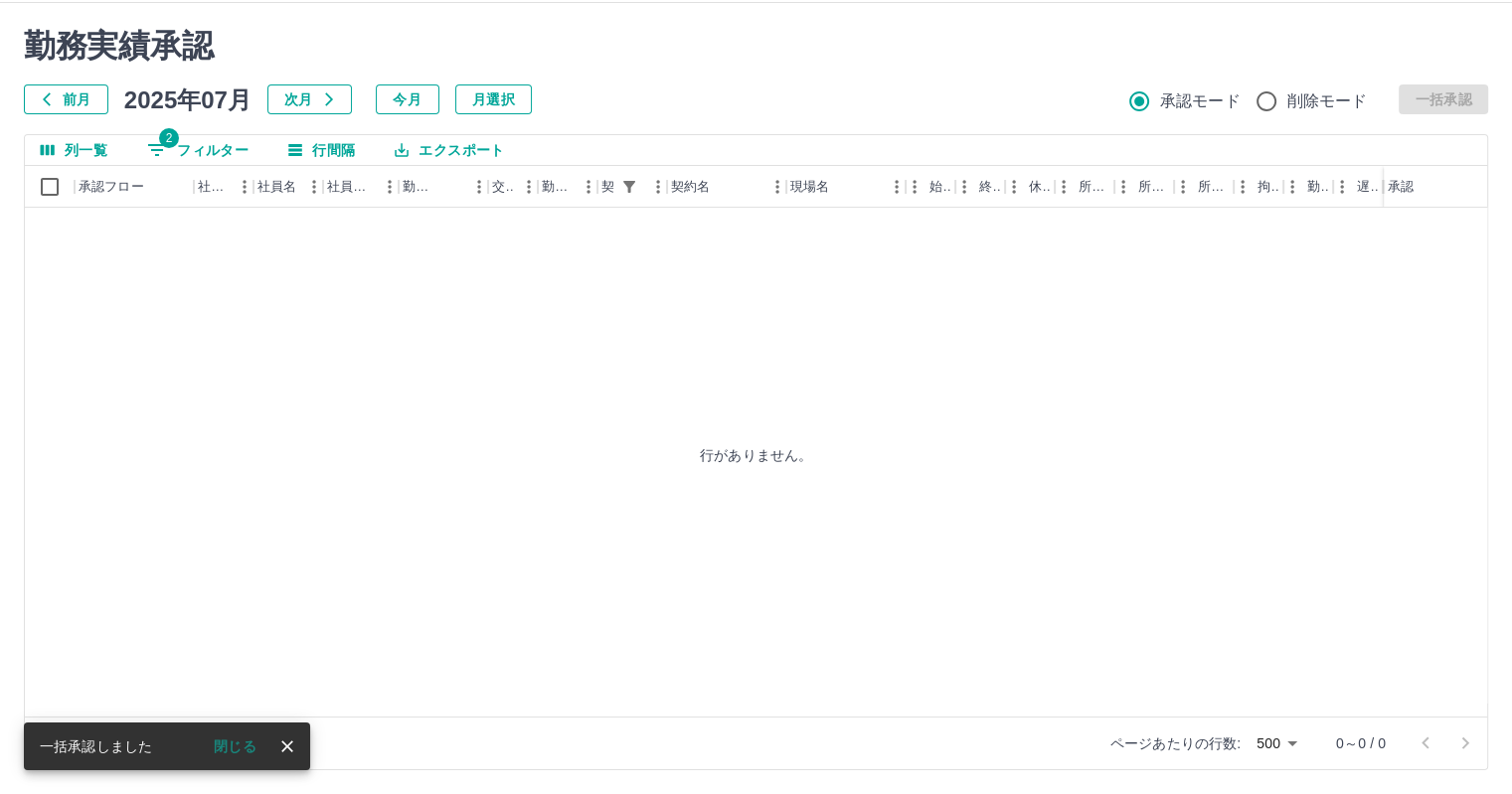 click on "2 フィルター" at bounding box center (198, 150) 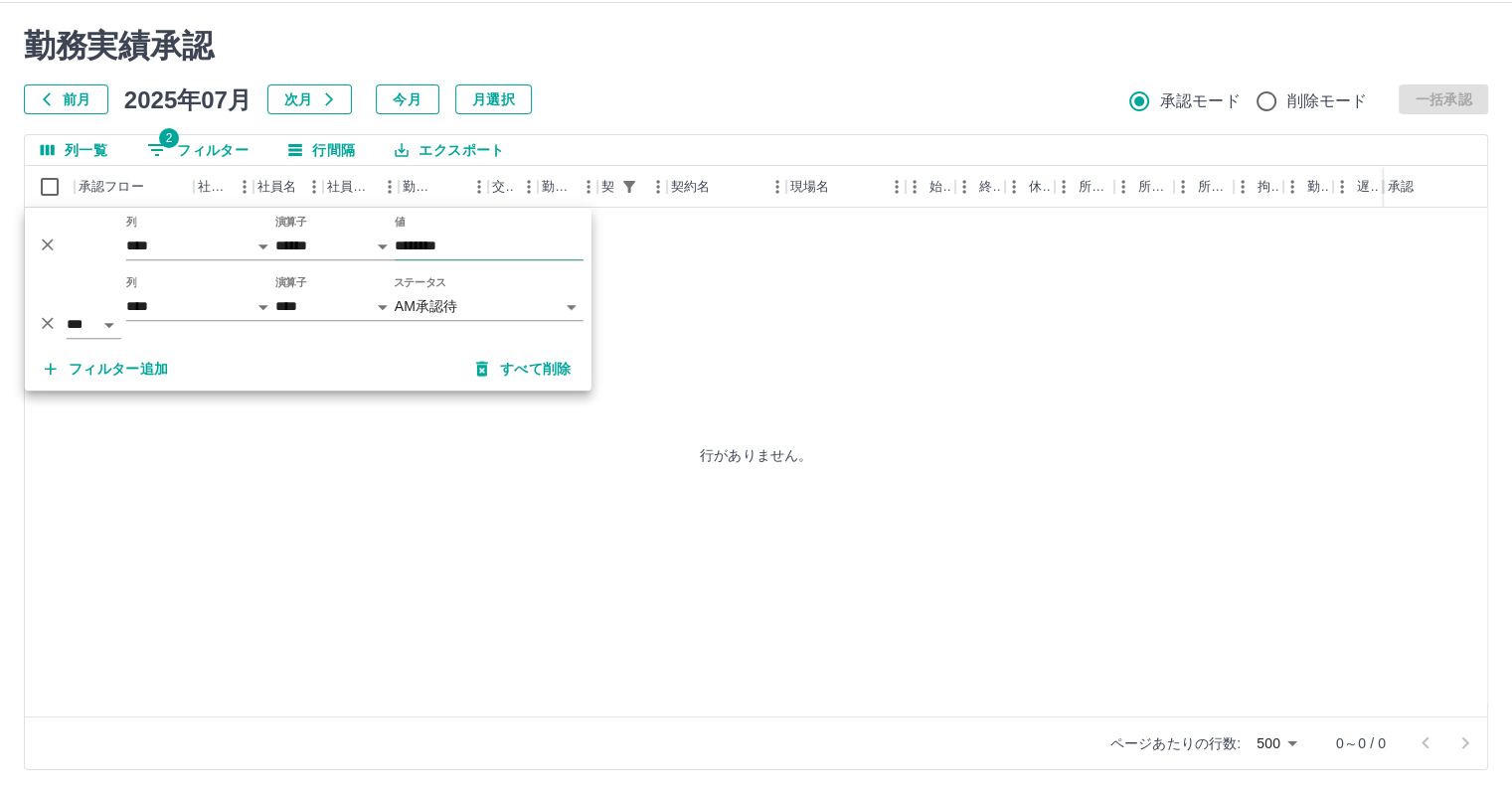 click on "********" at bounding box center [489, 245] 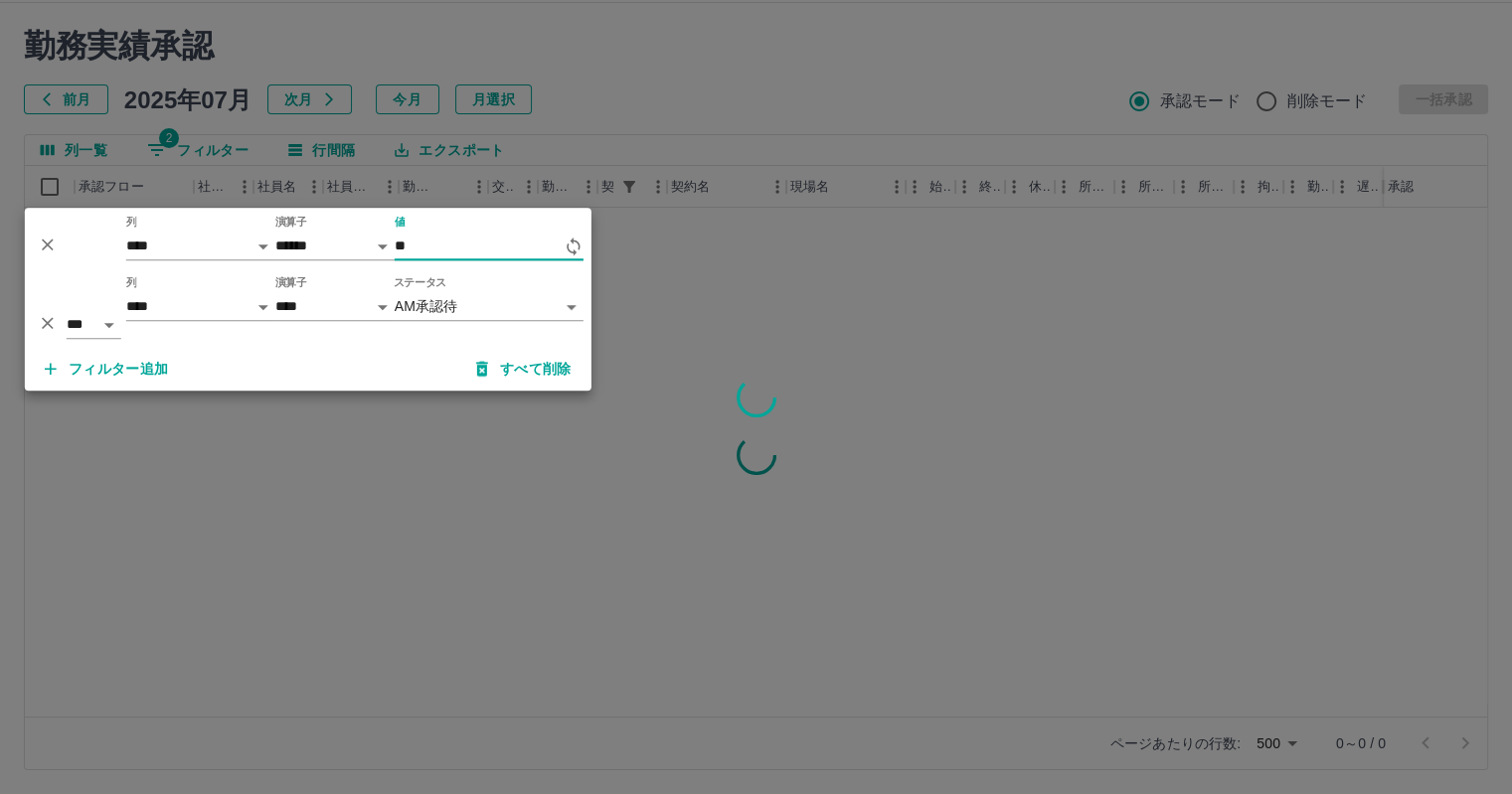 type on "*" 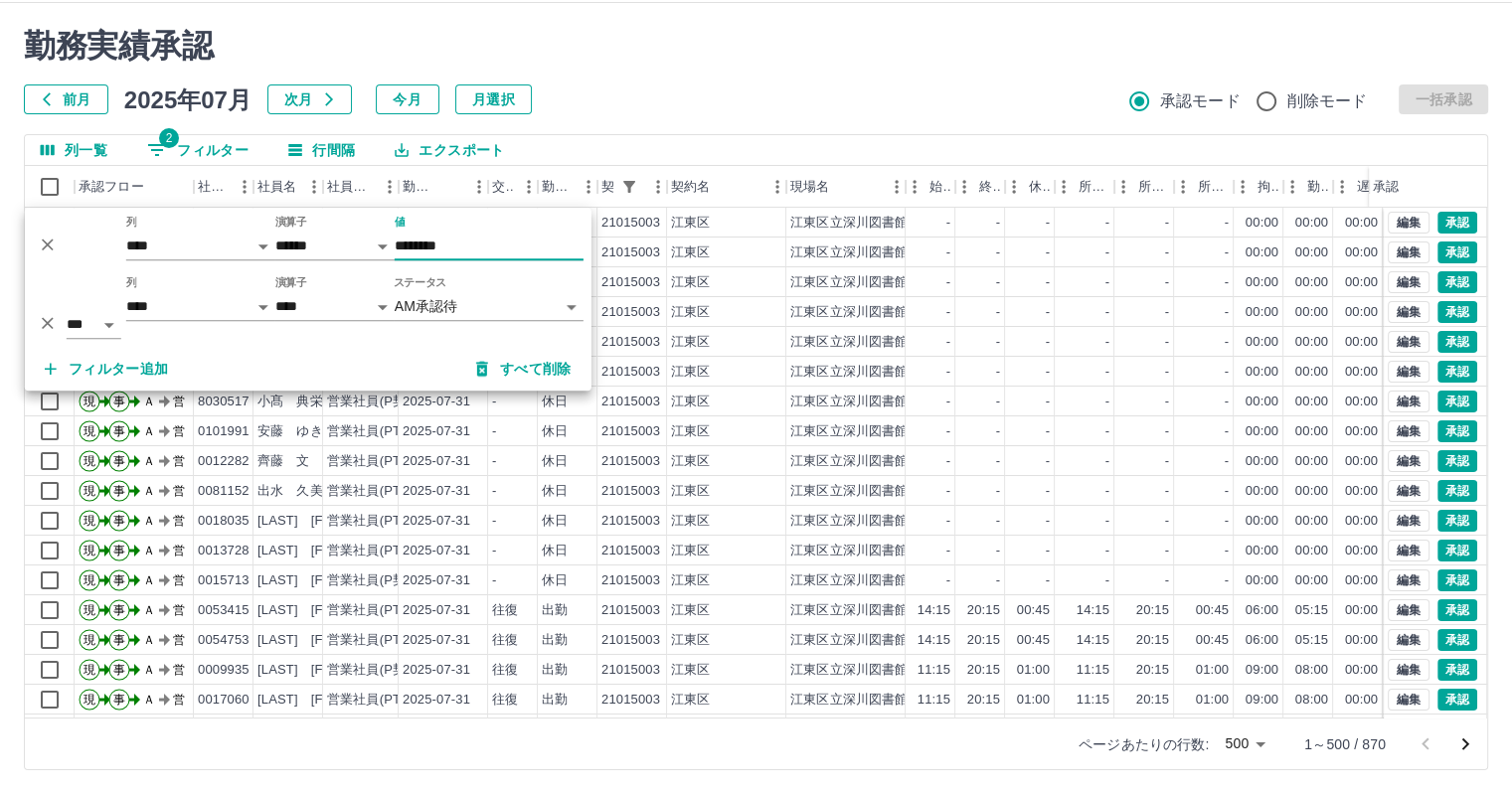 type on "********" 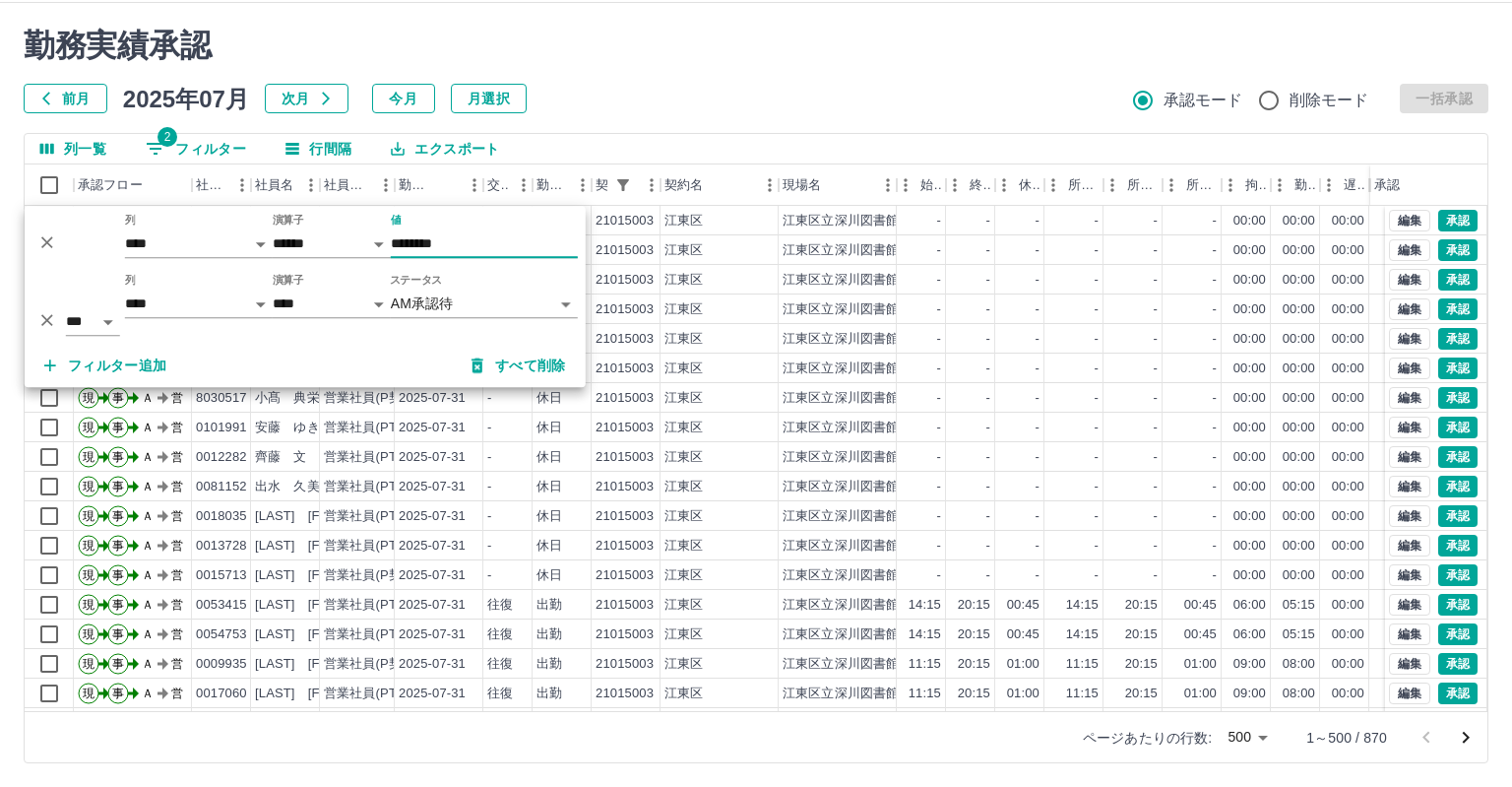 click on "SDH勤怠 一戸　康幸 勤務実績承認 前月 2025年07月 次月 今月 月選択 承認モード 削除モード 一括承認 列一覧 2 フィルター 行間隔 エクスポート 承認フロー 社員番号 社員名 社員区分 勤務日 交通費 勤務区分 契約コード 契約名 現場名 始業 終業 休憩 所定開始 所定終業 所定休憩 拘束 勤務 遅刻等 コメント ステータス 承認 現 事 Ａ 営 0103189 永見　歩央 営業社員(PT契約) 2025-07-31  -  休日 21015003 江東区 江東区立深川図書館 - - - - - - 00:00 00:00 00:00 AM承認待 現 事 Ａ 営 0019917 瀧澤　玲菜 営業社員(PT契約) 2025-07-31  -  休日 21015003 江東区 江東区立深川図書館 - - - - - - 00:00 00:00 00:00 AM承認待 現 事 Ａ 営 0018034 大武　由美子 営業社員(PT契約) 2025-07-31  -  休日 21015003 江東区 江東区立深川図書館 - - - - - - 00:00 00:00 00:00 AM承認待 現 事 Ａ 営 0005759 酒井　久美子 営業社員(PT契約) -" at bounding box center (756, 370) 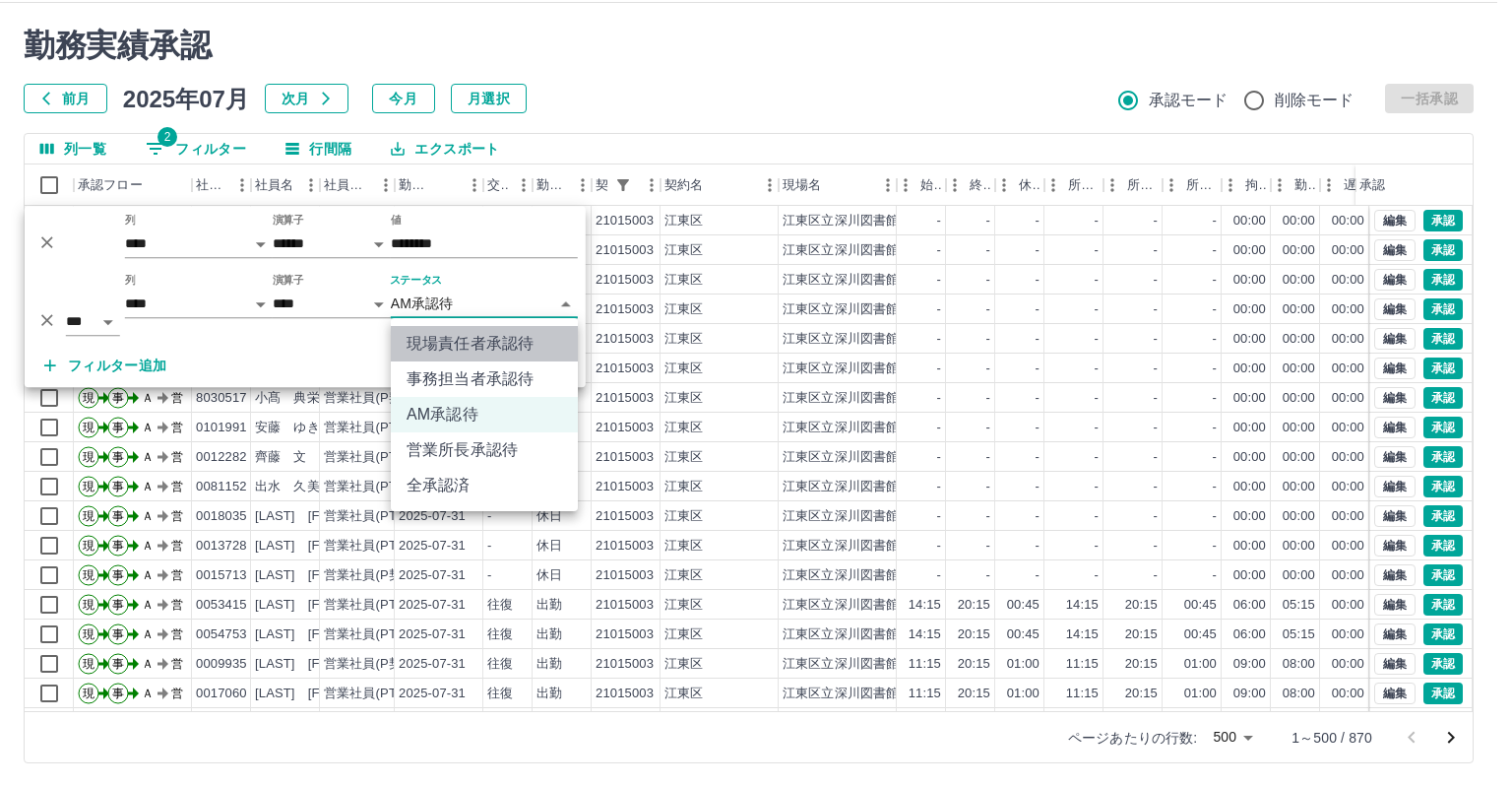 click on "現場責任者承認待" at bounding box center (484, 344) 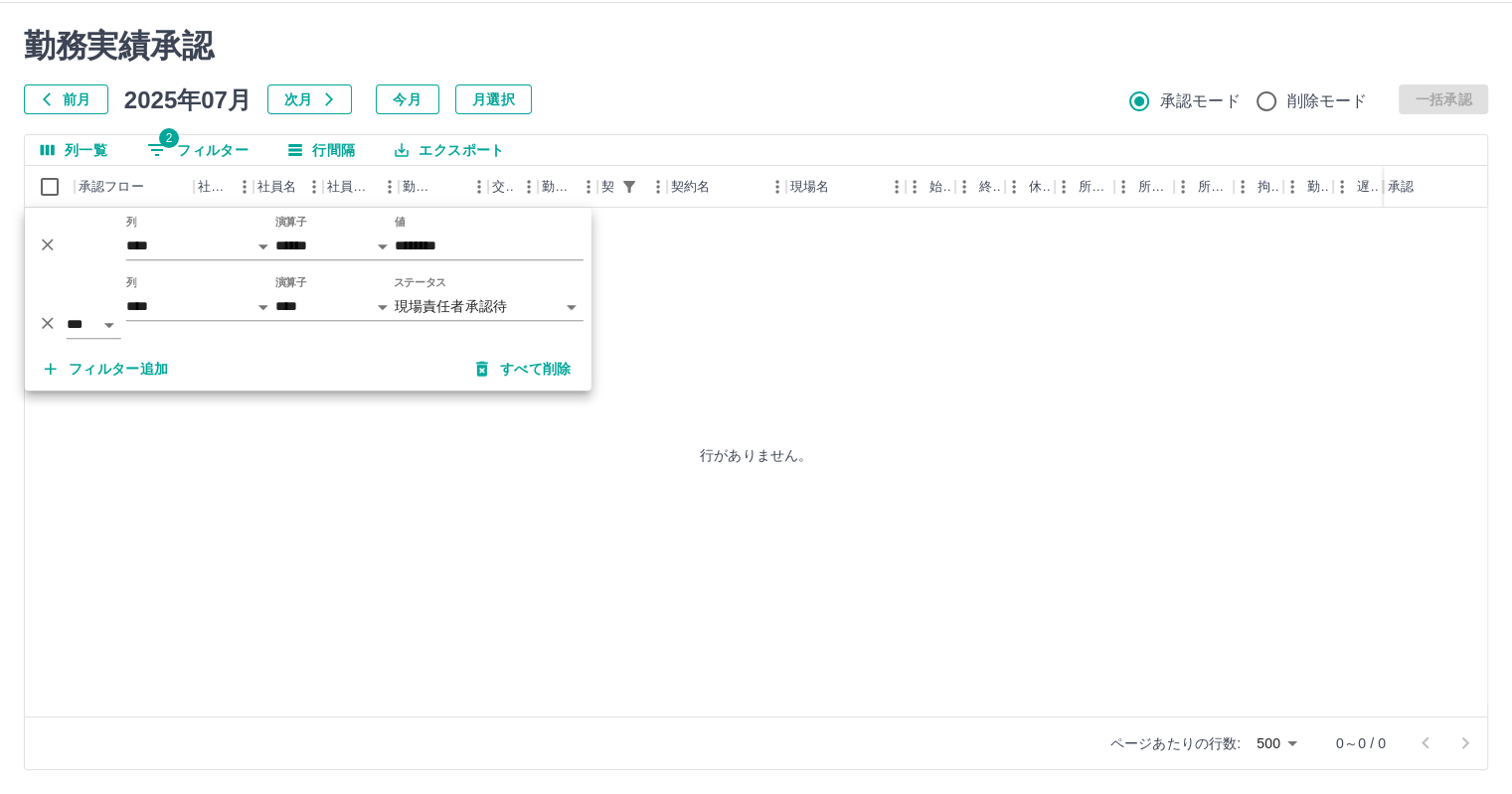 click on "**********" at bounding box center (756, 374) 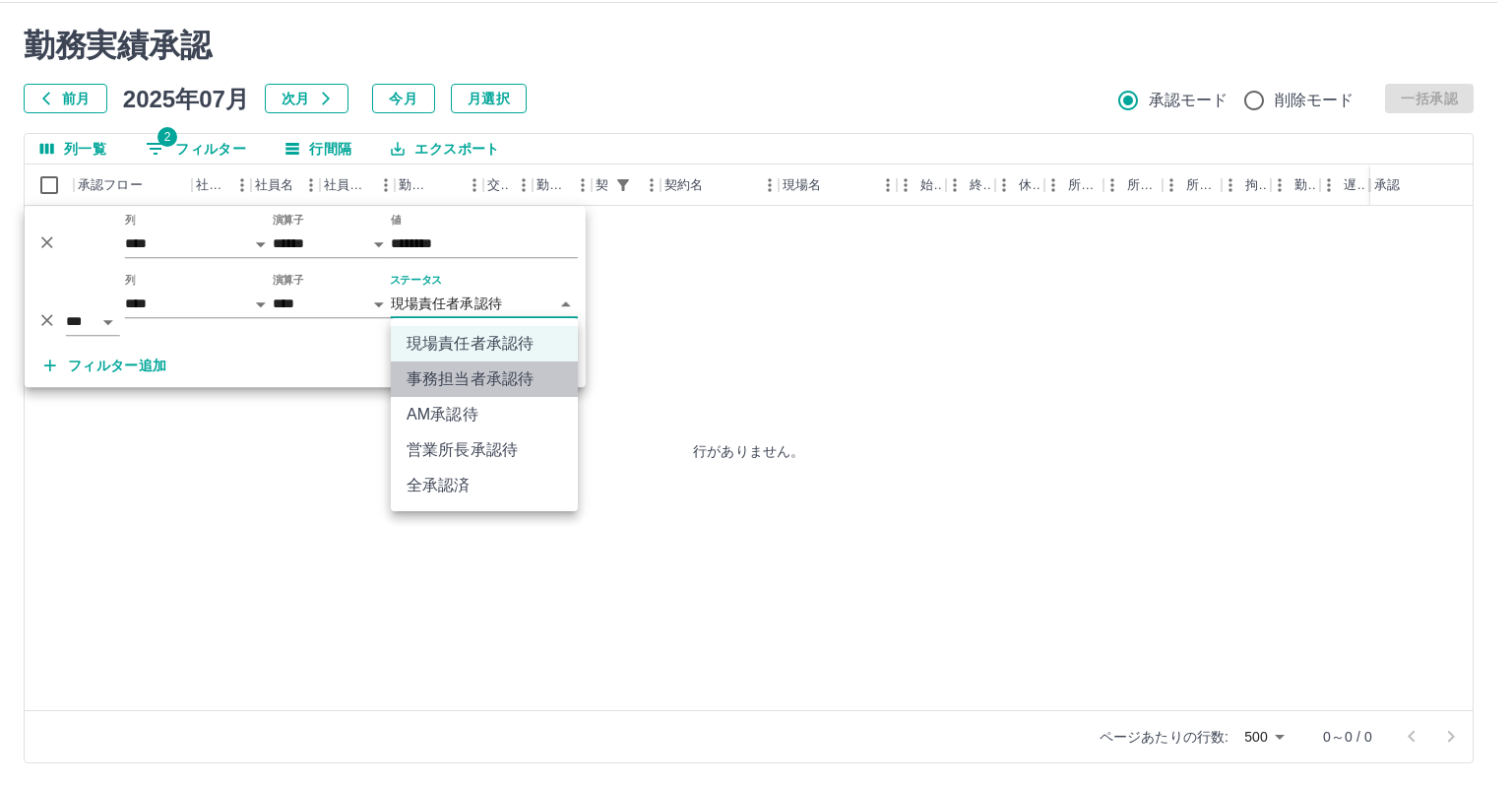 click on "事務担当者承認待" at bounding box center [484, 379] 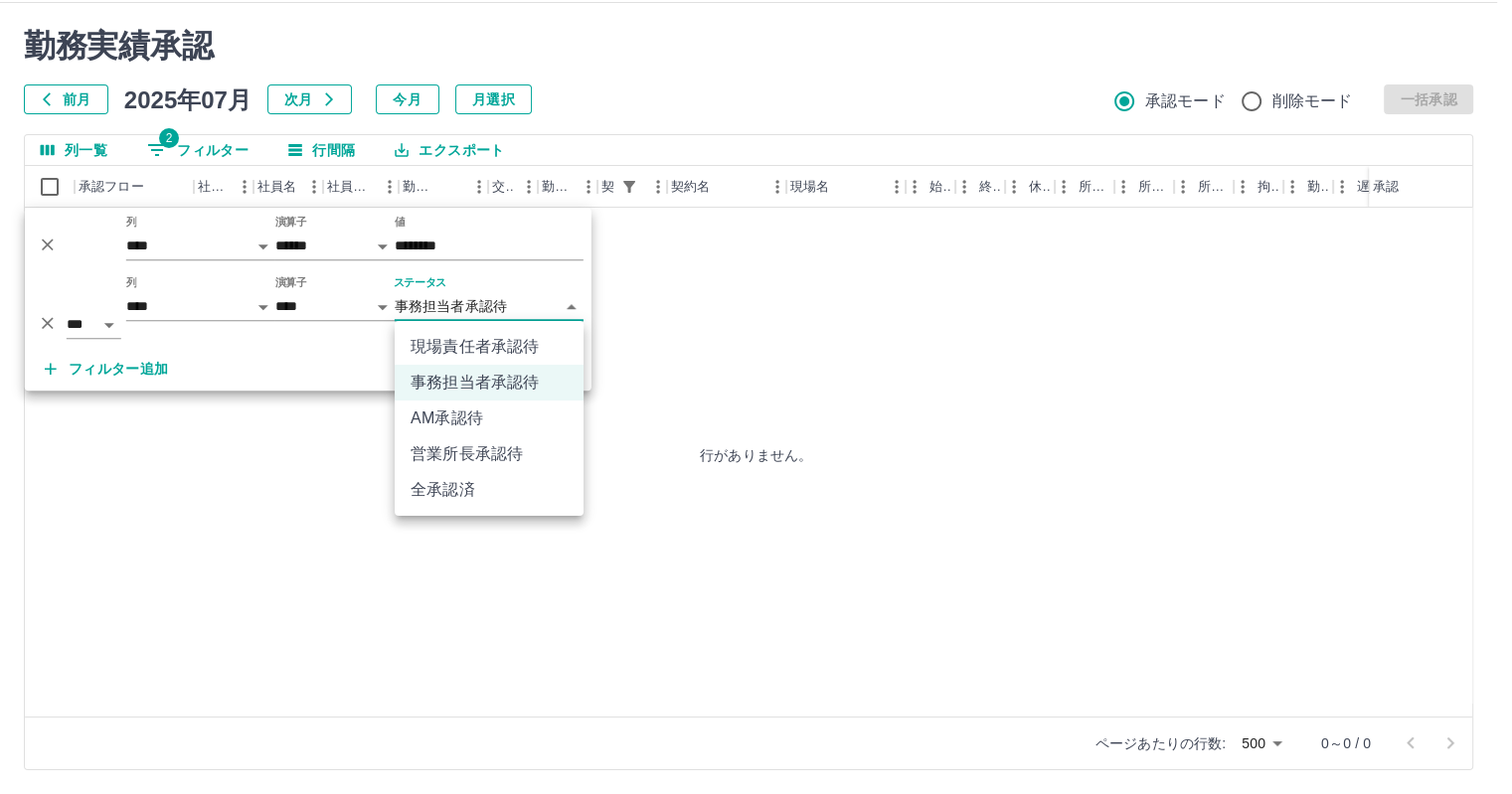 click on "**********" at bounding box center [756, 374] 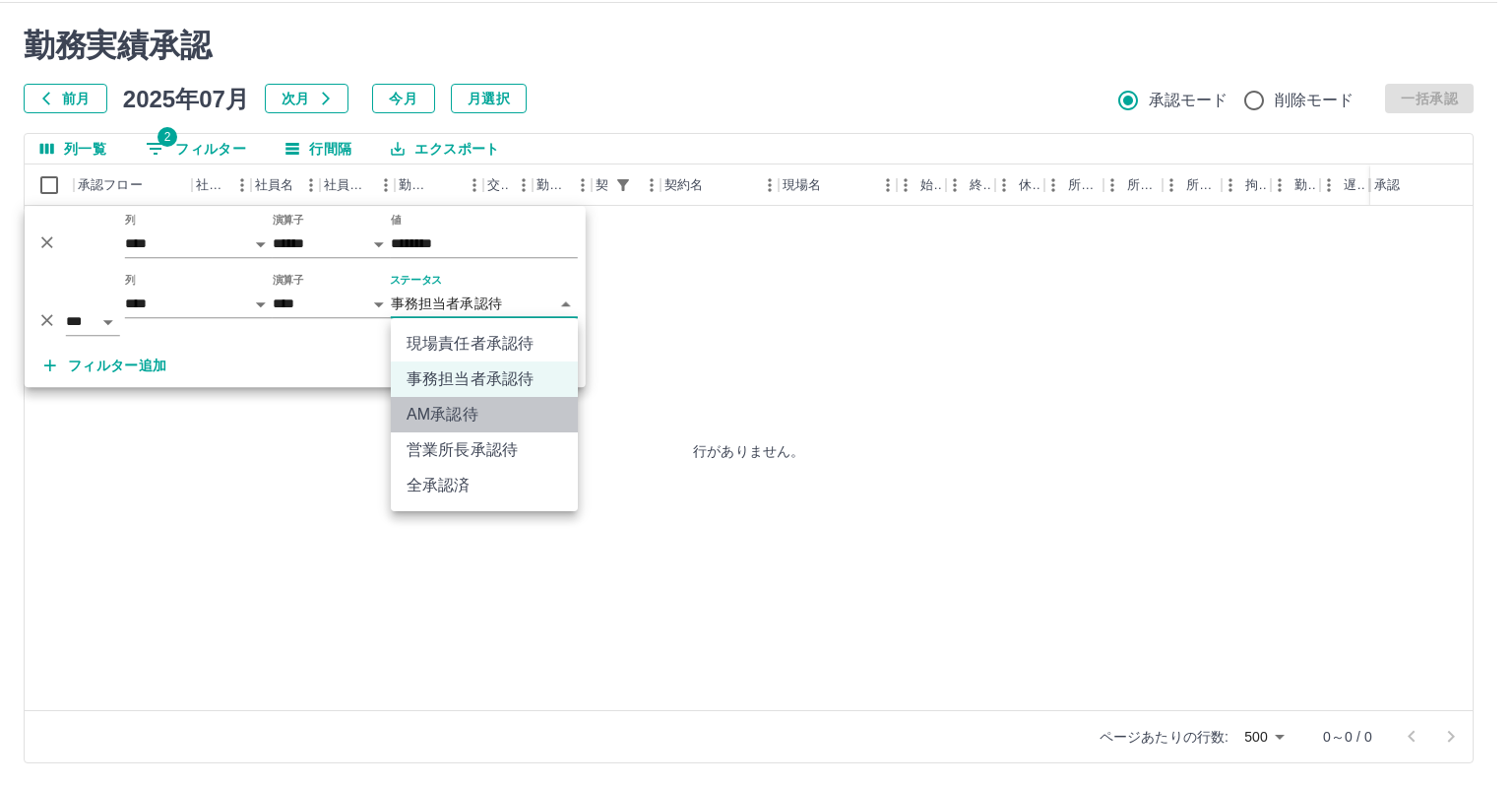 click on "AM承認待" at bounding box center [484, 415] 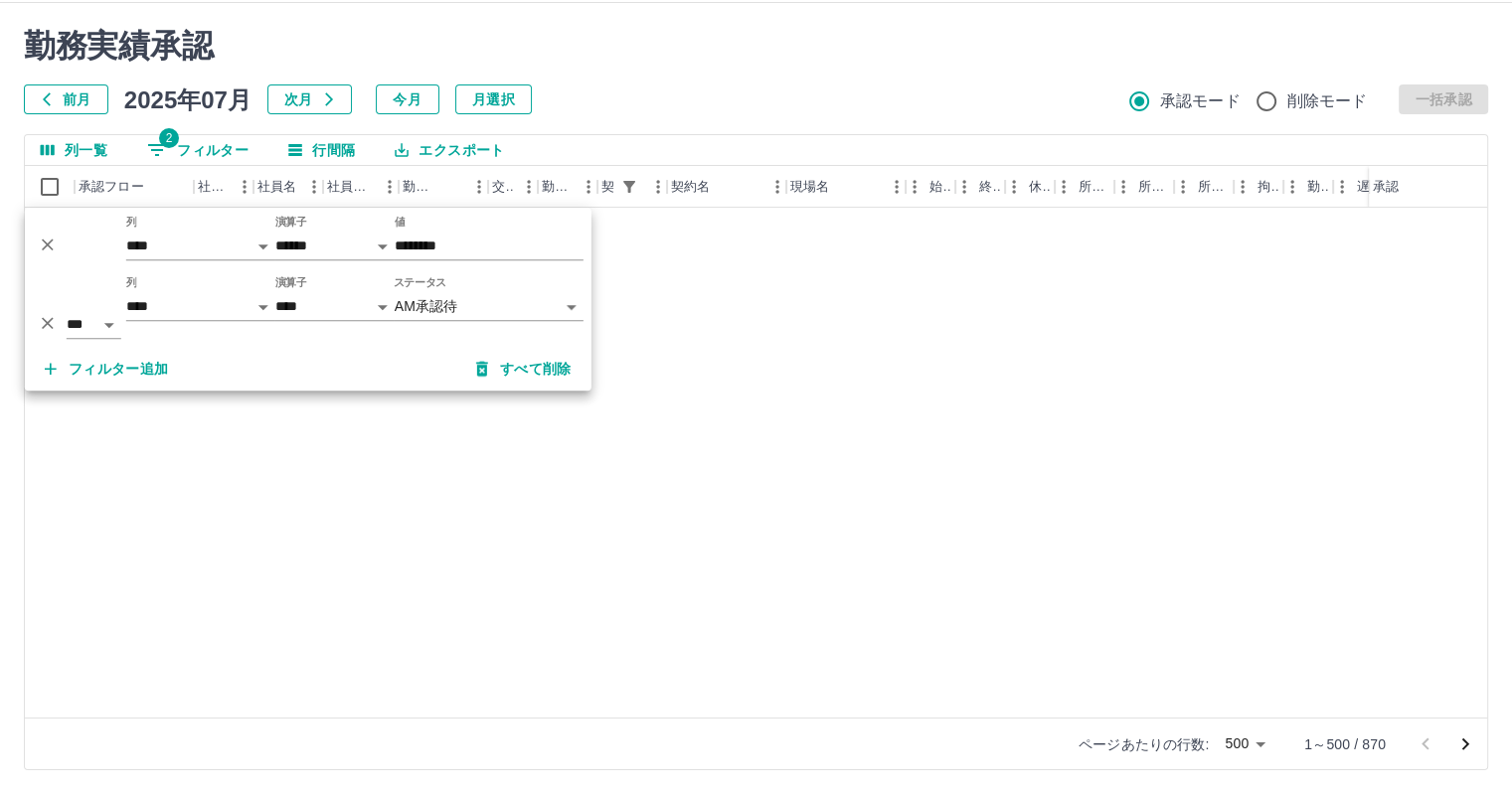 scroll, scrollTop: 165, scrollLeft: 0, axis: vertical 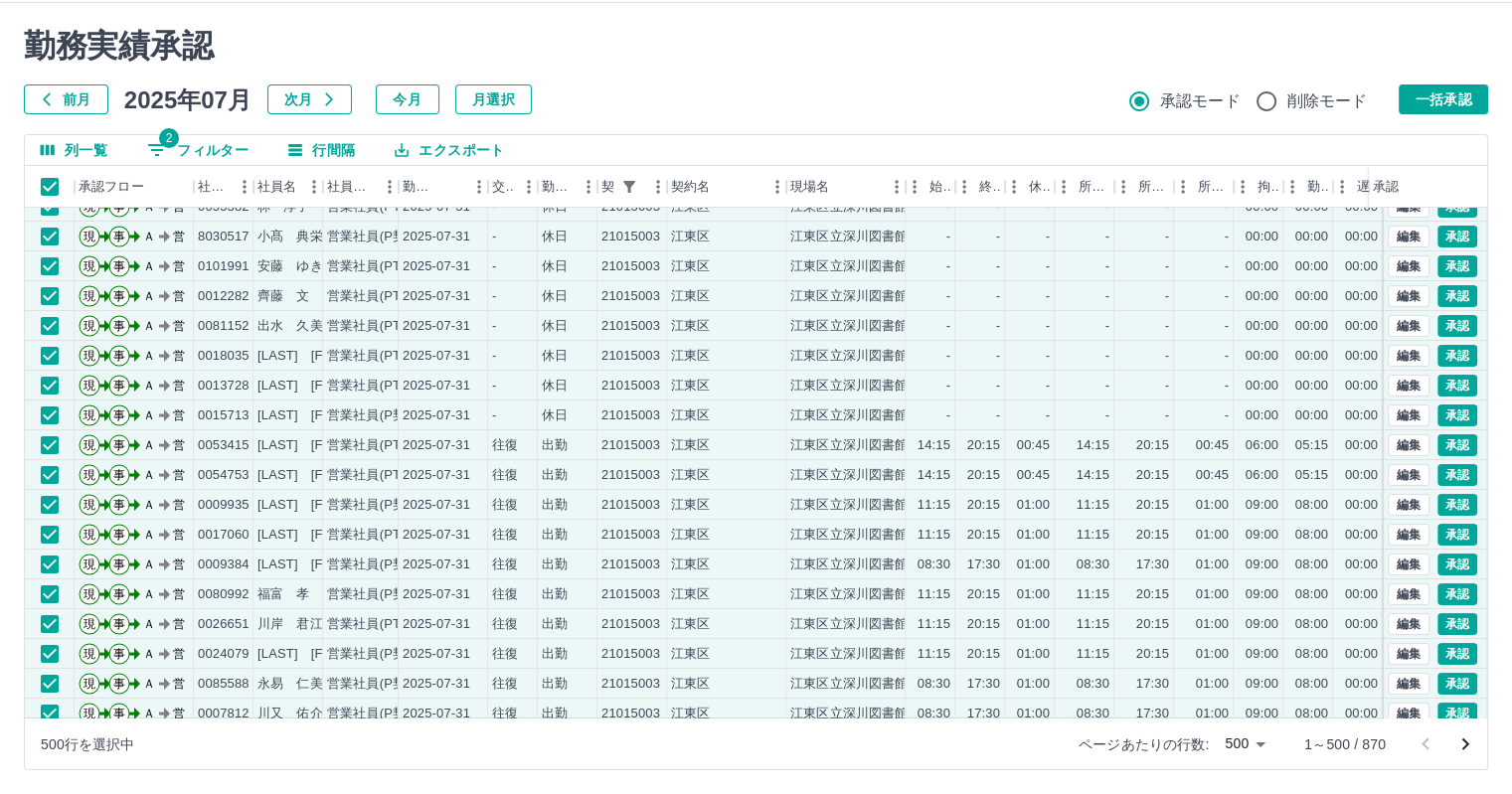 drag, startPoint x: 1447, startPoint y: 94, endPoint x: 887, endPoint y: 137, distance: 561.6485 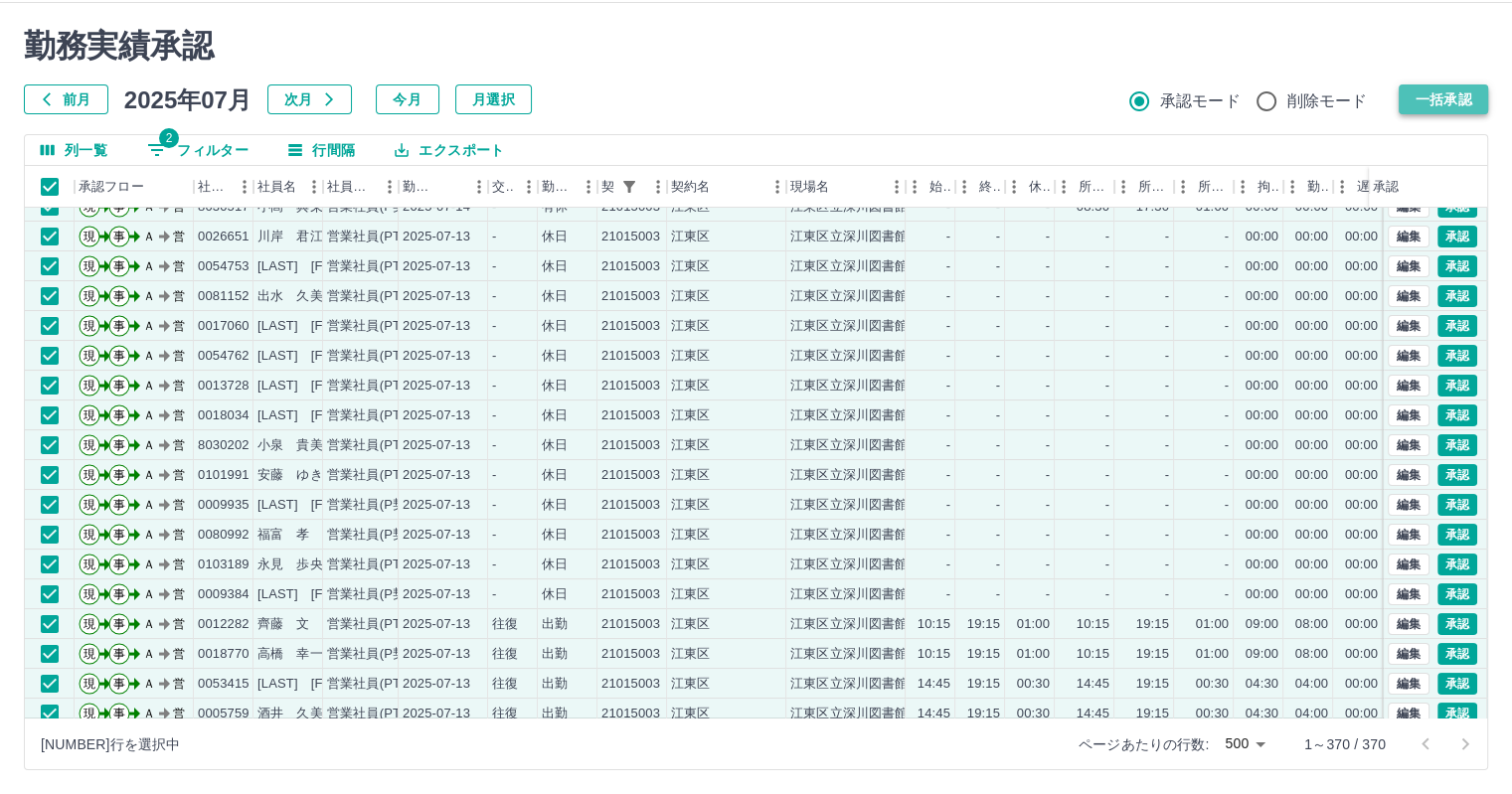 click on "一括承認" at bounding box center [1443, 99] 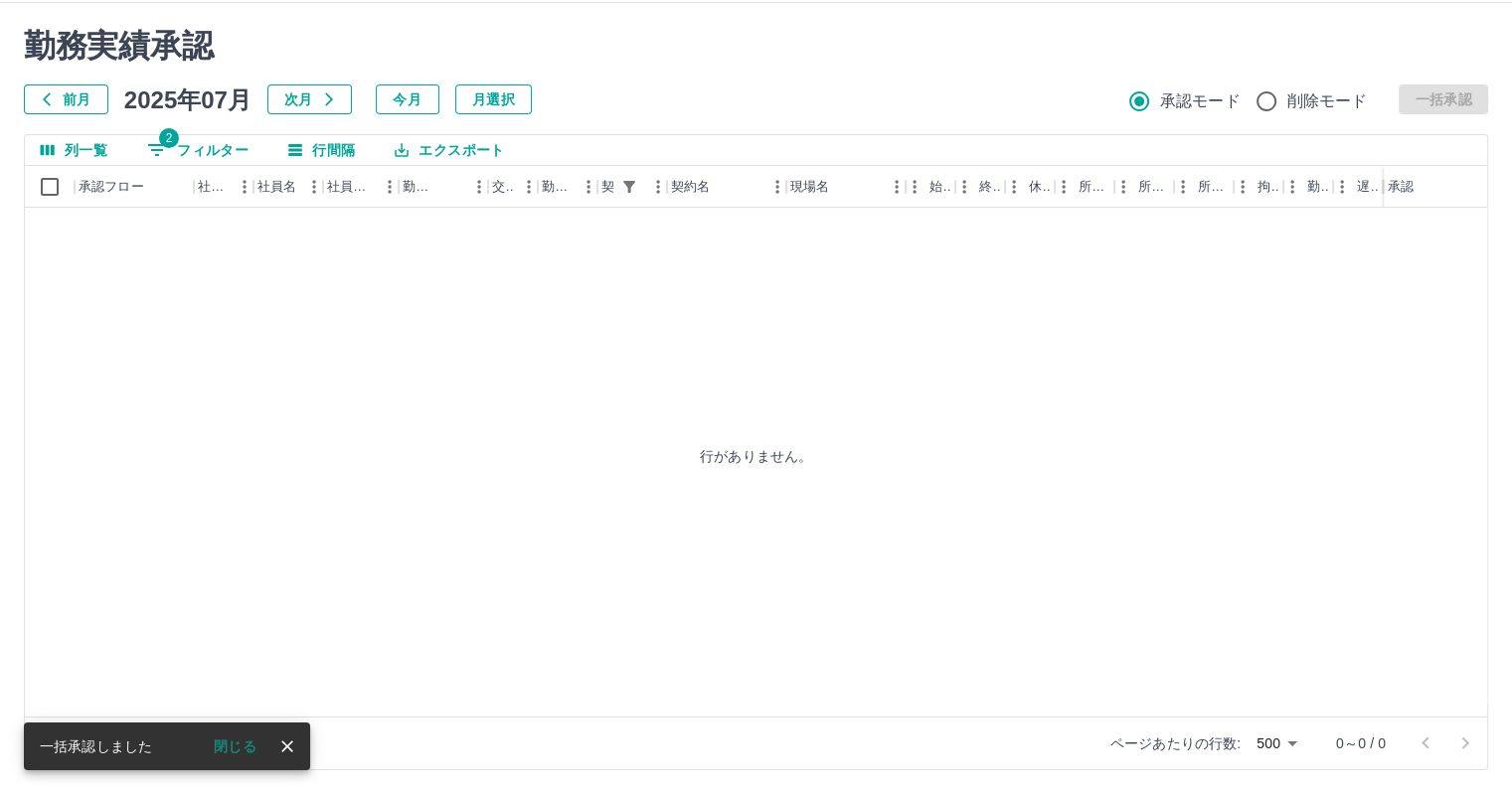 scroll, scrollTop: 0, scrollLeft: 0, axis: both 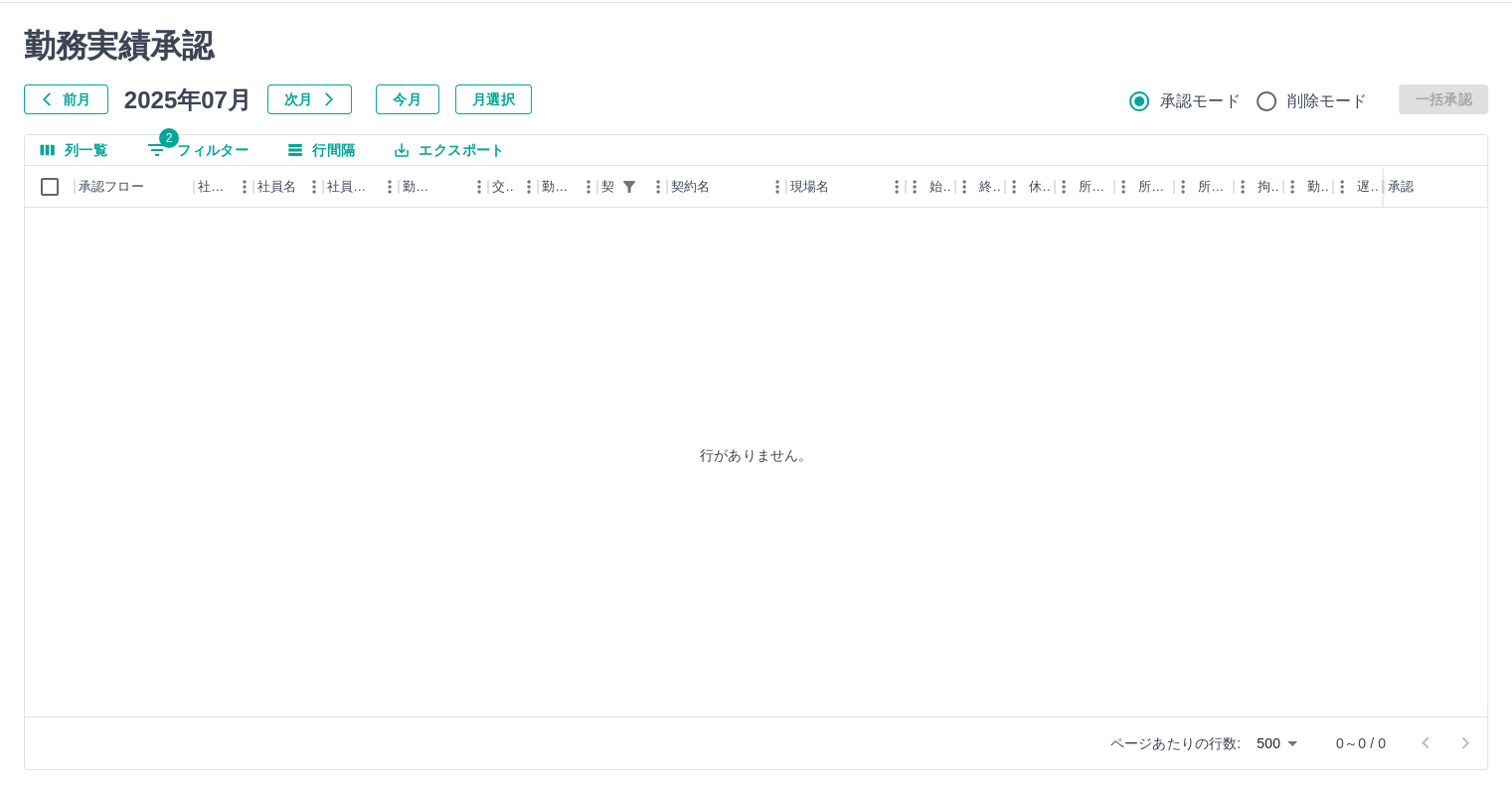 click on "2 フィルター" at bounding box center [198, 150] 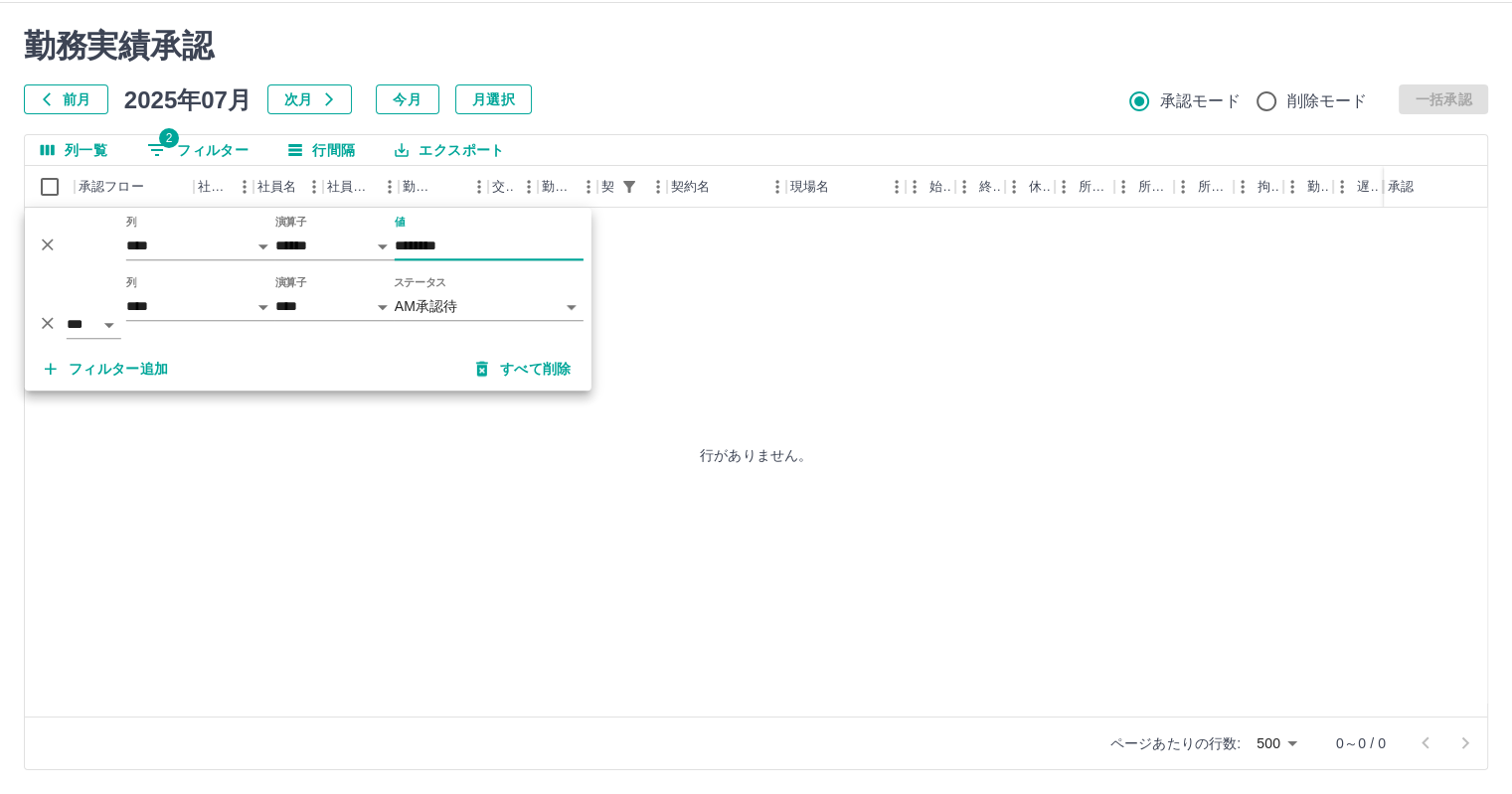 click on "********" at bounding box center (489, 245) 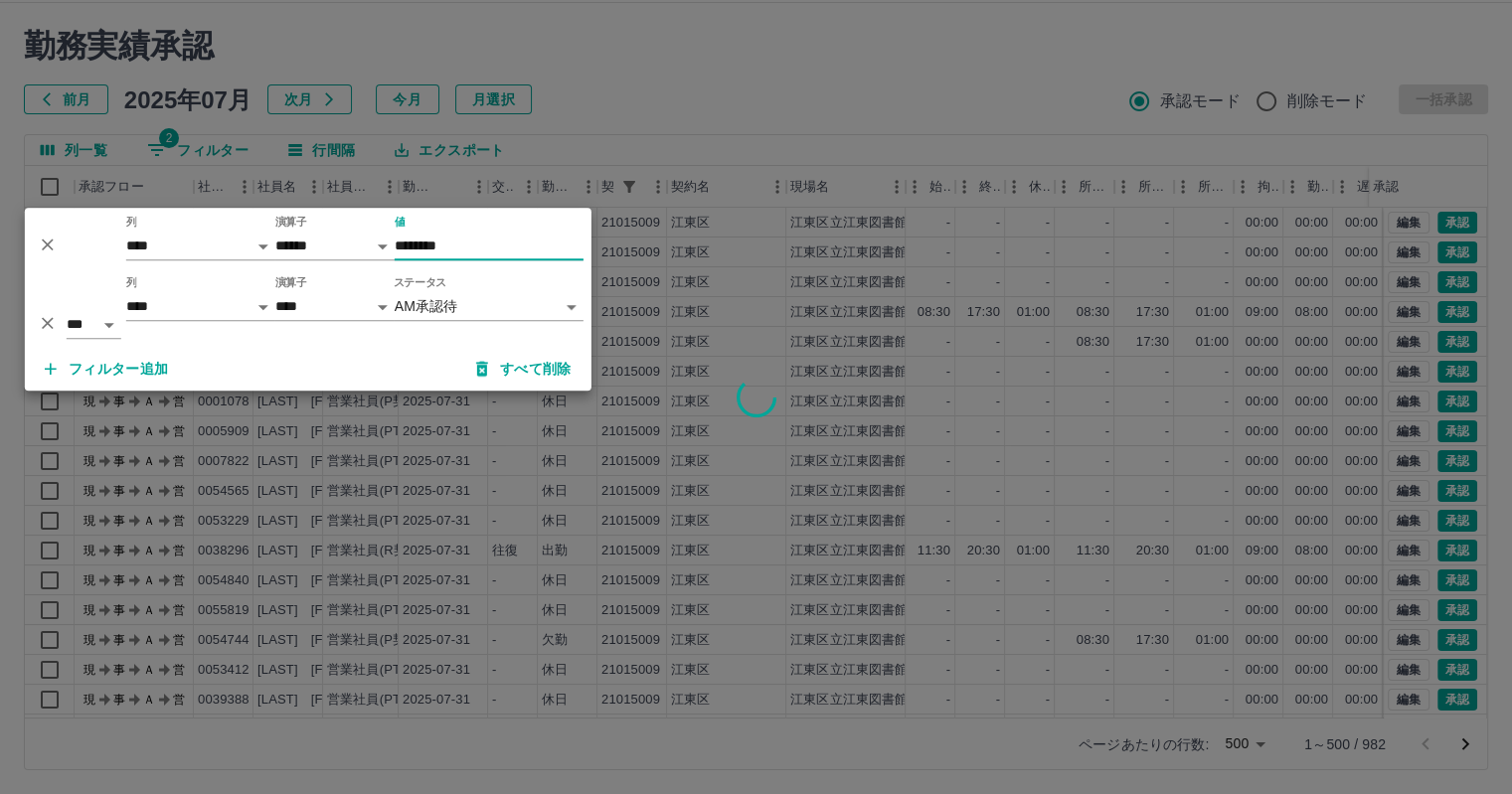 type on "********" 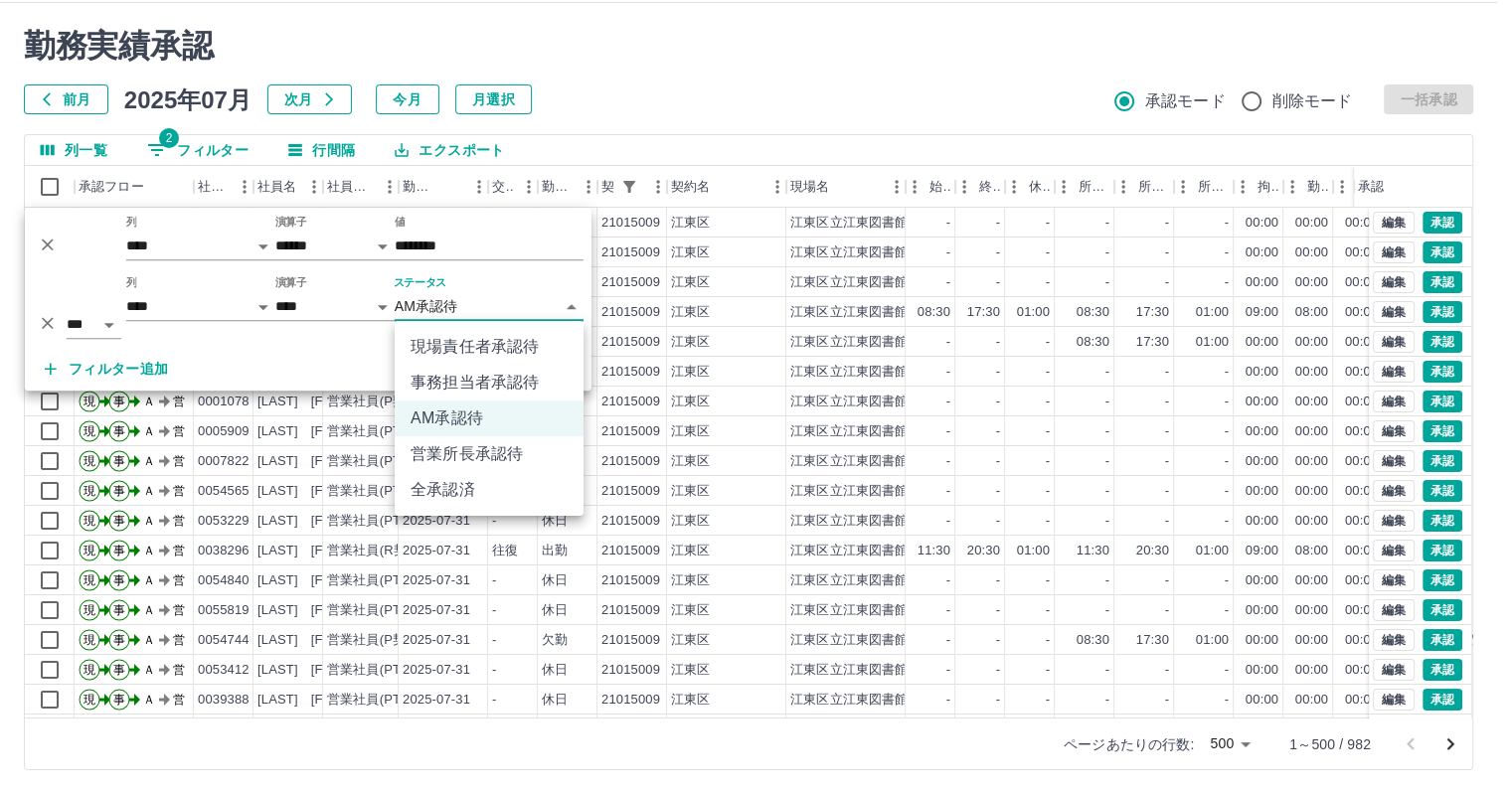 click on "SDH勤怠 一戸　康幸 勤務実績承認 前月 2025年07月 次月 今月 月選択 承認モード 削除モード 一括承認 列一覧 2 フィルター 行間隔 エクスポート 承認フロー 社員番号 社員名 社員区分 勤務日 交通費 勤務区分 契約コード 契約名 現場名 始業 終業 休憩 所定開始 所定終業 所定休憩 拘束 勤務 遅刻等 コメント ステータス 承認 現 事 Ａ 営 0018033 堀木　聡子 営業社員(P契約) 2025-07-31  -  休日 21015009 江東区 江東区立江東図書館 - - - - - - 00:00 00:00 00:00 AM承認待 現 事 Ａ 営 0085645 星野　葉子 営業社員(P契約) 2025-07-31  -  休日 21015009 江東区 江東区立江東図書館 - - - - - - 00:00 00:00 00:00 AM承認待 現 事 Ａ 営 0103196 史　浩安 営業社員(PT契約) 2025-07-31  -  休日 21015009 江東区 江東区立江東図書館 - - - - - - 00:00 00:00 00:00 AM承認待 現 事 Ａ 営 0020781 田中　敏明 営業社員(PT契約) 2025-07-31 -" at bounding box center (756, 374) 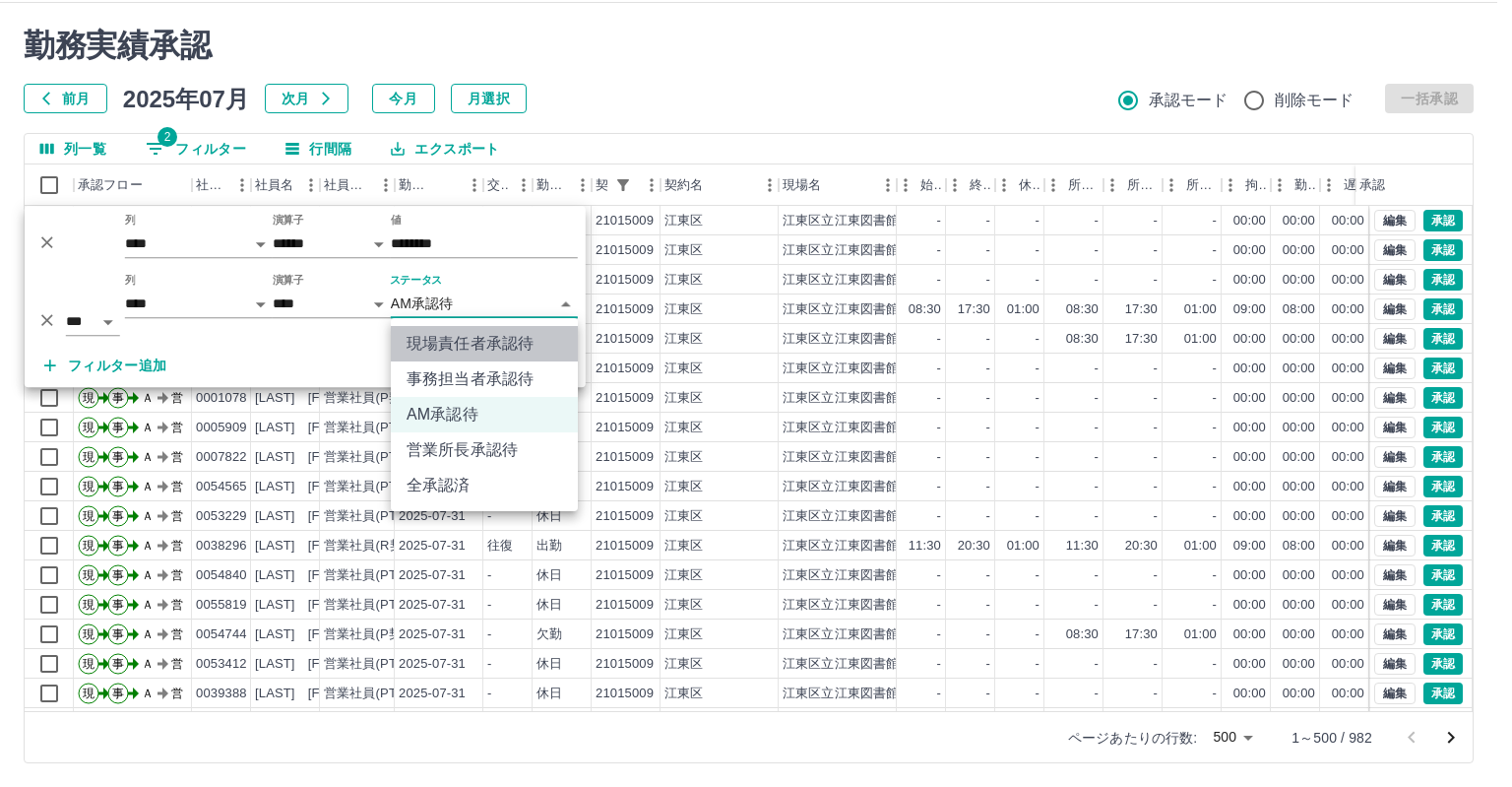 click on "現場責任者承認待" at bounding box center (484, 344) 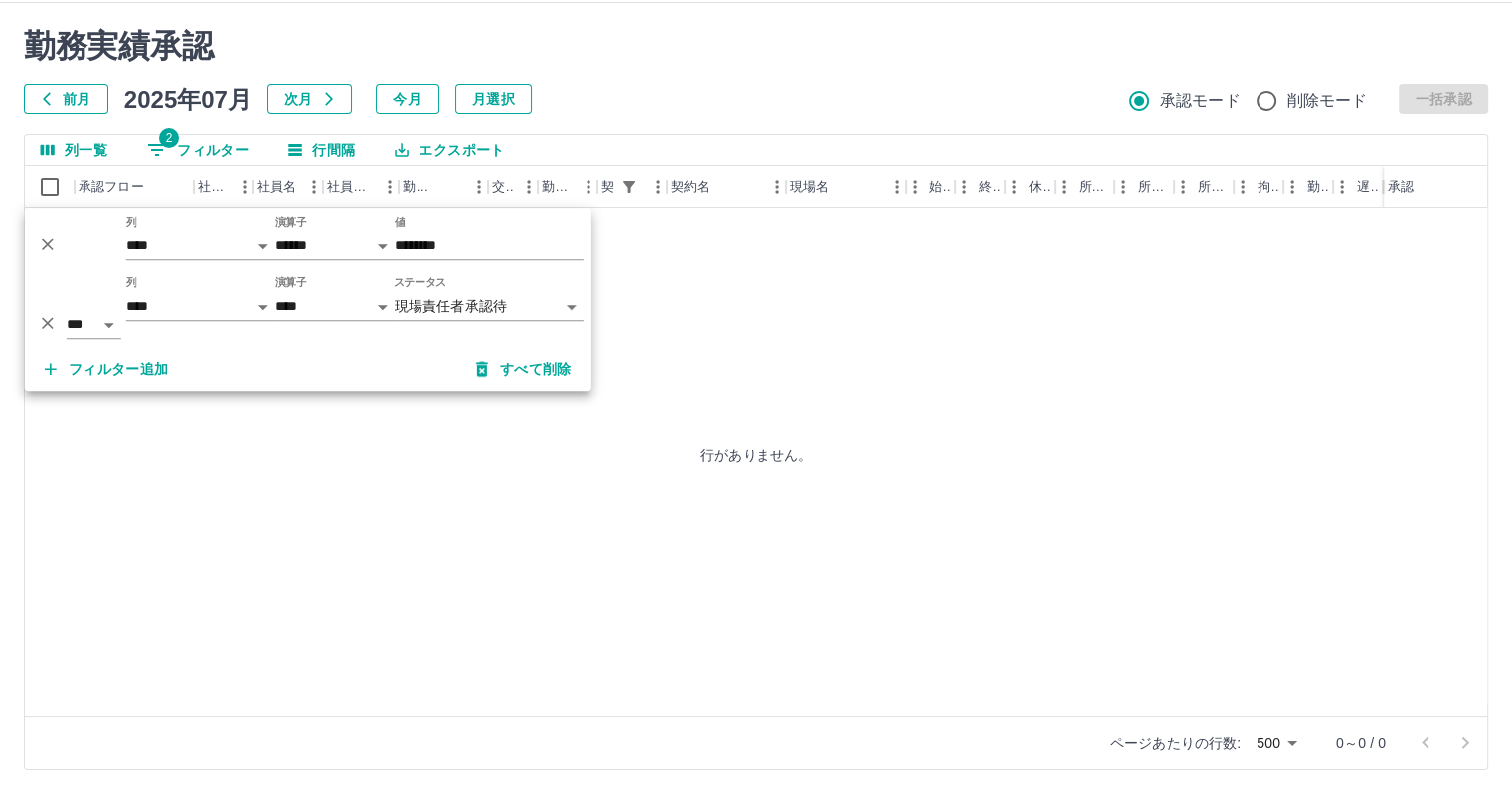 click on "**********" at bounding box center [756, 374] 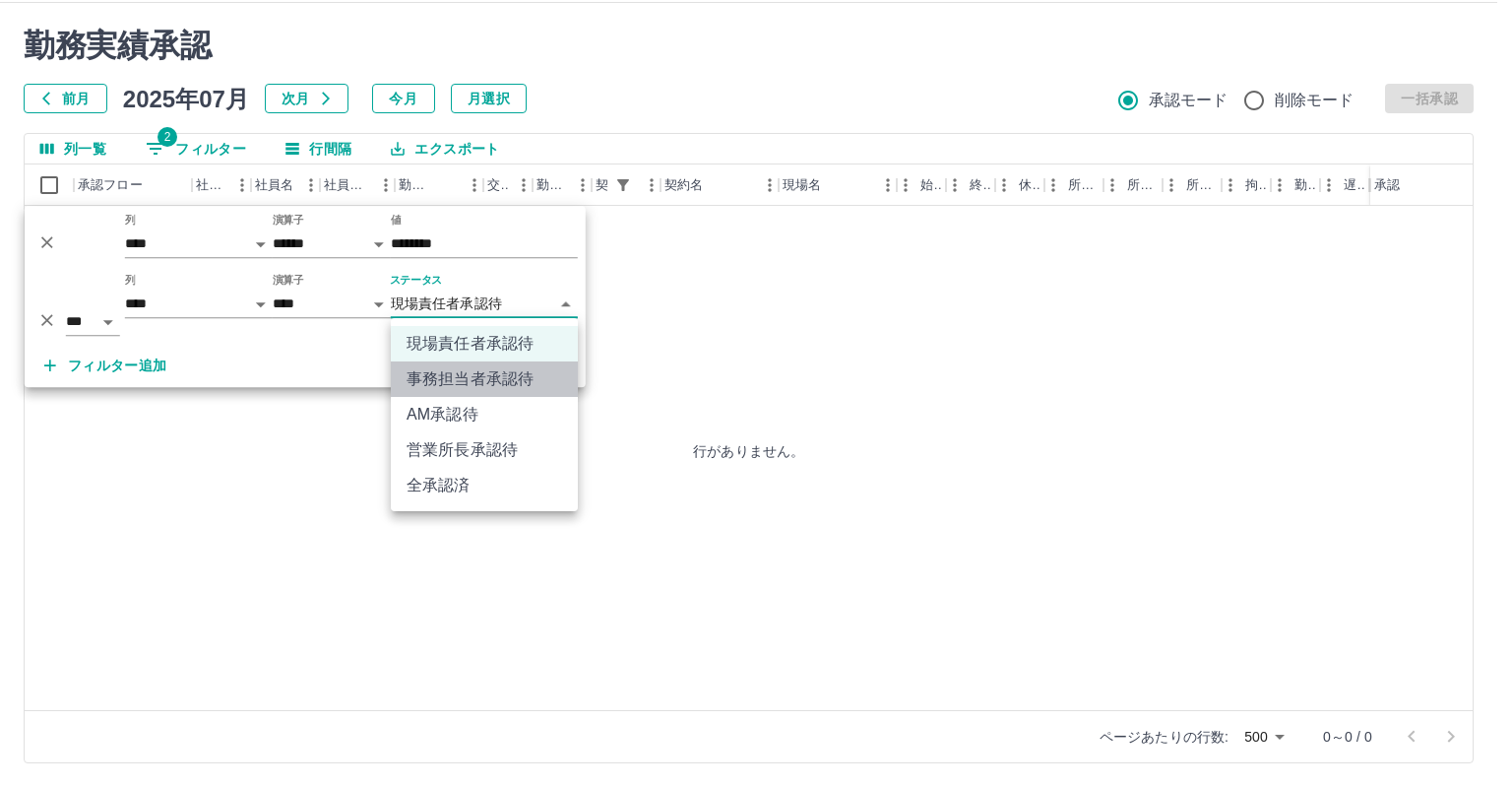 click on "事務担当者承認待" at bounding box center (484, 379) 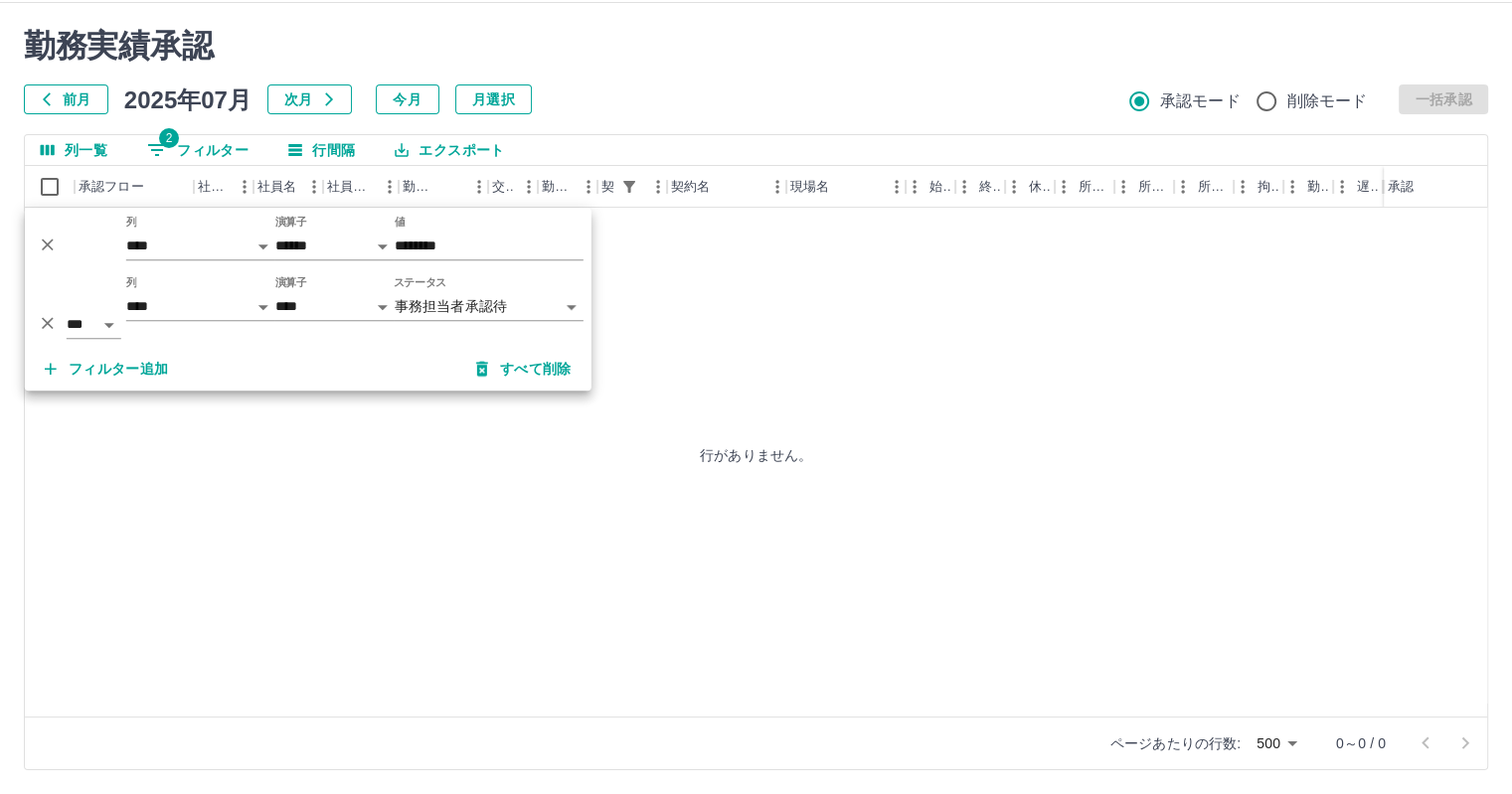 click on "**********" at bounding box center (756, 374) 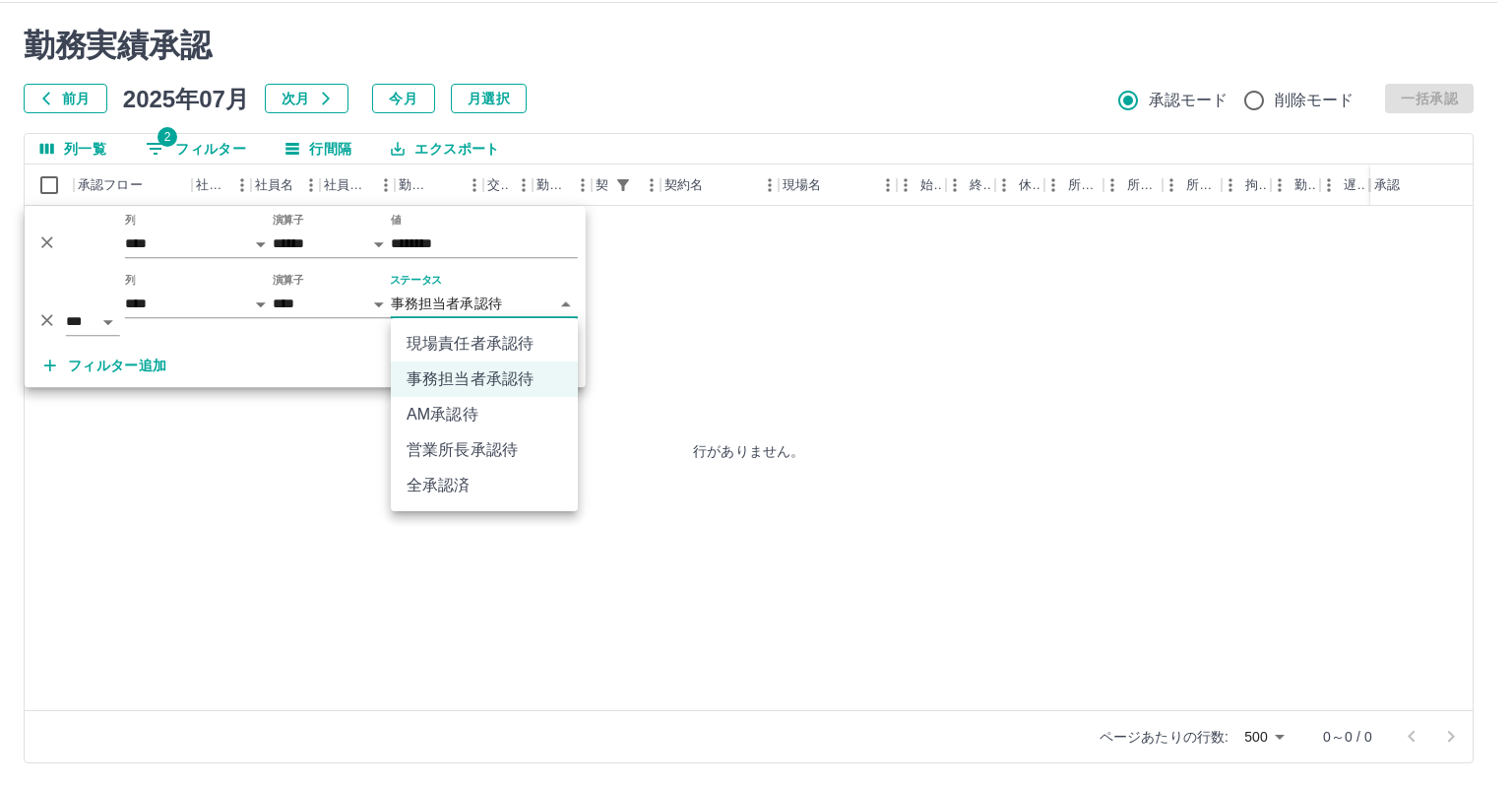 click on "AM承認待" at bounding box center [484, 415] 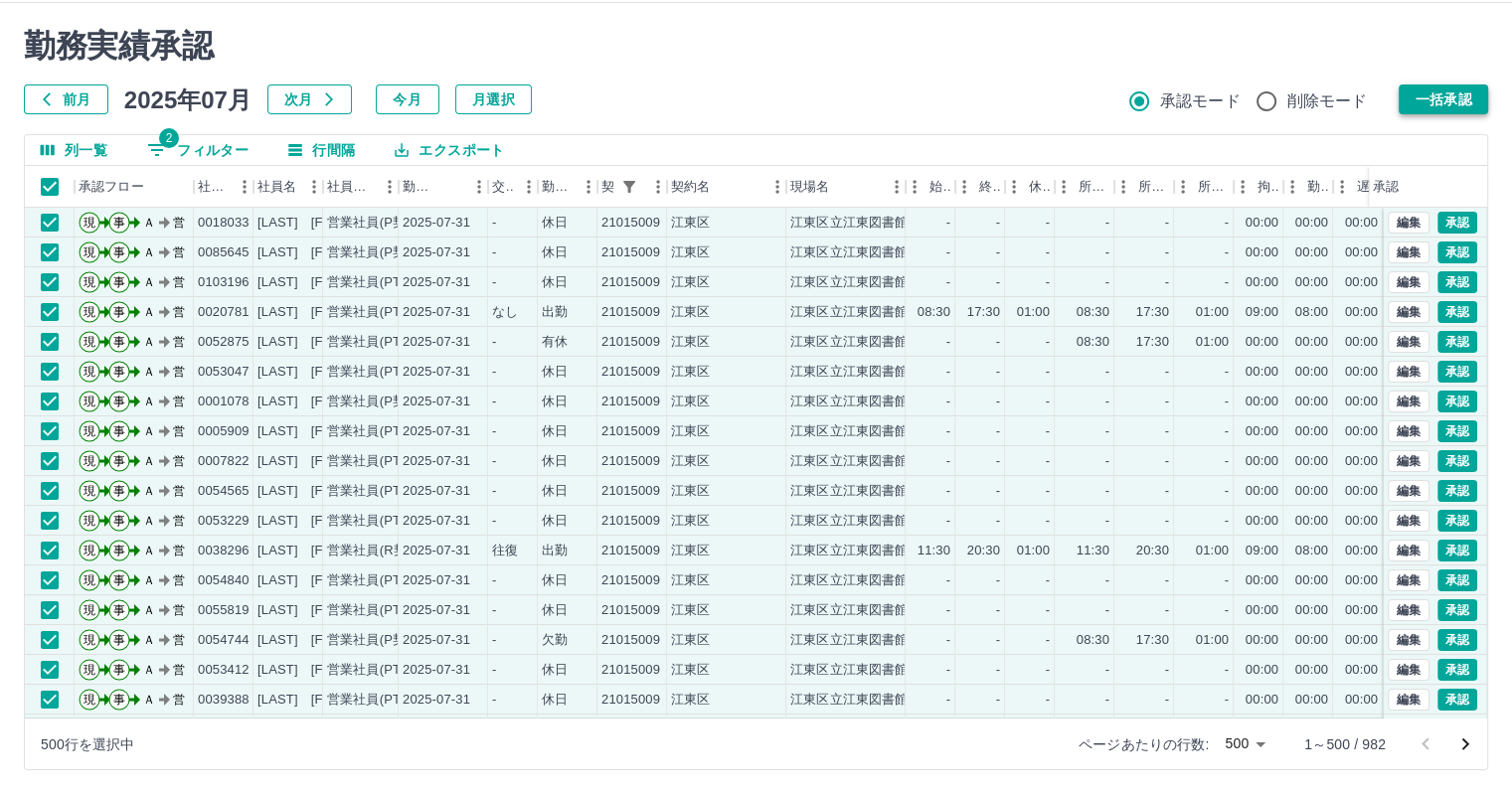 click on "一括承認" at bounding box center [1443, 99] 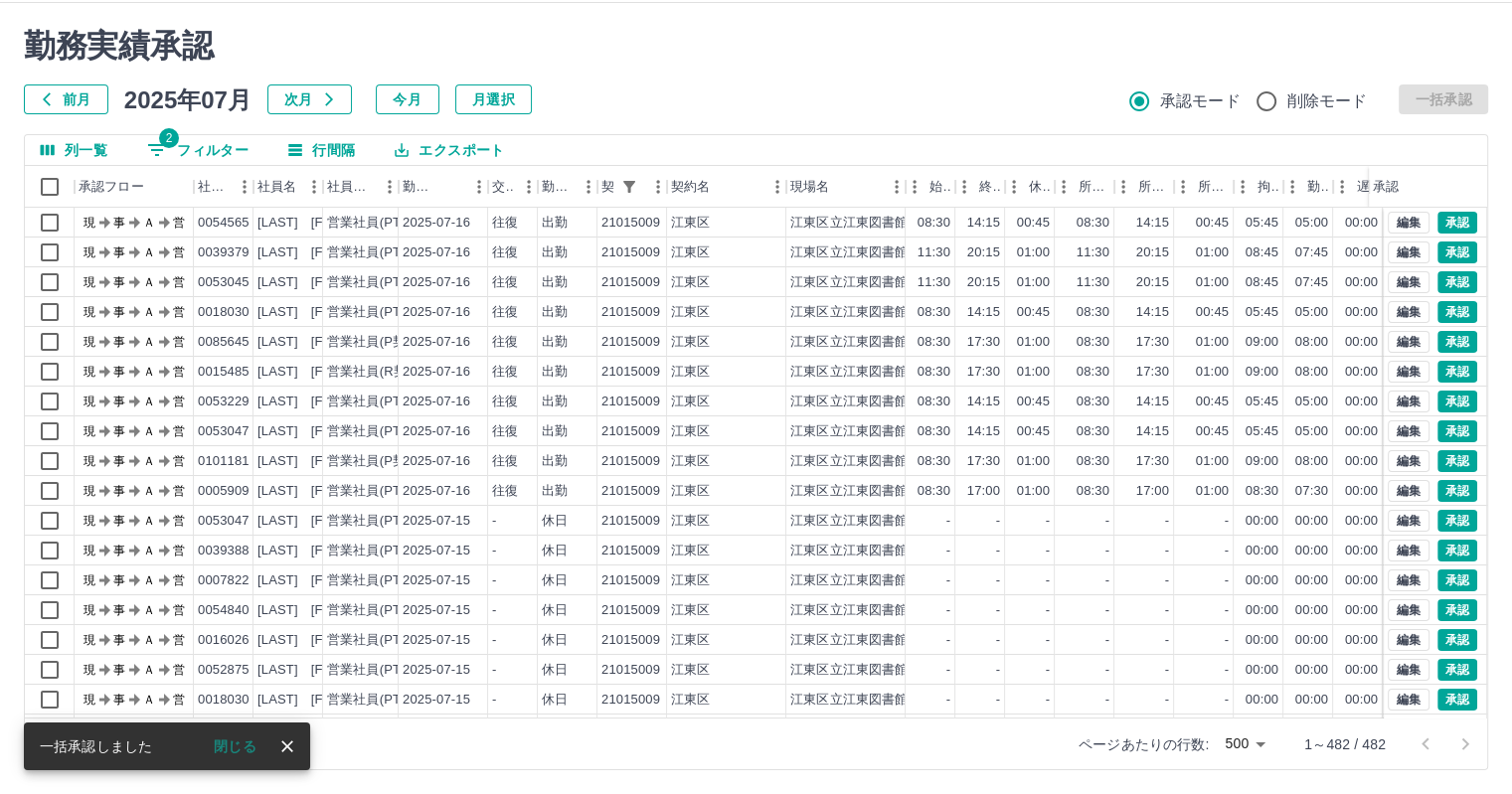 click at bounding box center (756, 397) 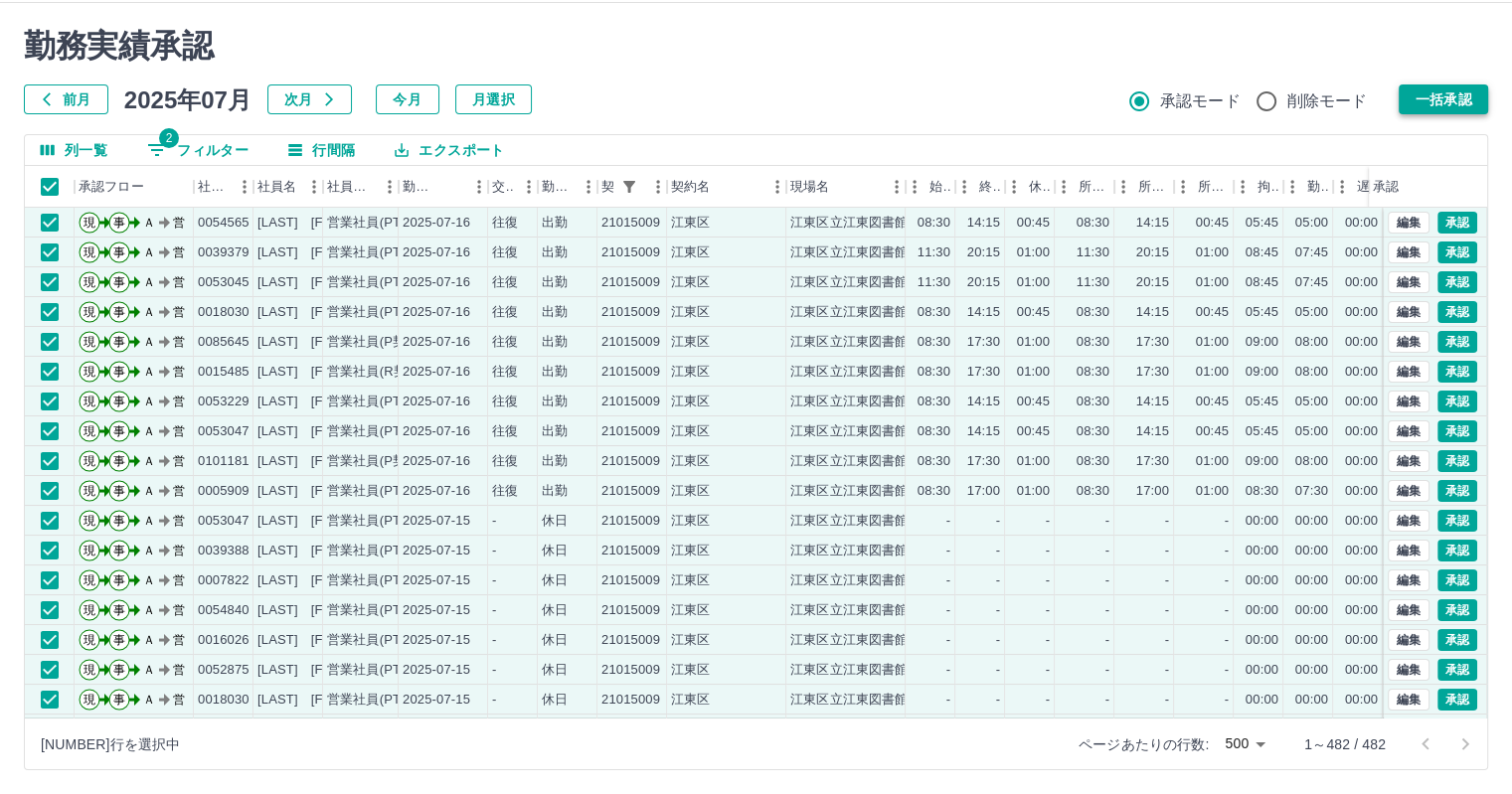 click on "一括承認" at bounding box center [1443, 99] 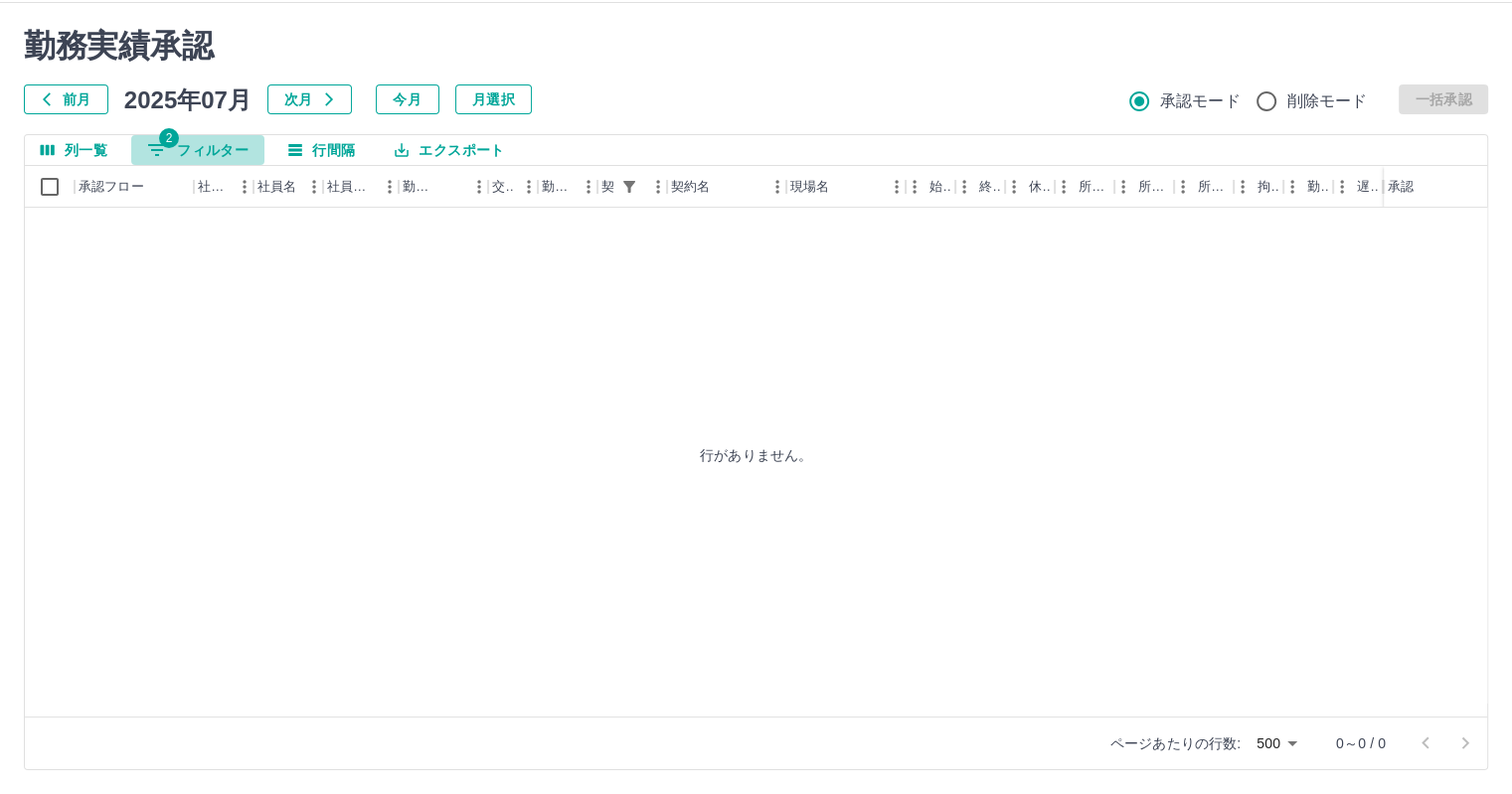 click on "2 フィルター" at bounding box center (198, 150) 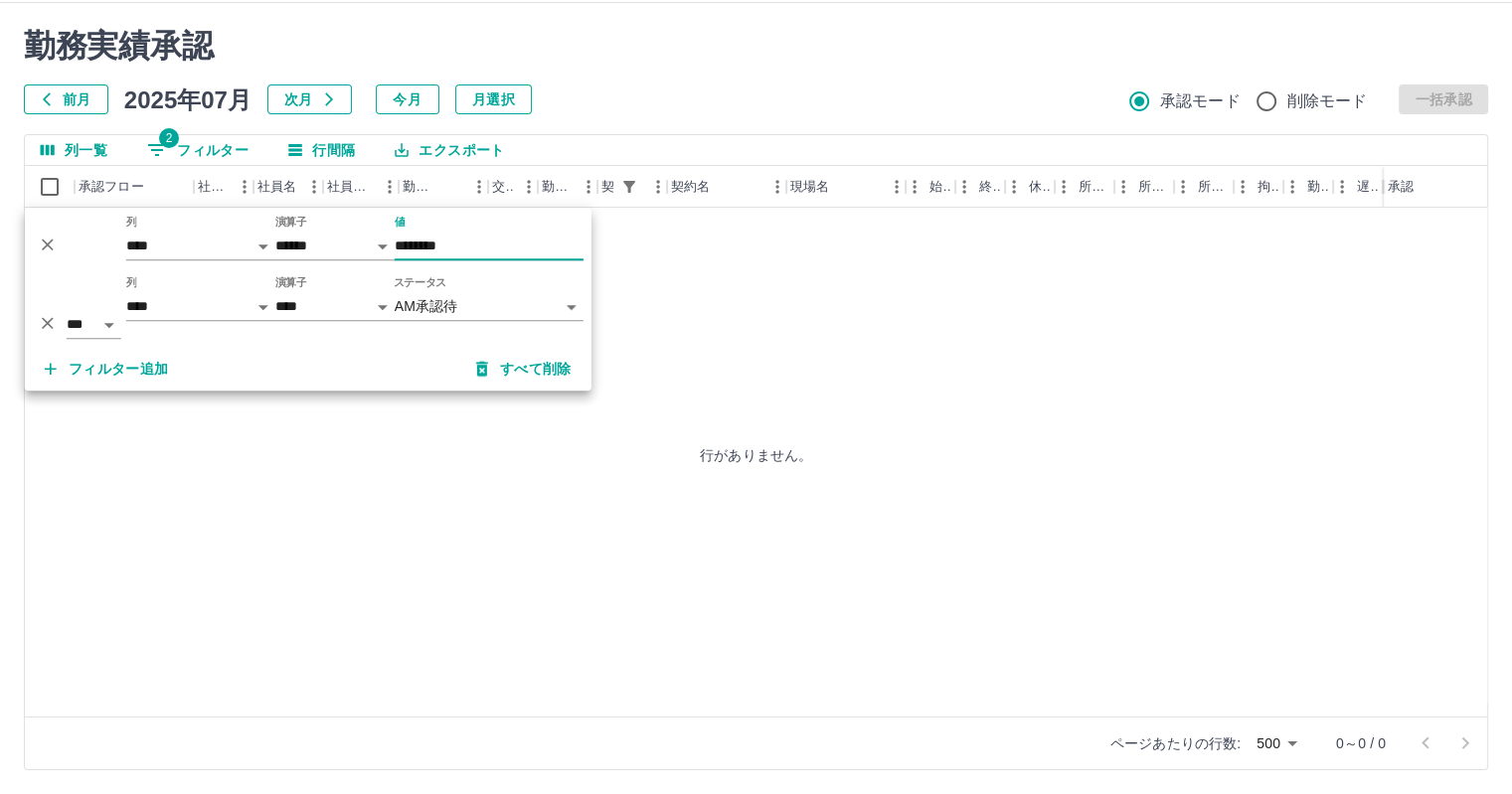 drag, startPoint x: 485, startPoint y: 241, endPoint x: 335, endPoint y: 232, distance: 150.26976 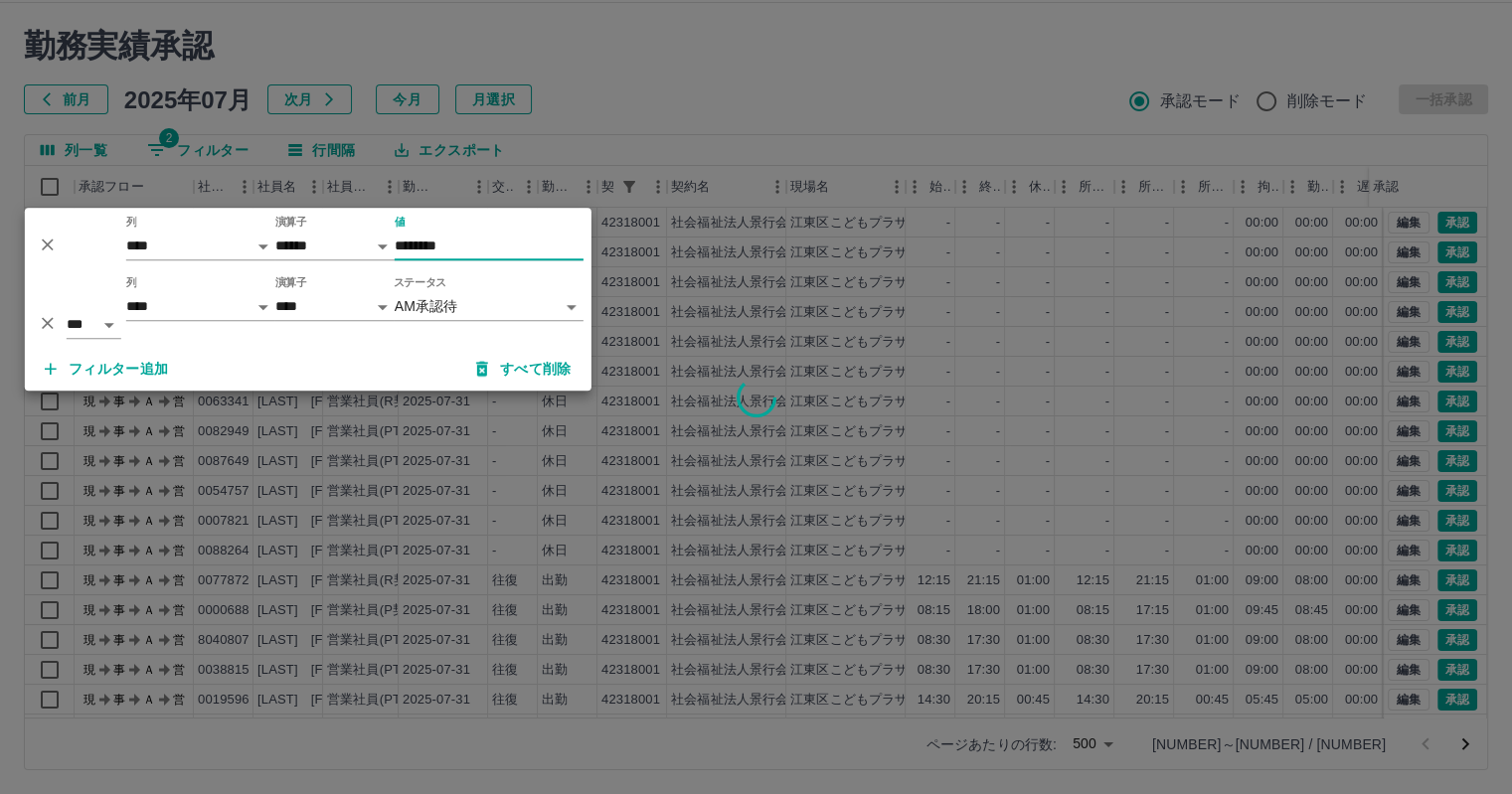 type on "********" 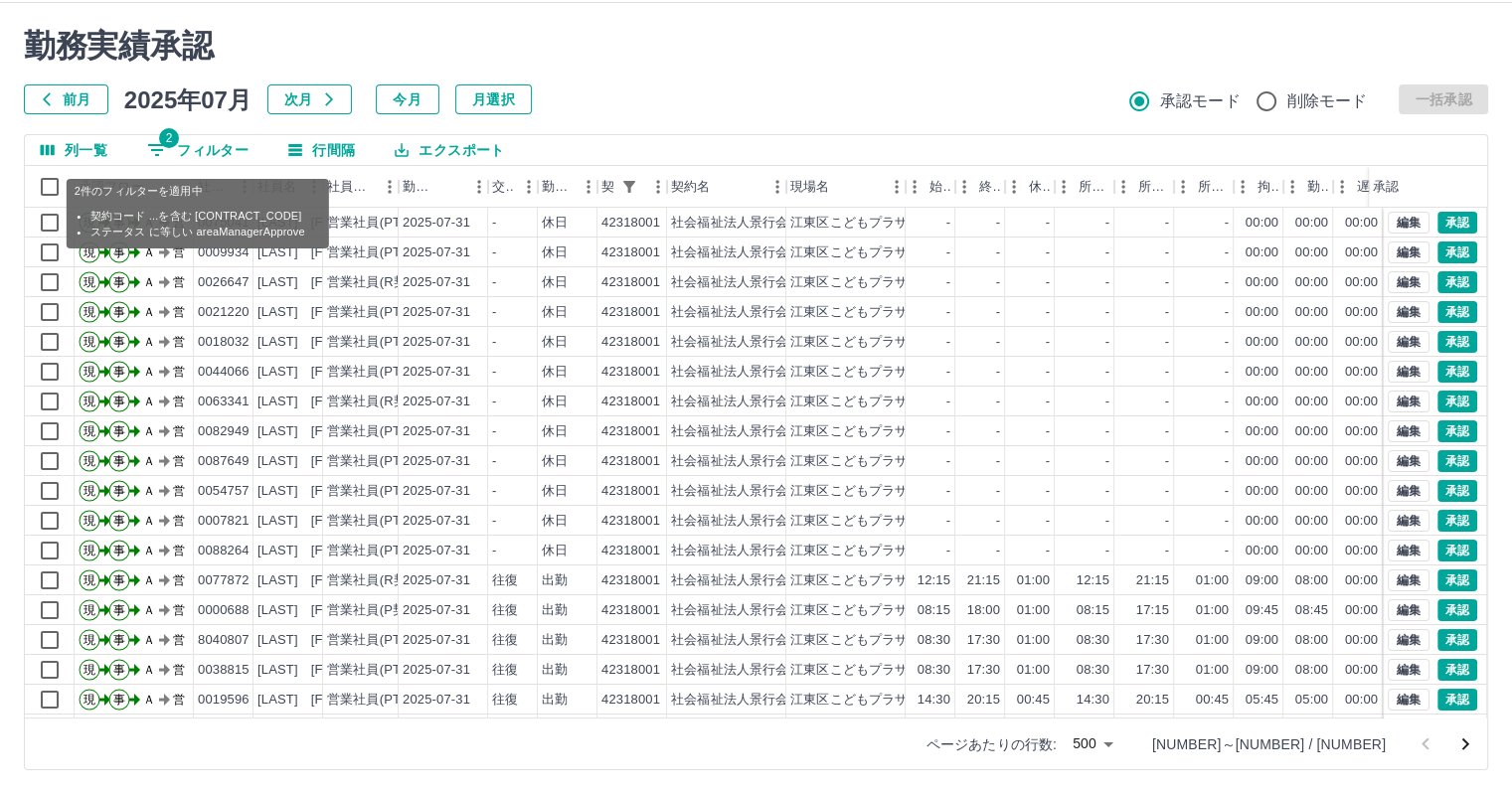 click on "2 フィルター" at bounding box center (198, 150) 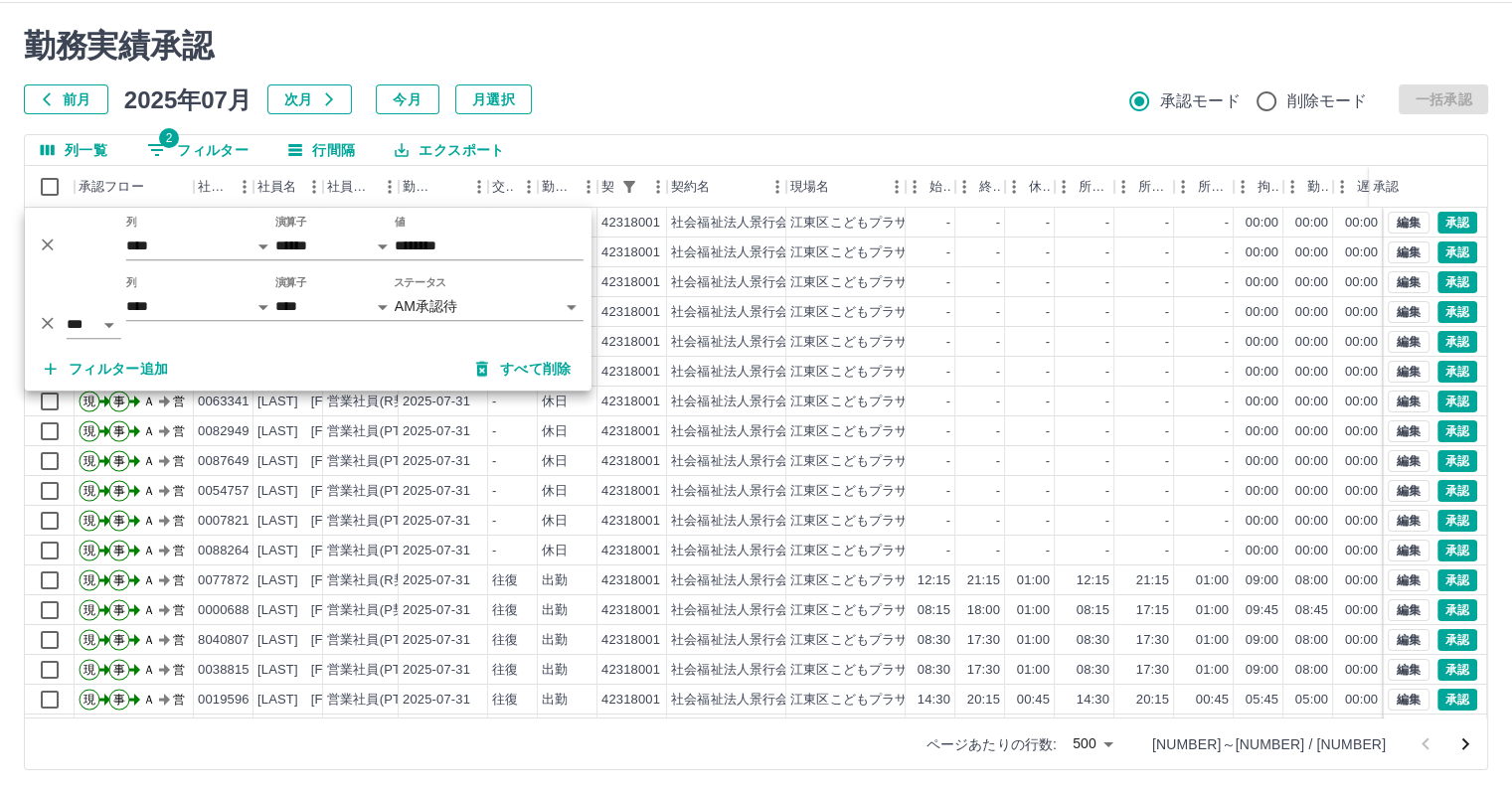 click on "SDH勤怠 一戸　康幸 勤務実績承認 前月 2025年07月 次月 今月 月選択 承認モード 削除モード 一括承認 列一覧 2 フィルター 行間隔 エクスポート 承認フロー 社員番号 社員名 社員区分 勤務日 交通費 勤務区分 契約コード 契約名 現場名 始業 終業 休憩 所定開始 所定終業 所定休憩 拘束 勤務 遅刻等 コメント ステータス 承認 現 事 Ａ 営 0075041 品田　涼花 営業社員(PT契約) 2025-07-31  -  休日 42318001 社会福祉法人景行会 江東区こどもプラザ図書館 - - - - - - 00:00 00:00 00:00 AM承認待 現 事 Ａ 営 0009934 前田　浩美 営業社員(PT契約) 2025-07-31  -  休日 42318001 社会福祉法人景行会 江東区こどもプラザ図書館 - - - - - - 00:00 00:00 00:00 AM承認待 現 事 Ａ 営 0026647 荒井　絵美 営業社員(R契約) 2025-07-31  -  休日 42318001 社会福祉法人景行会 江東区こどもプラザ図書館 - - - - - - 00:00 00:00 00:00 -" at bounding box center [756, 374] 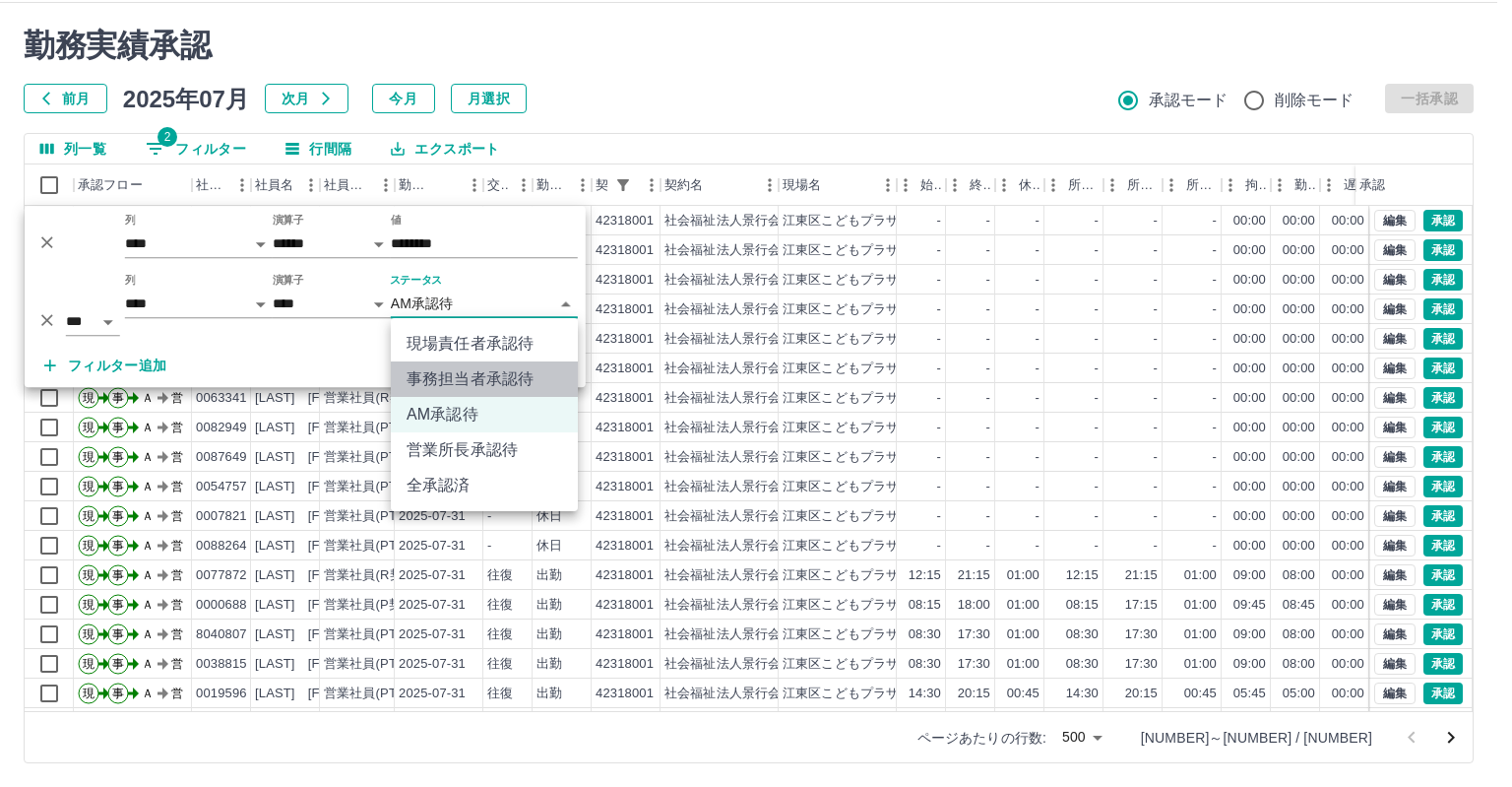 click on "事務担当者承認待" at bounding box center [484, 379] 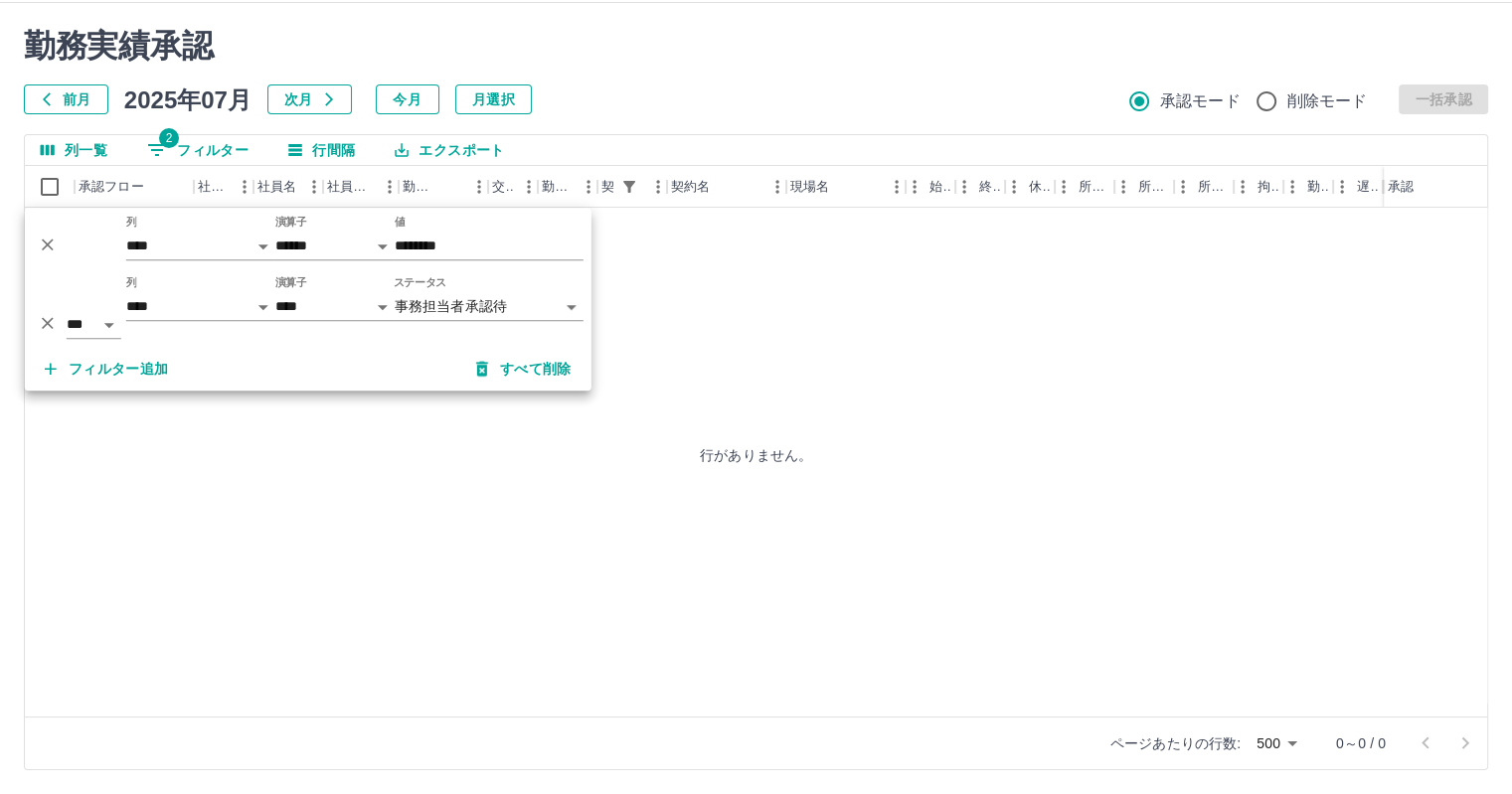click on "**********" at bounding box center [756, 374] 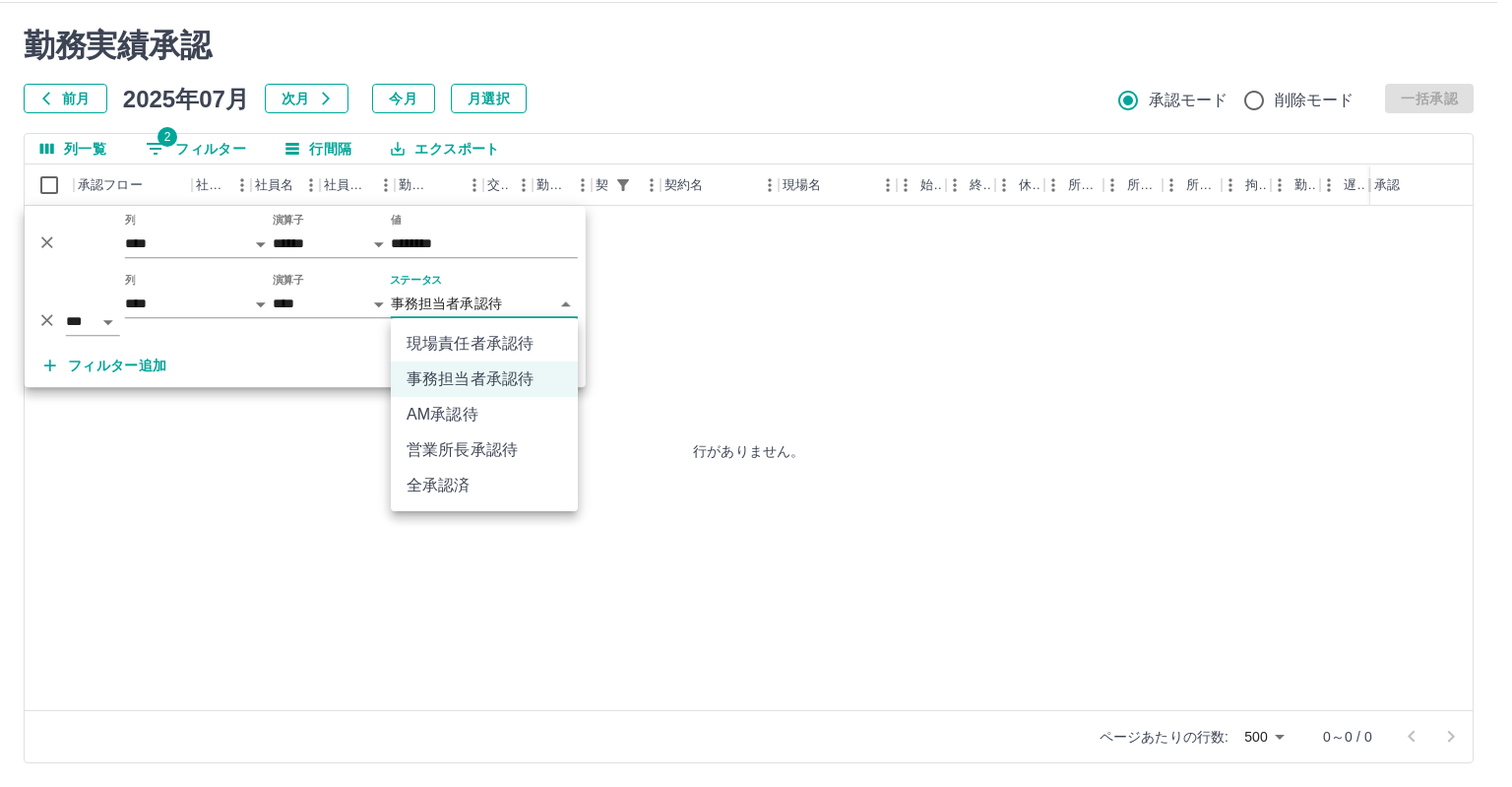 click on "現場責任者承認待" at bounding box center (484, 344) 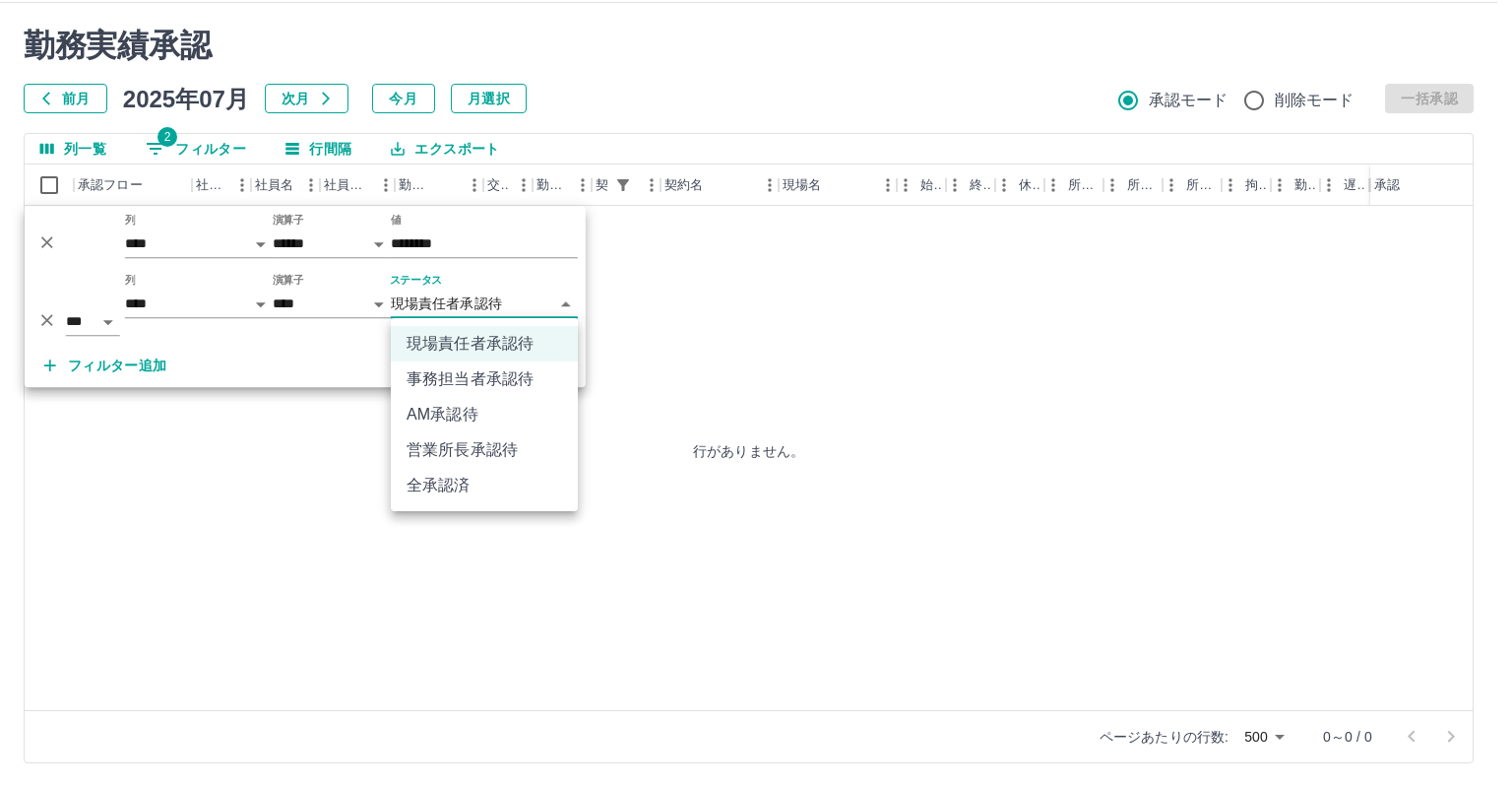 click on "**********" at bounding box center [756, 370] 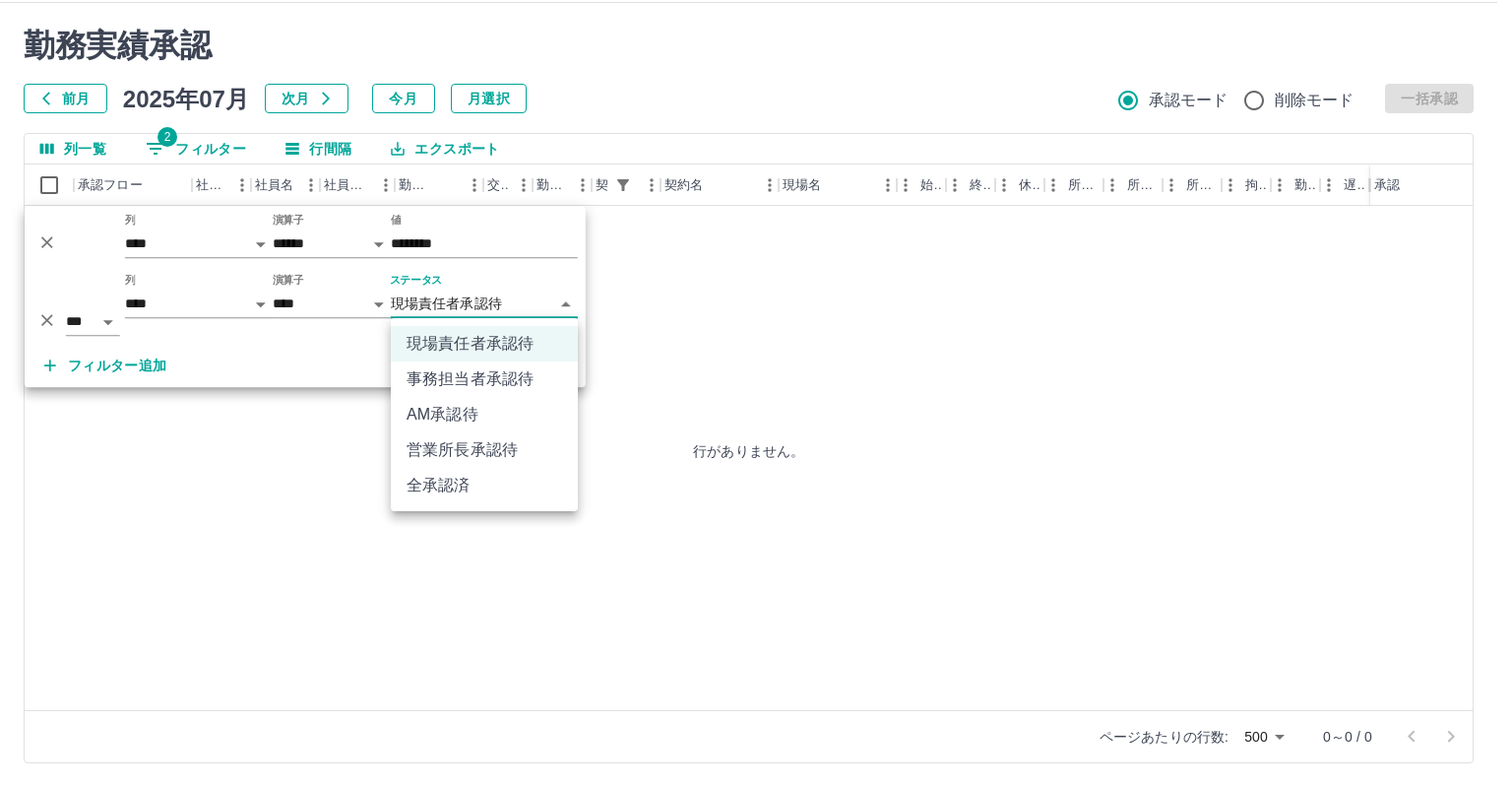 click on "AM承認待" at bounding box center (484, 415) 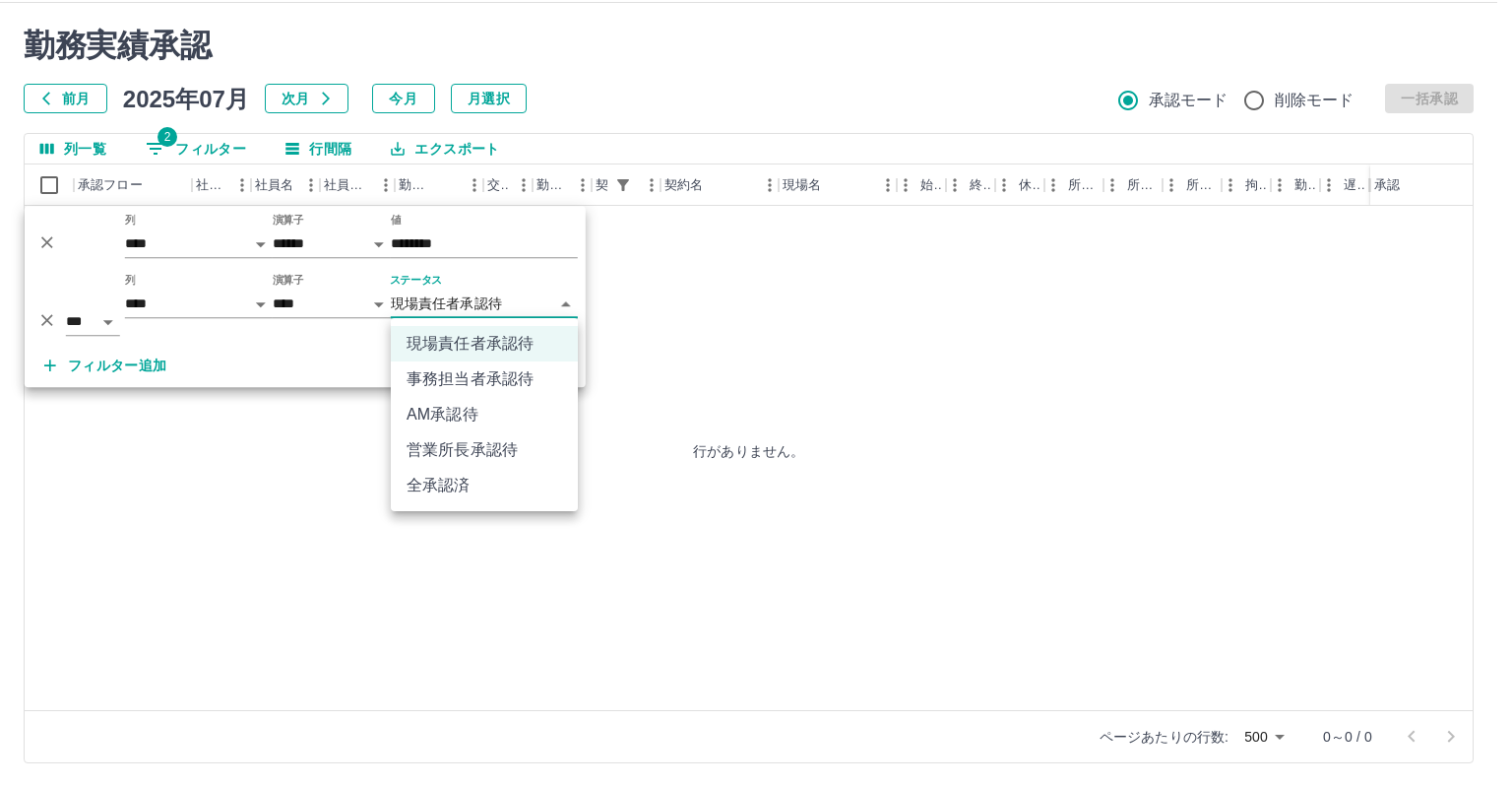 click on "勤務実績承認 前月 2025年07月 次月 今月 月選択 承認モード 削除モード 一括承認" at bounding box center [748, 70] 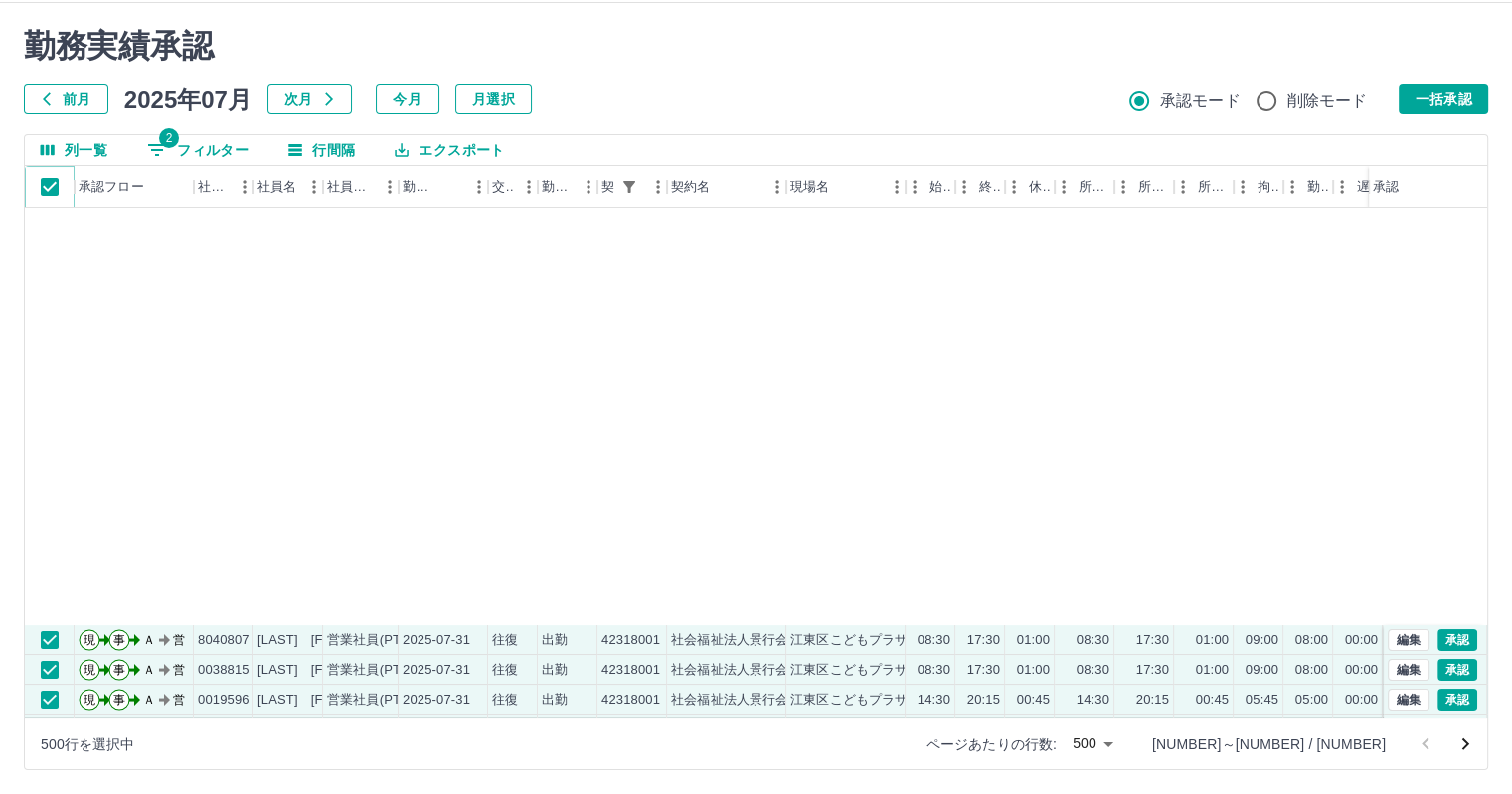 scroll, scrollTop: 497, scrollLeft: 0, axis: vertical 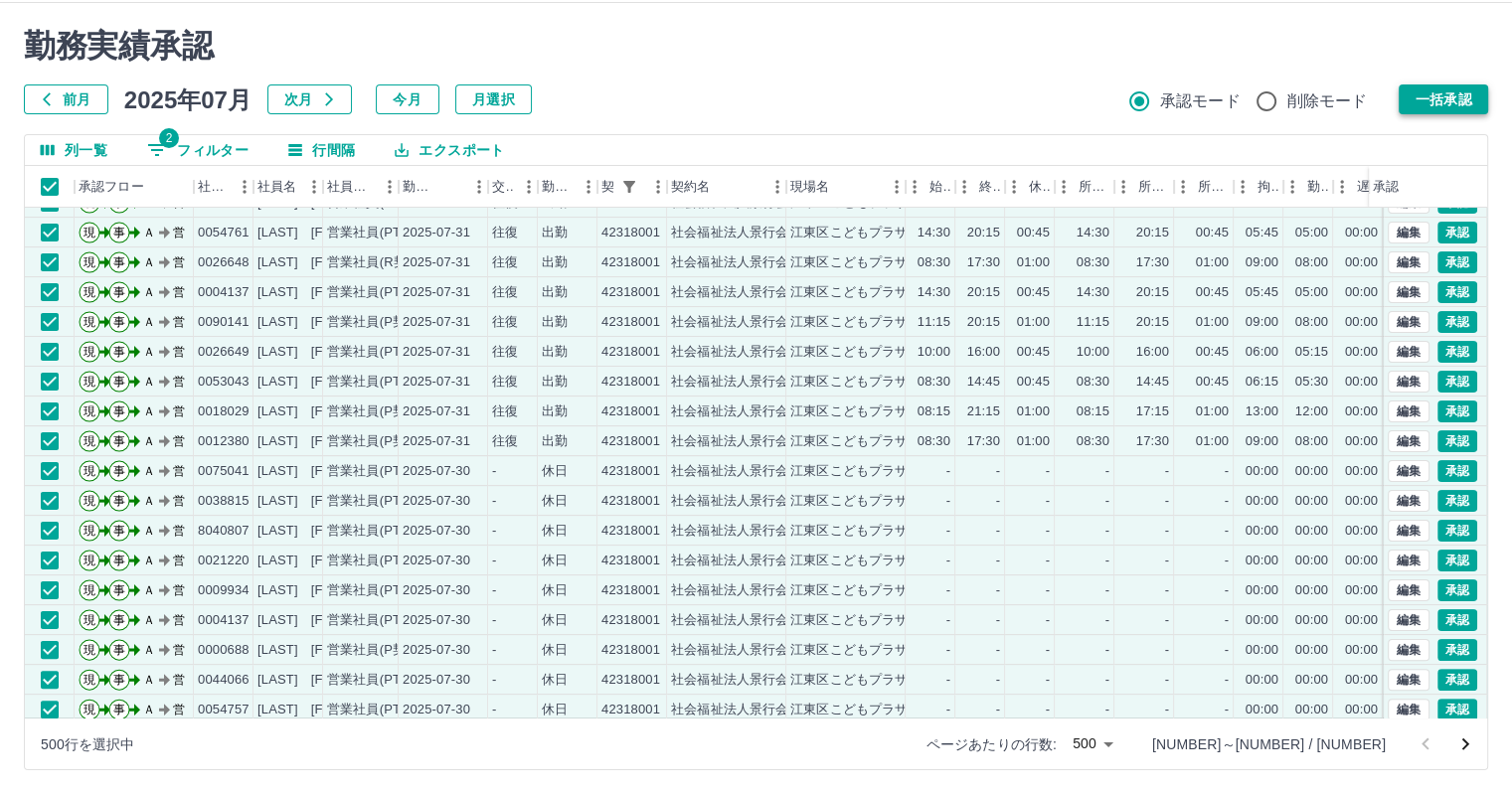 click on "一括承認" at bounding box center [1443, 99] 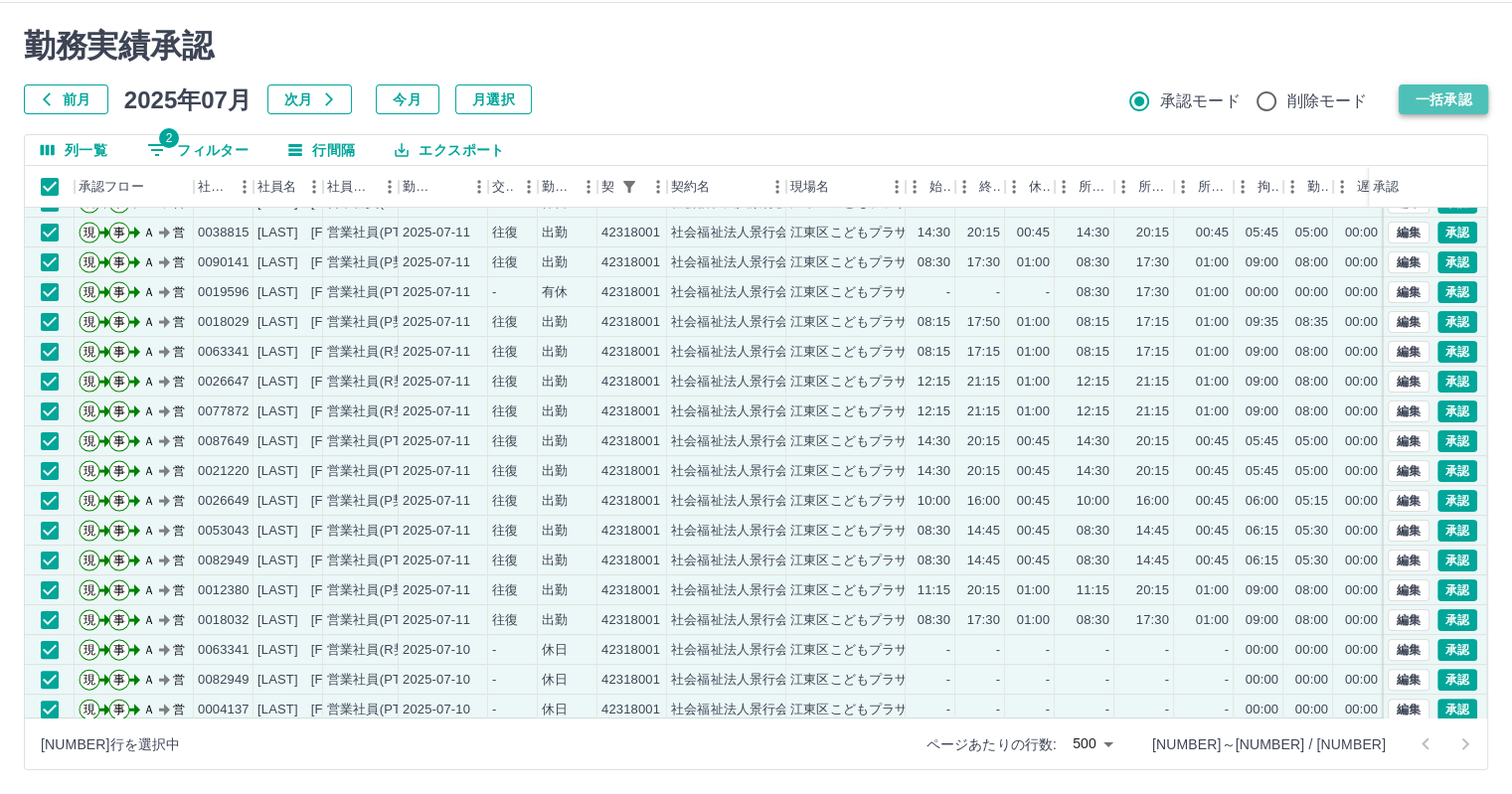 click on "一括承認" at bounding box center [1443, 99] 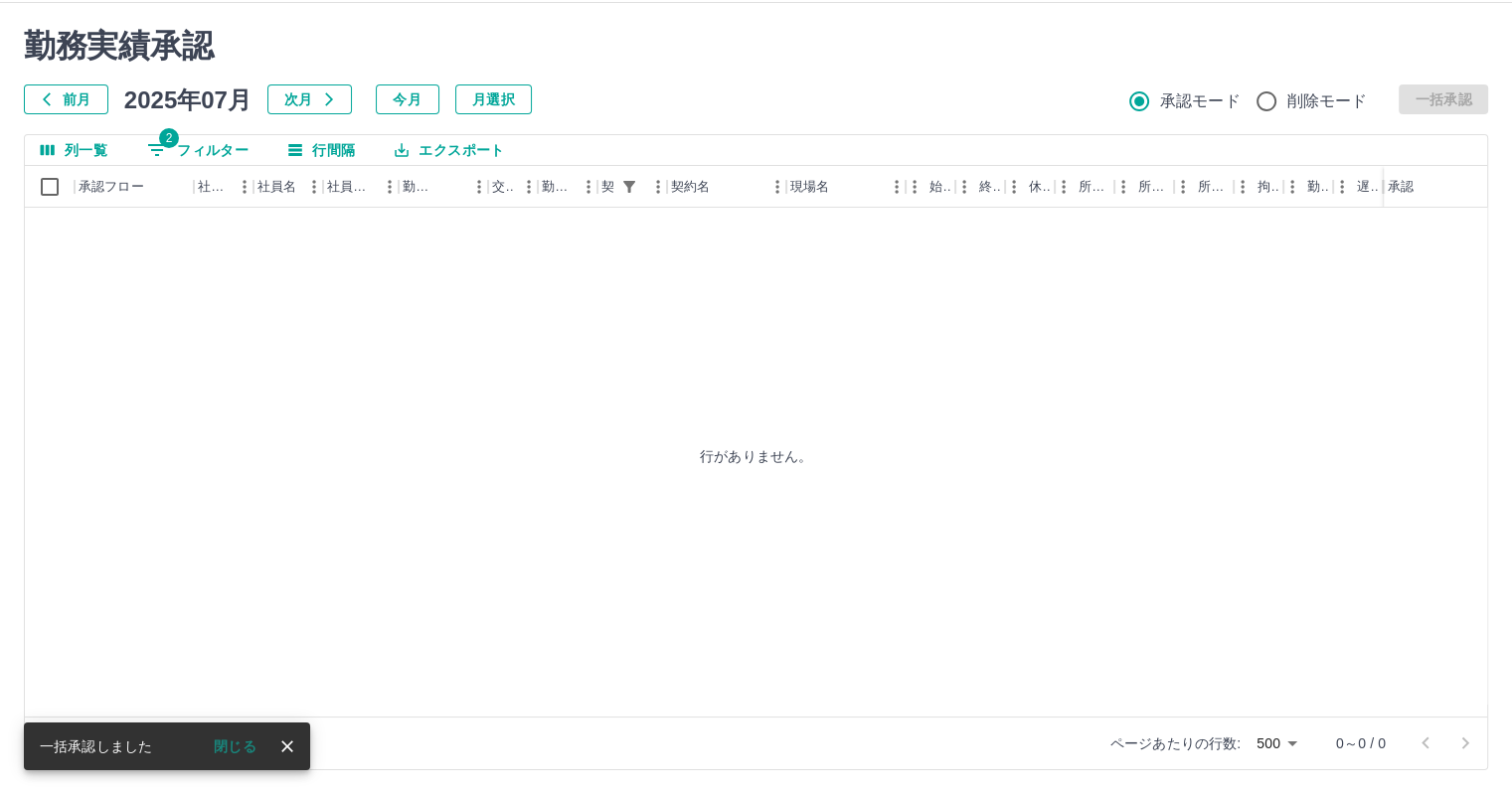 scroll, scrollTop: 0, scrollLeft: 0, axis: both 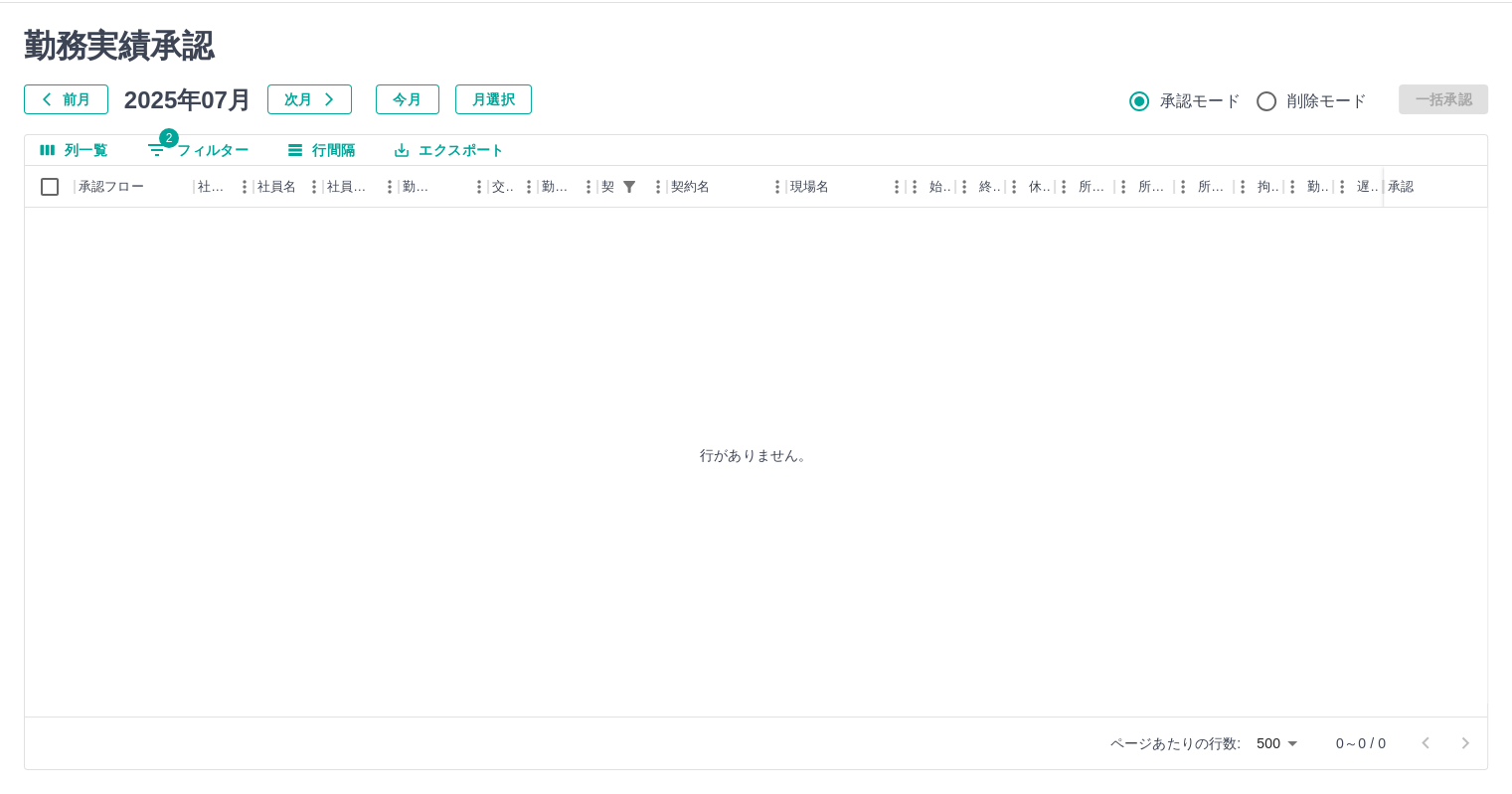 click on "2 フィルター" at bounding box center [198, 150] 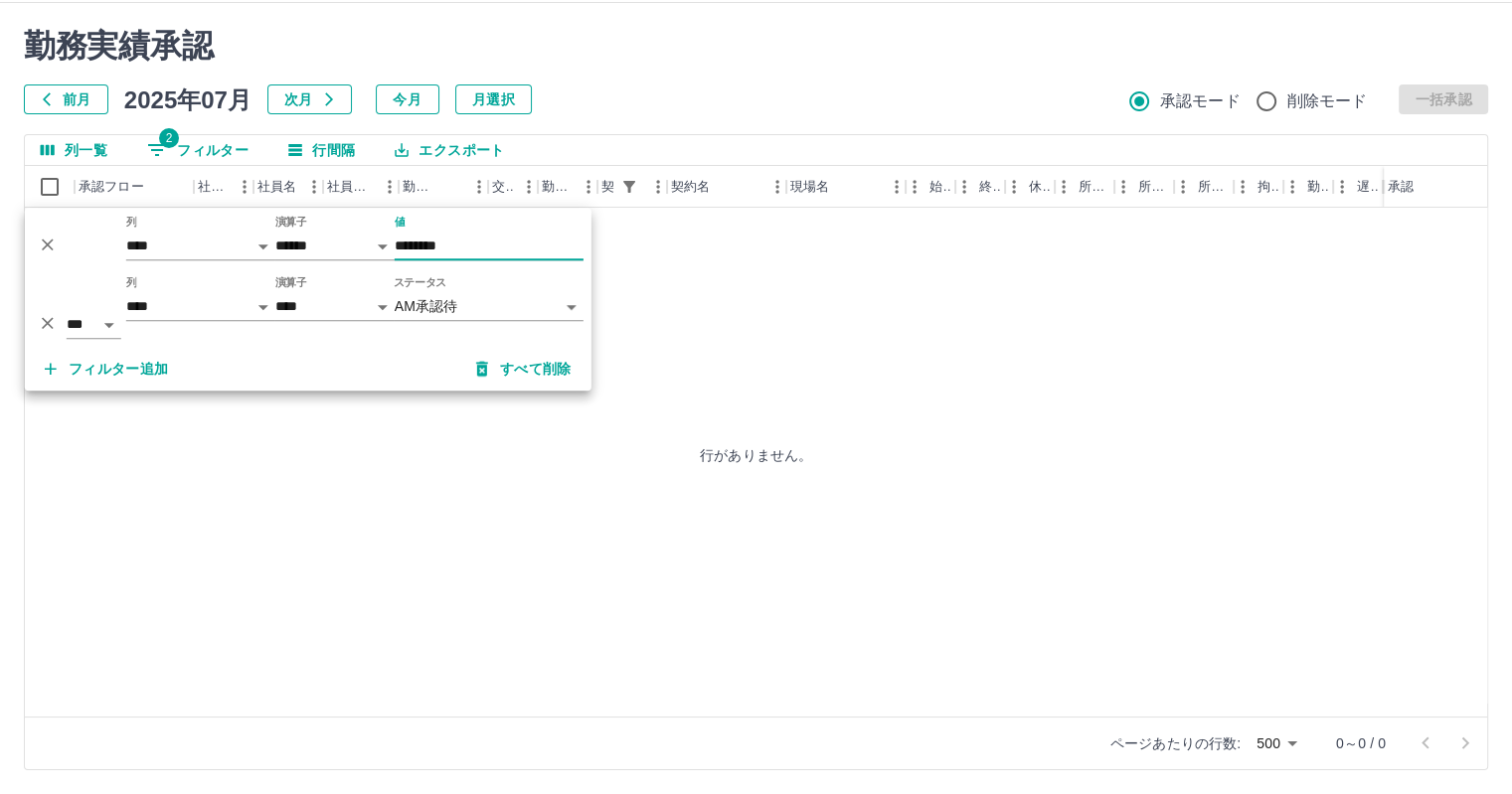 drag, startPoint x: 494, startPoint y: 235, endPoint x: 356, endPoint y: 234, distance: 138.0036 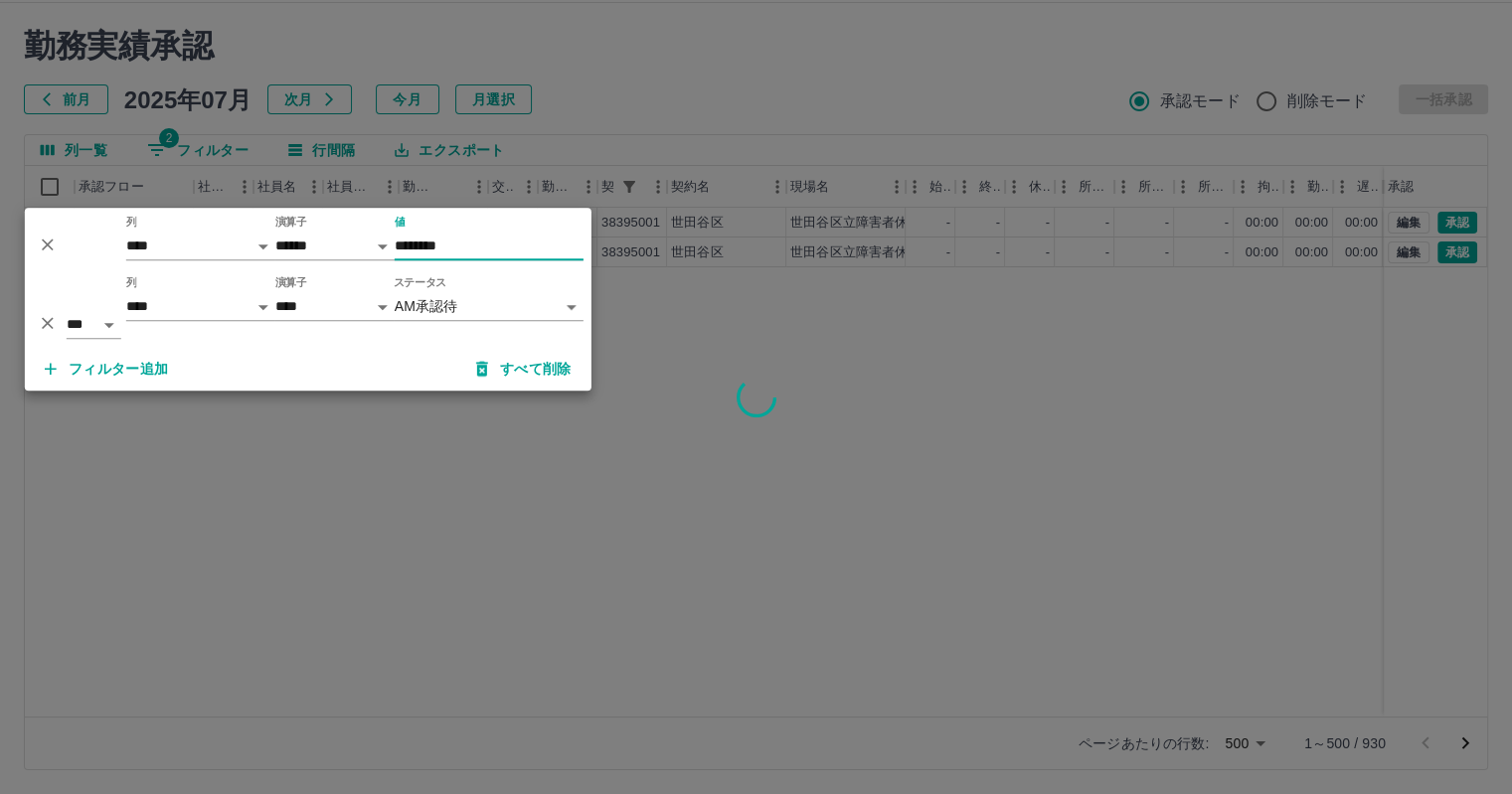 type on "********" 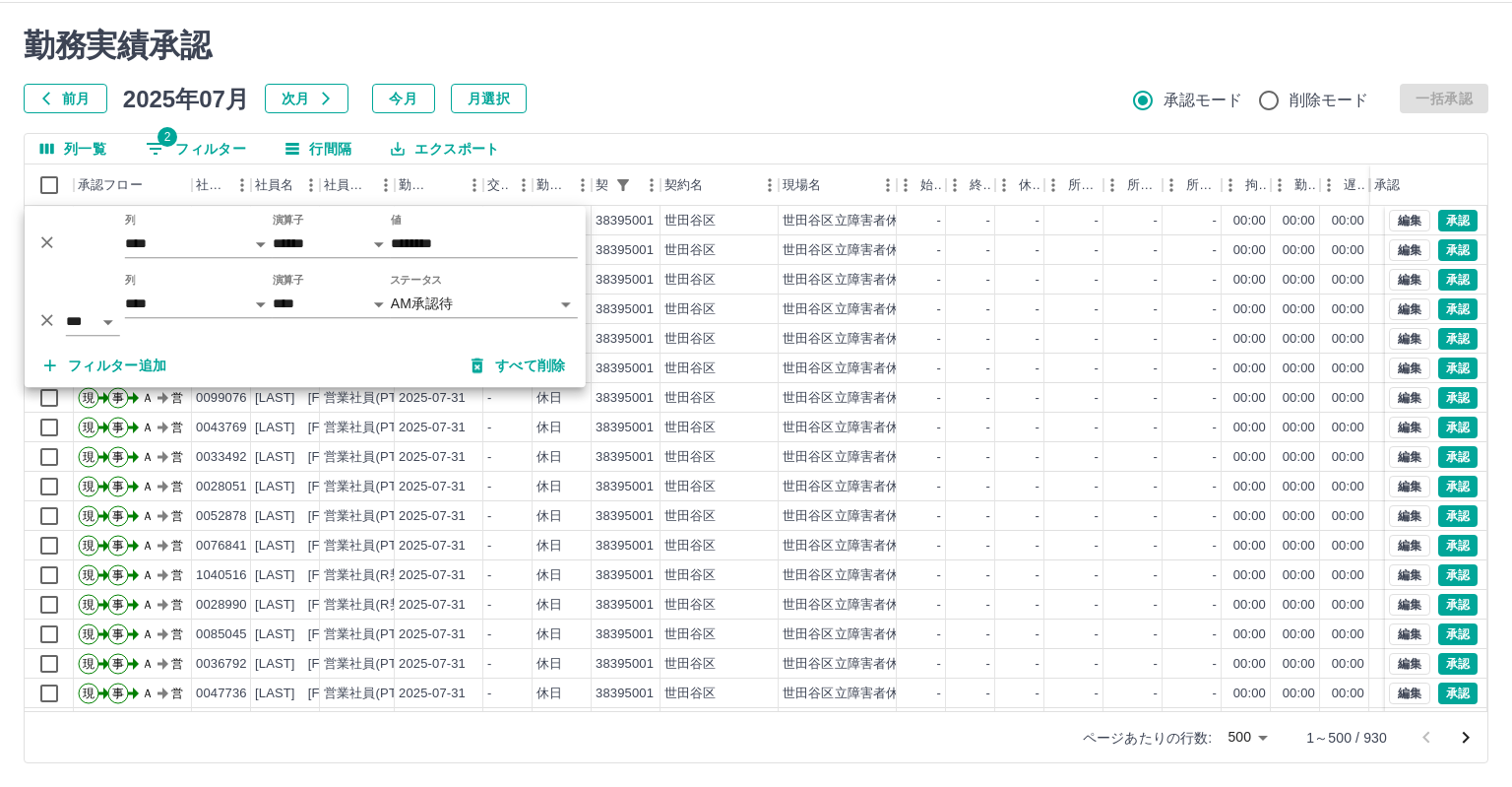 click on "SDH勤怠 一戸　康幸 勤務実績承認 前月 2025年07月 次月 今月 月選択 承認モード 削除モード 一括承認 列一覧 2 フィルター 行間隔 エクスポート 承認フロー 社員番号 社員名 社員区分 勤務日 交通費 勤務区分 契約コード 契約名 現場名 始業 終業 休憩 所定開始 所定終業 所定休憩 拘束 勤務 遅刻等 コメント ステータス 承認 現 事 Ａ 営 0087510 市場　和也 営業社員(PT契約) 2025-07-31  -  休日 38395001 世田谷区 世田谷区立障害者休養ホームひまわり荘 - - - - - - 00:00 00:00 00:00 AM承認待 現 事 Ａ 営 0083968 森田　純子 営業社員(PT契約) 2025-07-31  -  休日 38395001 世田谷区 世田谷区立障害者休養ホームひまわり荘 - - - - - - 00:00 00:00 00:00 AM承認待 現 事 Ａ 営 0045357 髙橋　由紀 営業社員(PT契約) 2025-07-31  -  休日 38395001 世田谷区 世田谷区立障害者休養ホームひまわり荘 - - - - - - 00:00 現" at bounding box center (756, 370) 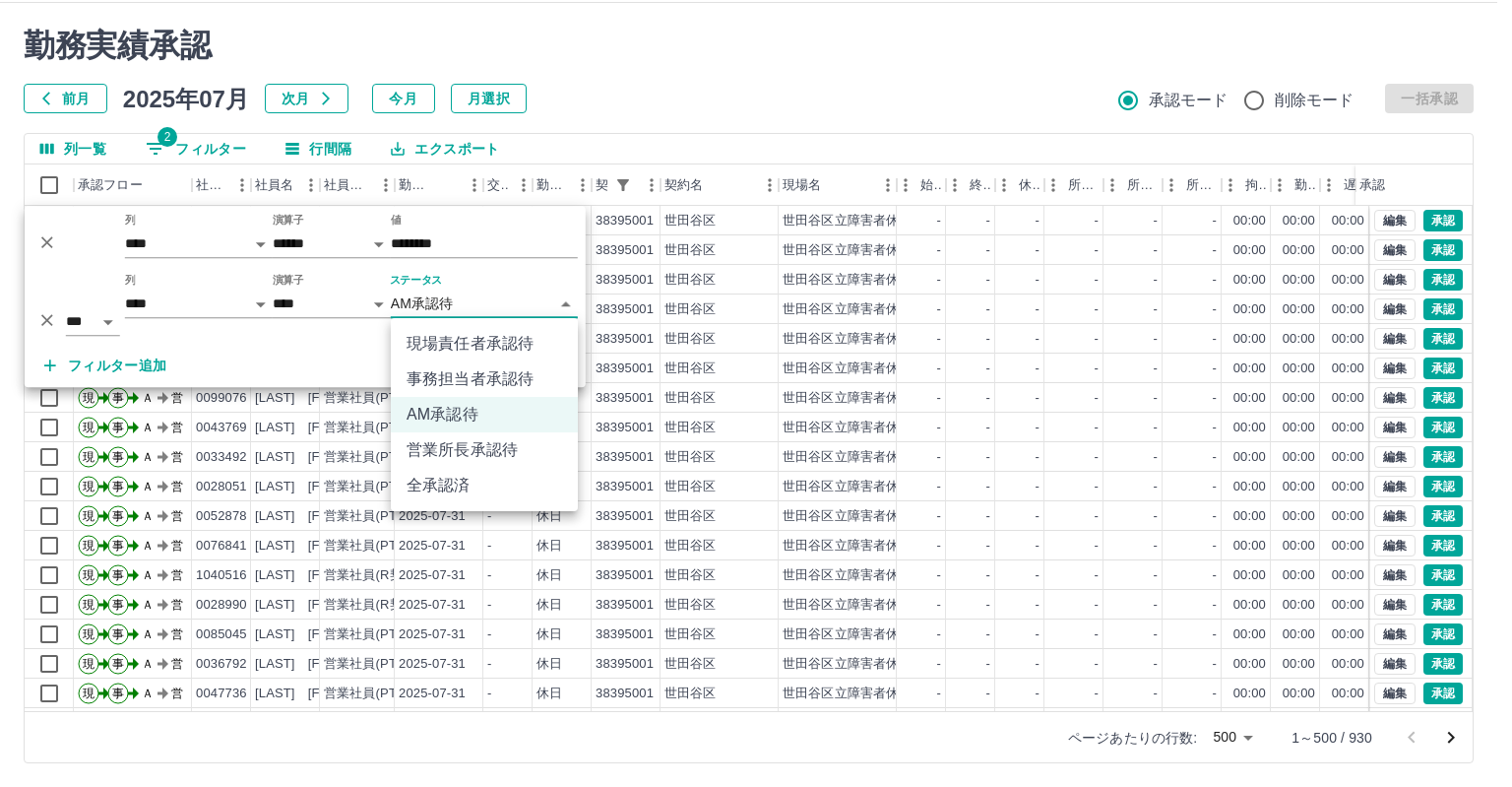 click on "現場責任者承認待" at bounding box center [484, 344] 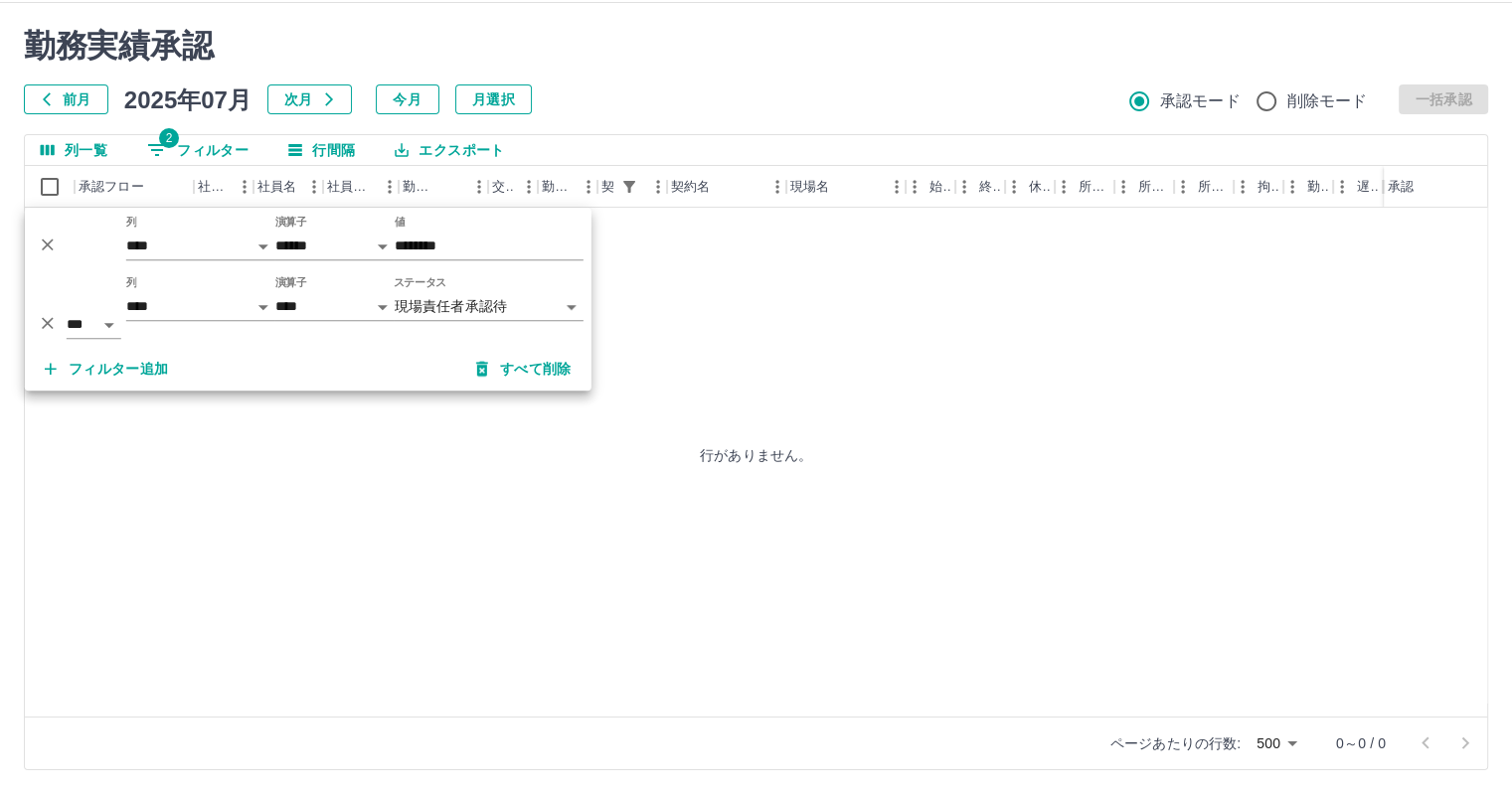 click on "**********" at bounding box center [756, 374] 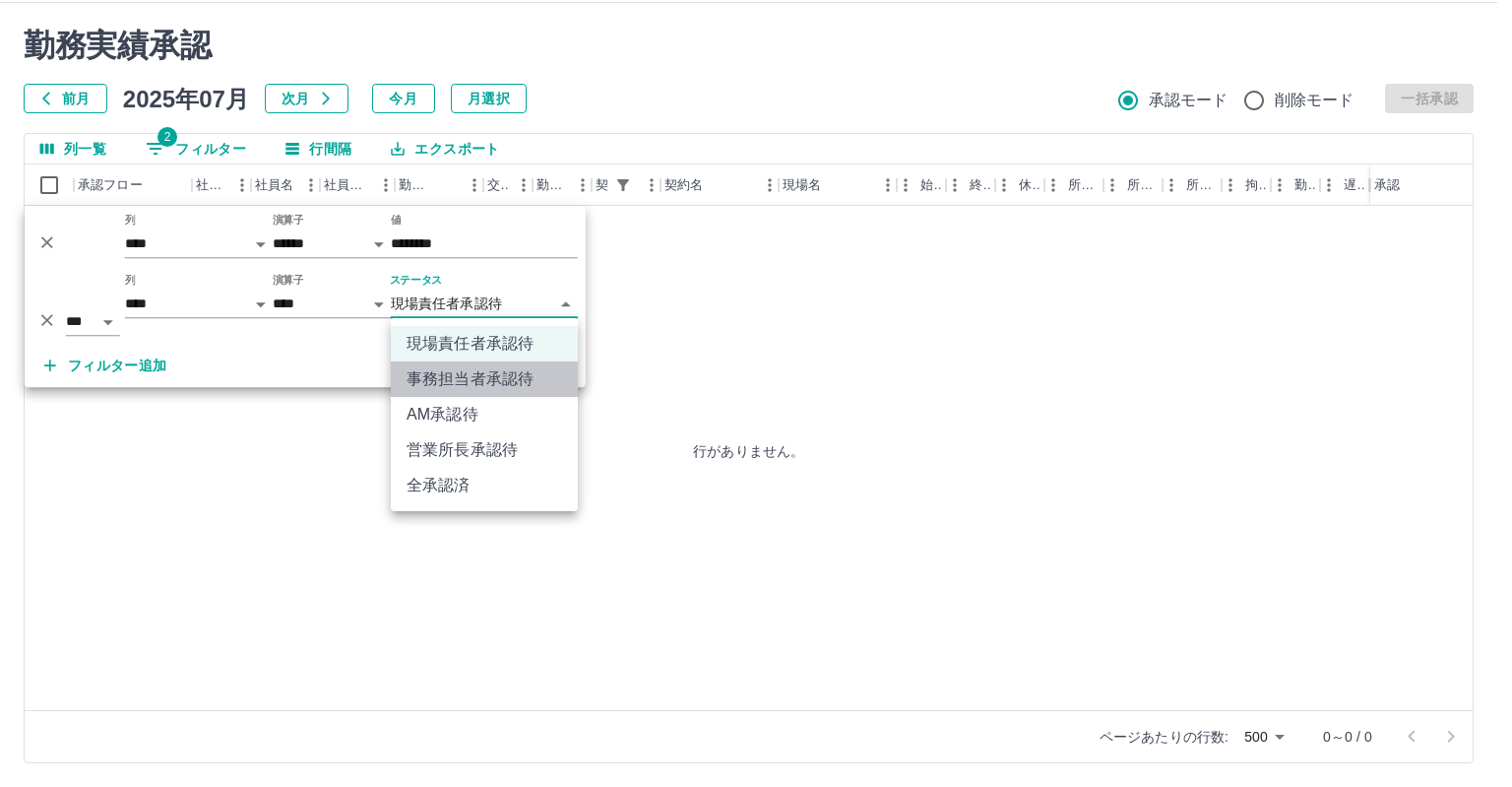 click on "事務担当者承認待" at bounding box center [484, 379] 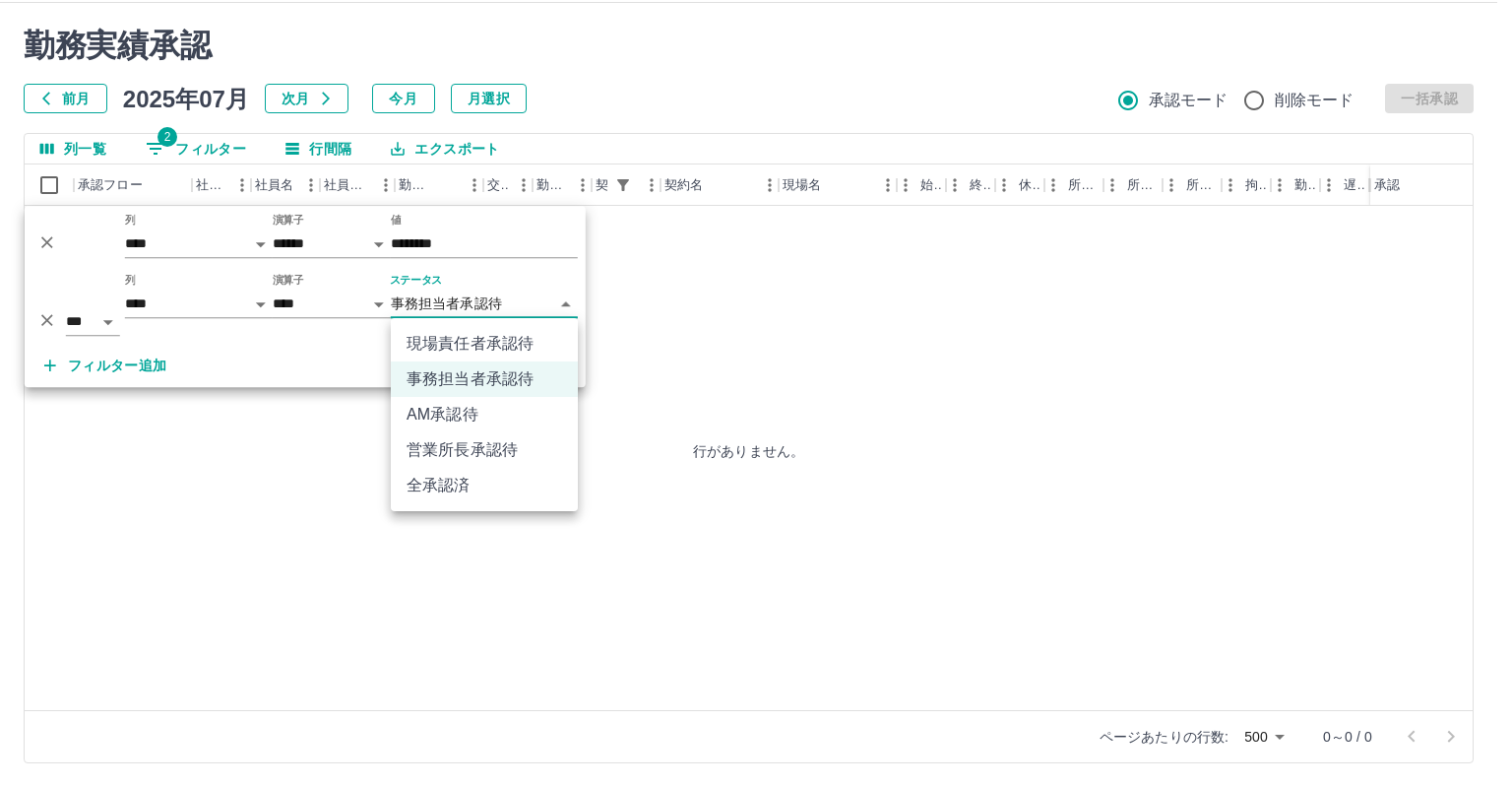 click on "**********" at bounding box center [756, 370] 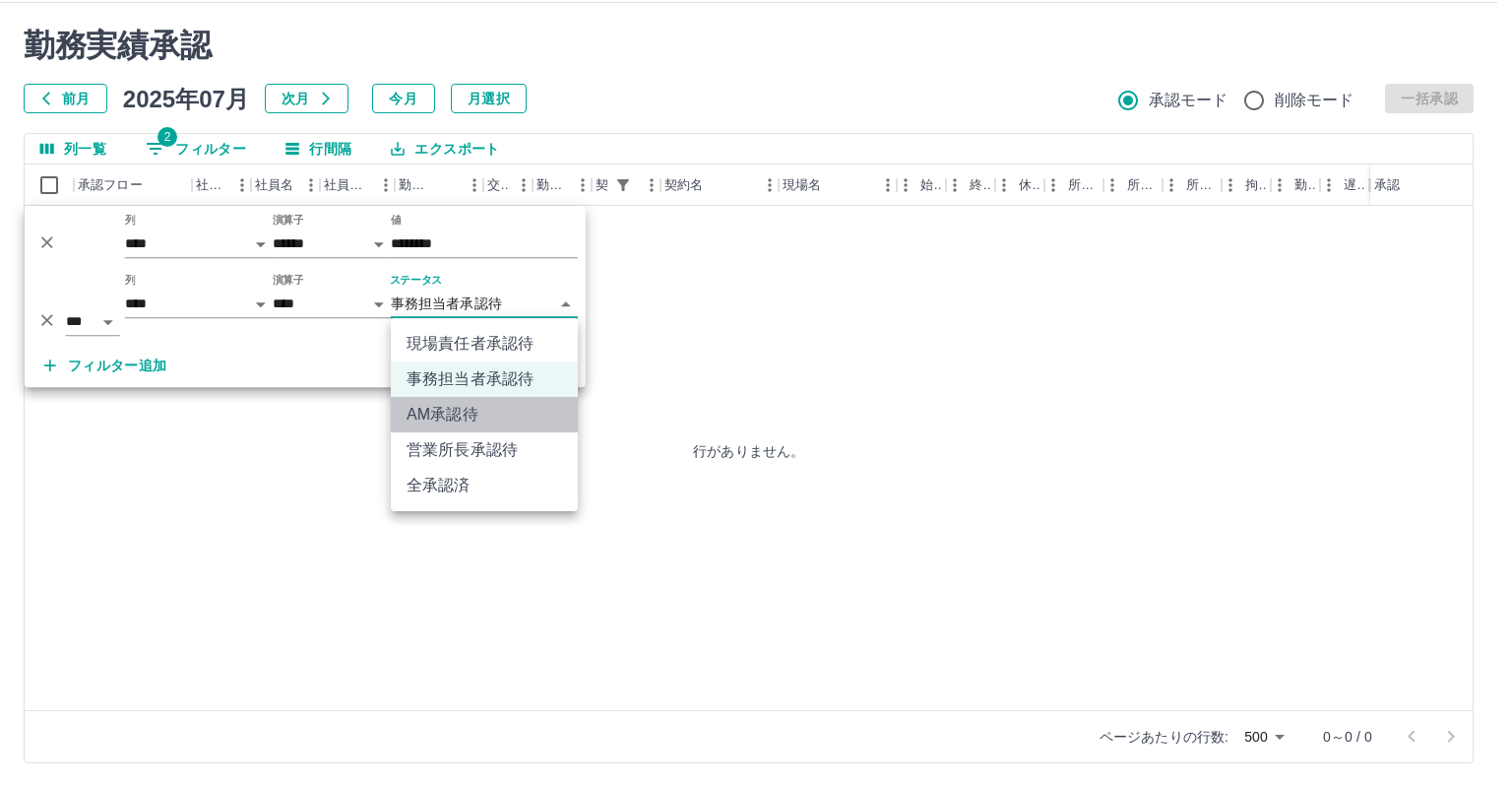 click on "AM承認待" at bounding box center [484, 415] 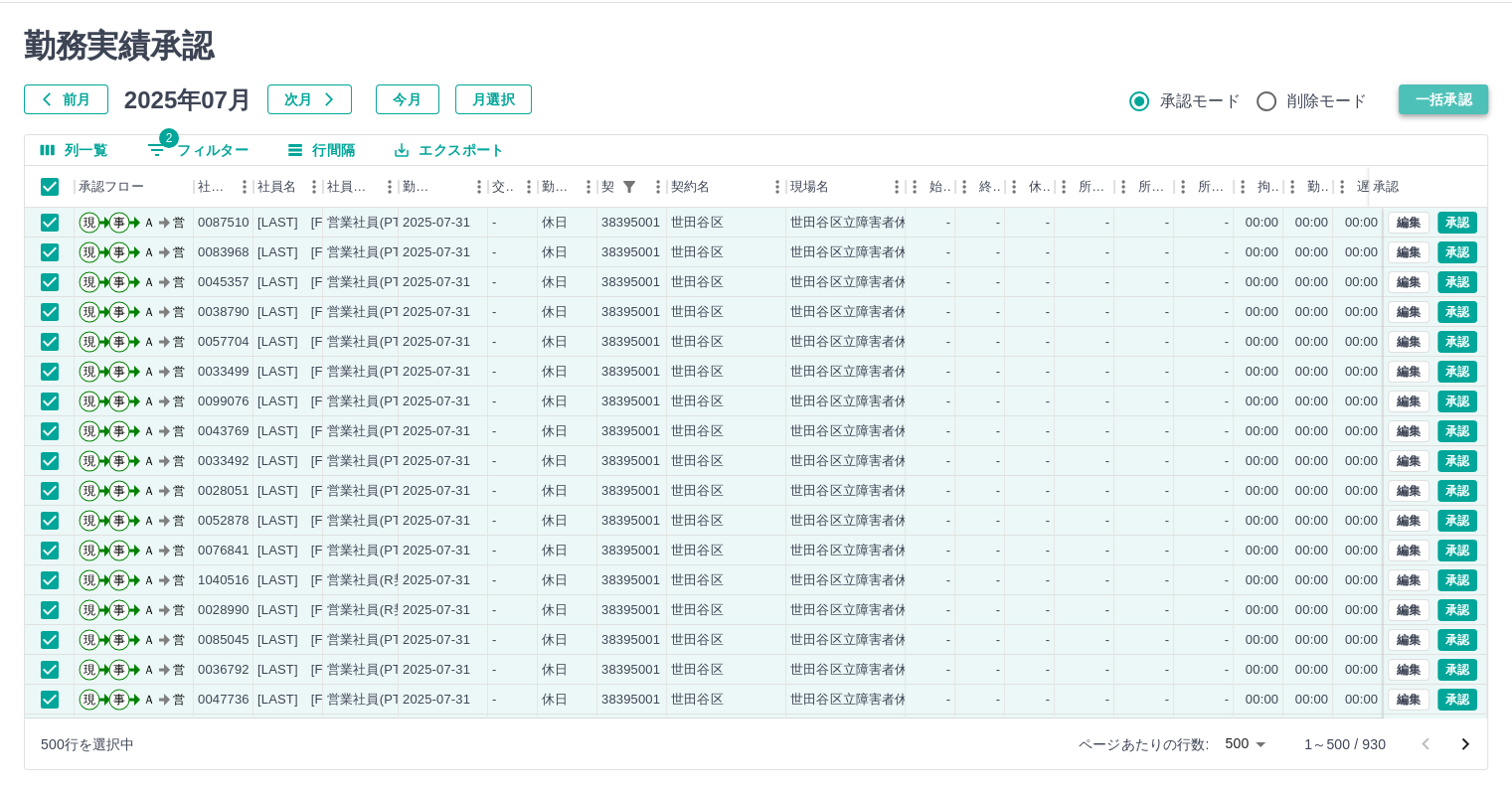 click on "一括承認" at bounding box center [1443, 99] 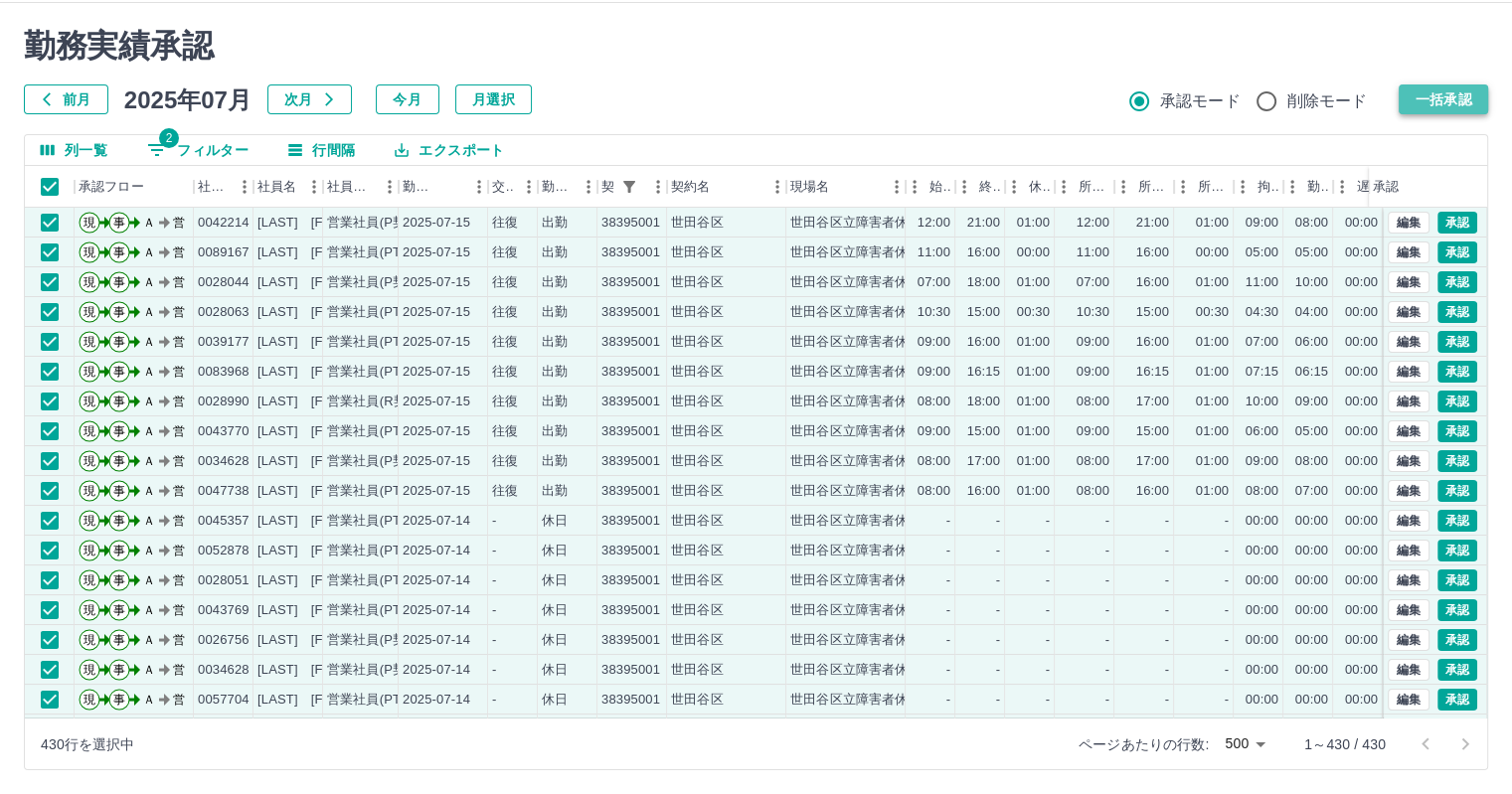 click on "一括承認" at bounding box center (1443, 99) 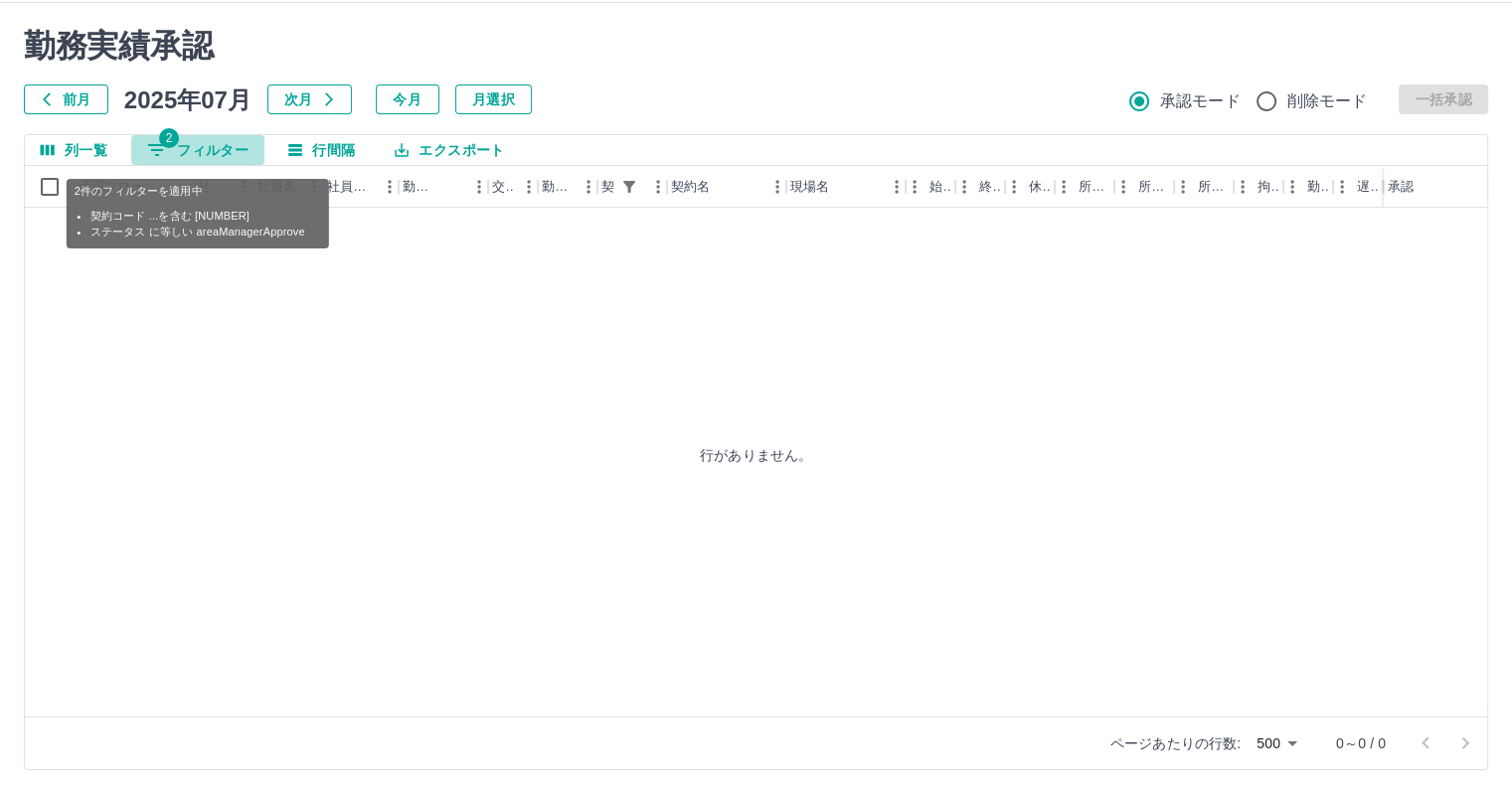 click on "2 フィルター" at bounding box center (198, 150) 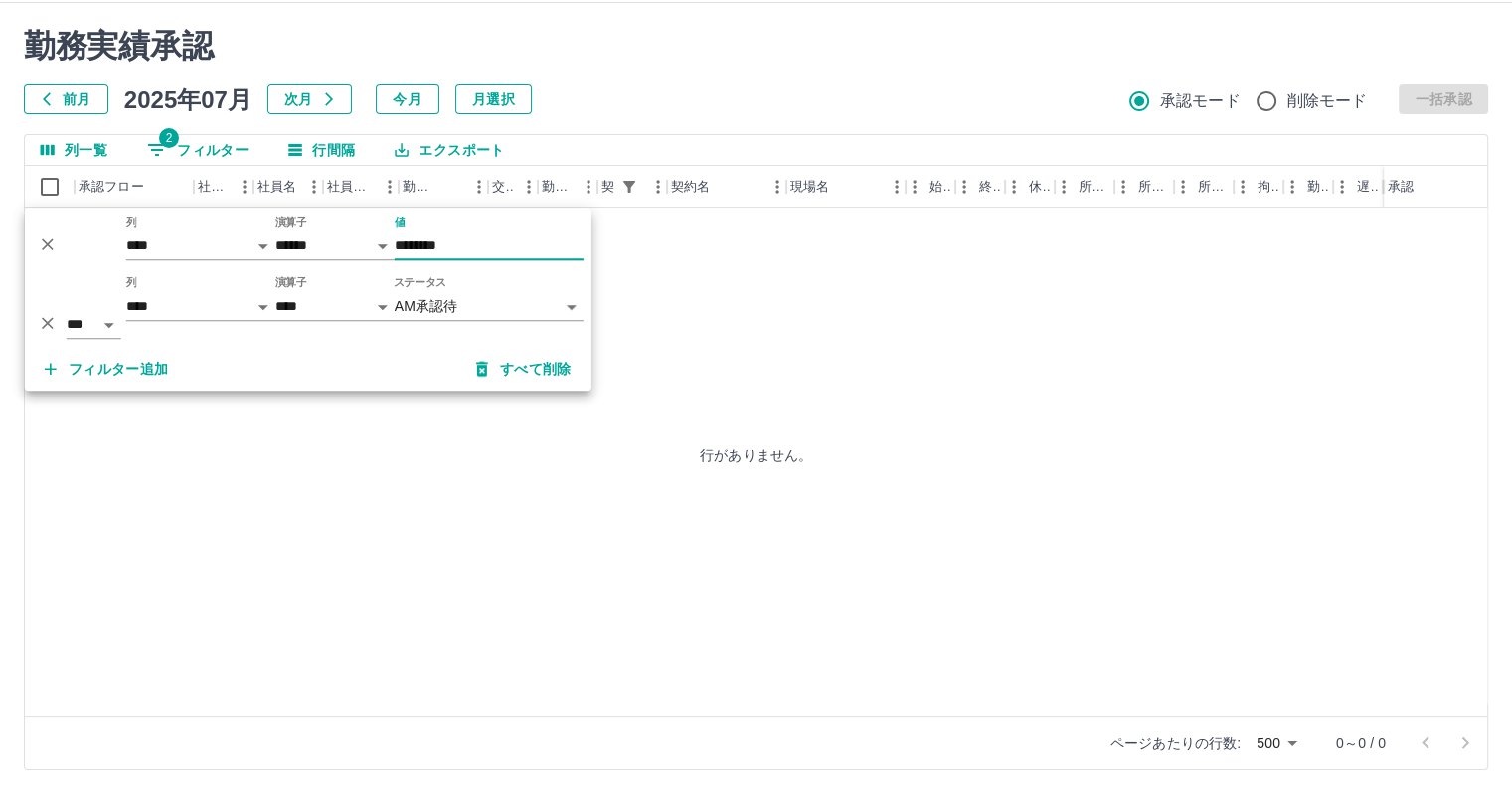 drag, startPoint x: 466, startPoint y: 245, endPoint x: 374, endPoint y: 246, distance: 92.00543 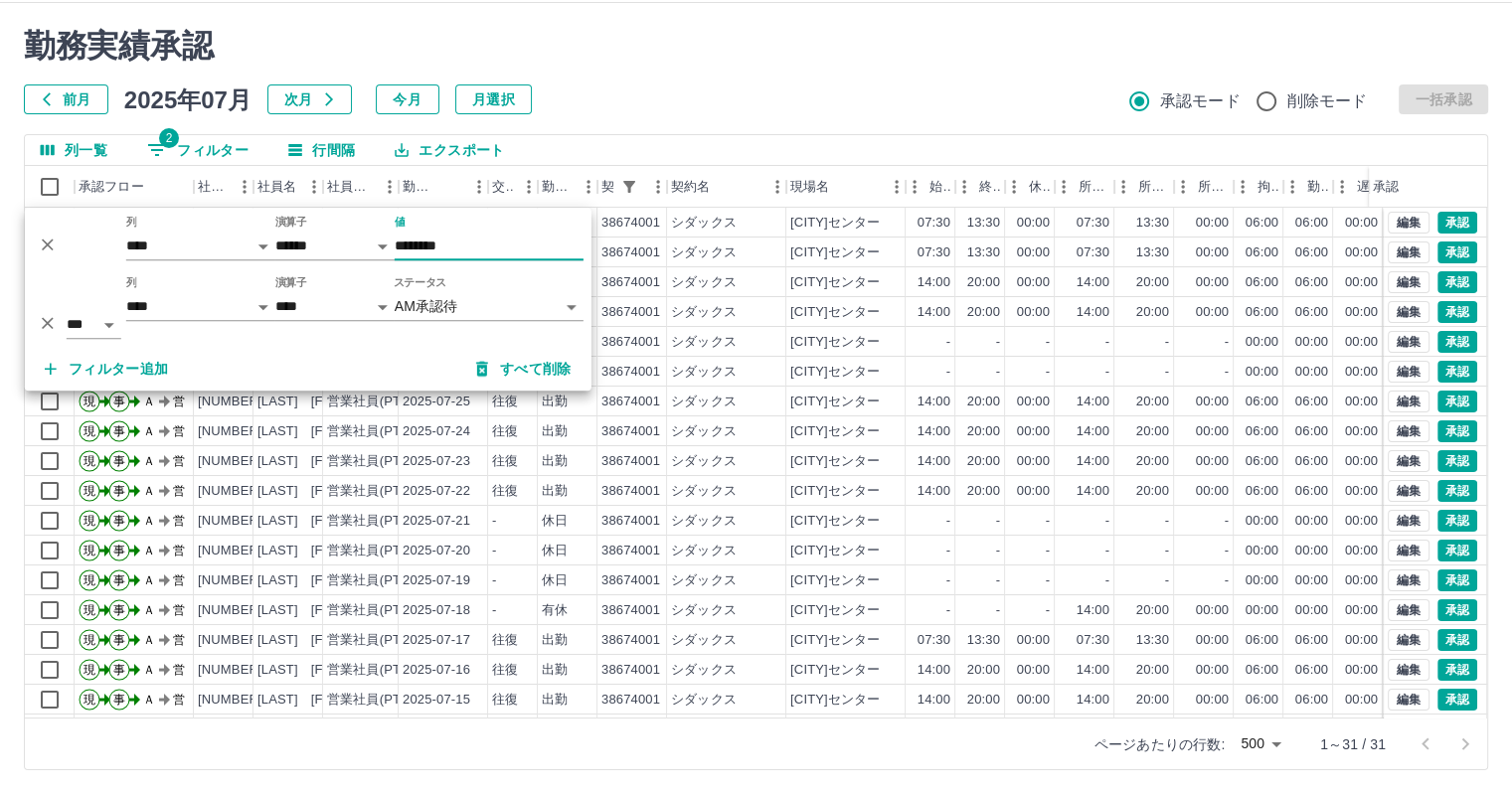 type on "********" 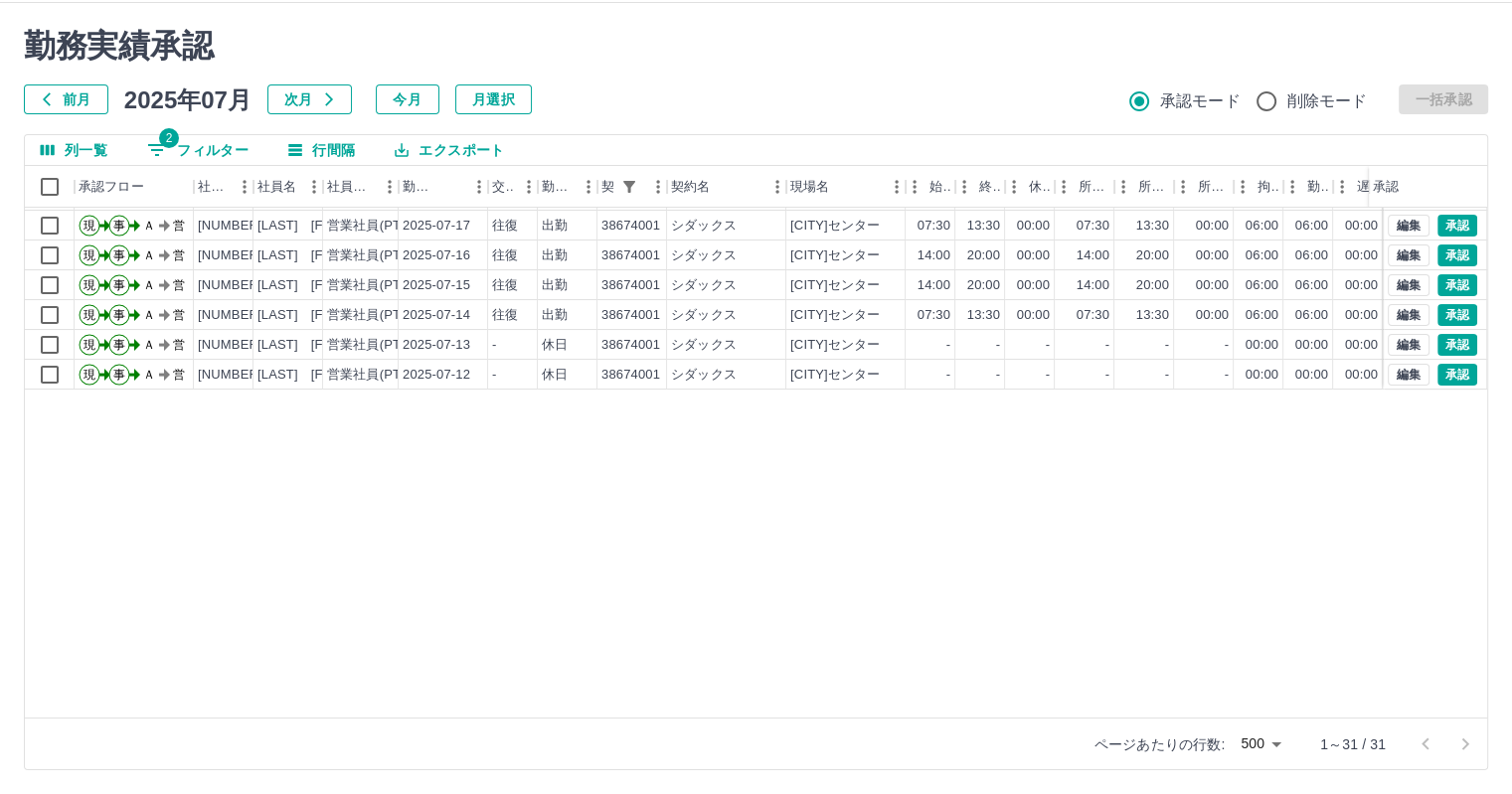 scroll, scrollTop: 0, scrollLeft: 0, axis: both 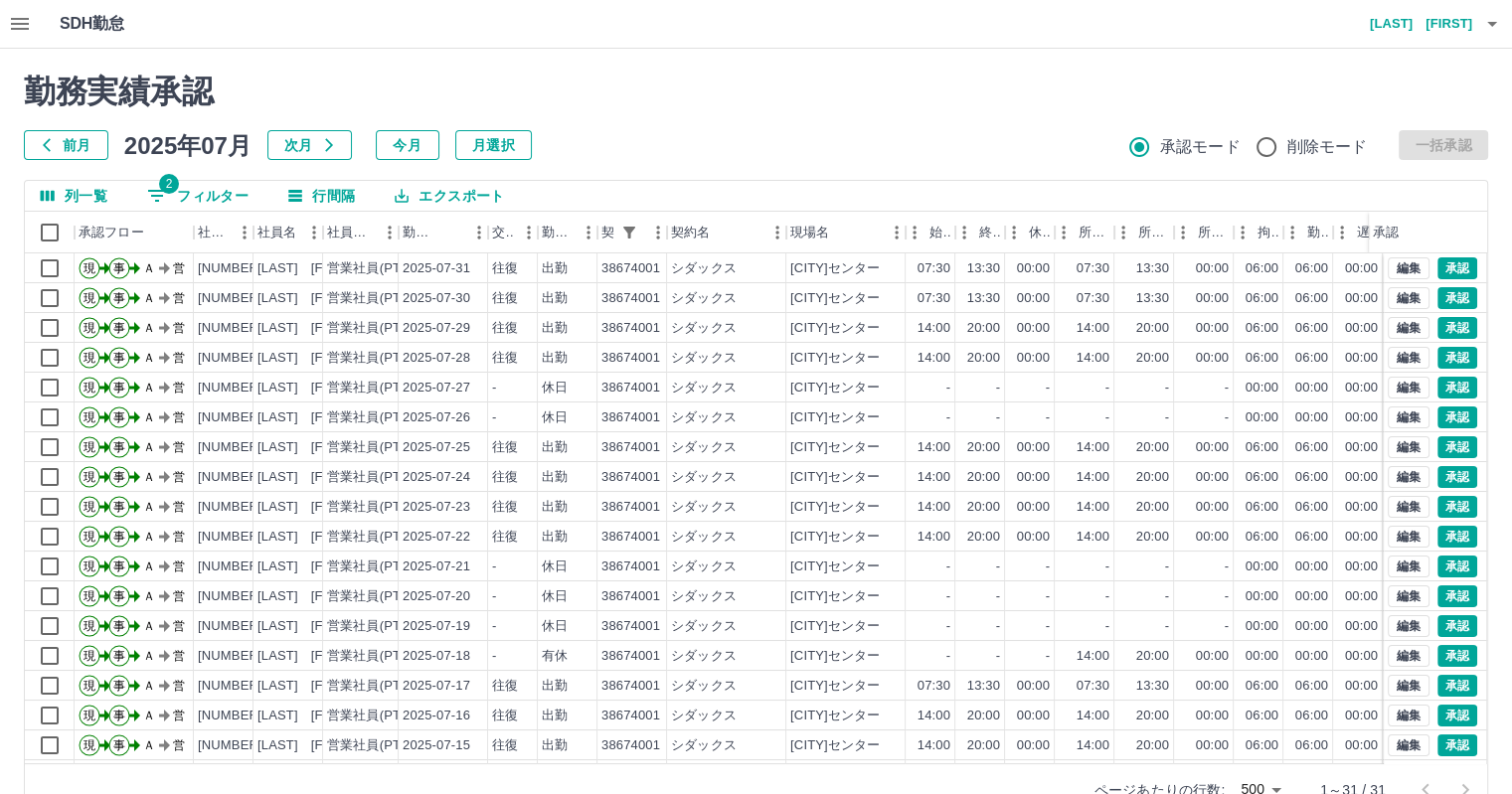 click on "2 フィルター" at bounding box center [198, 196] 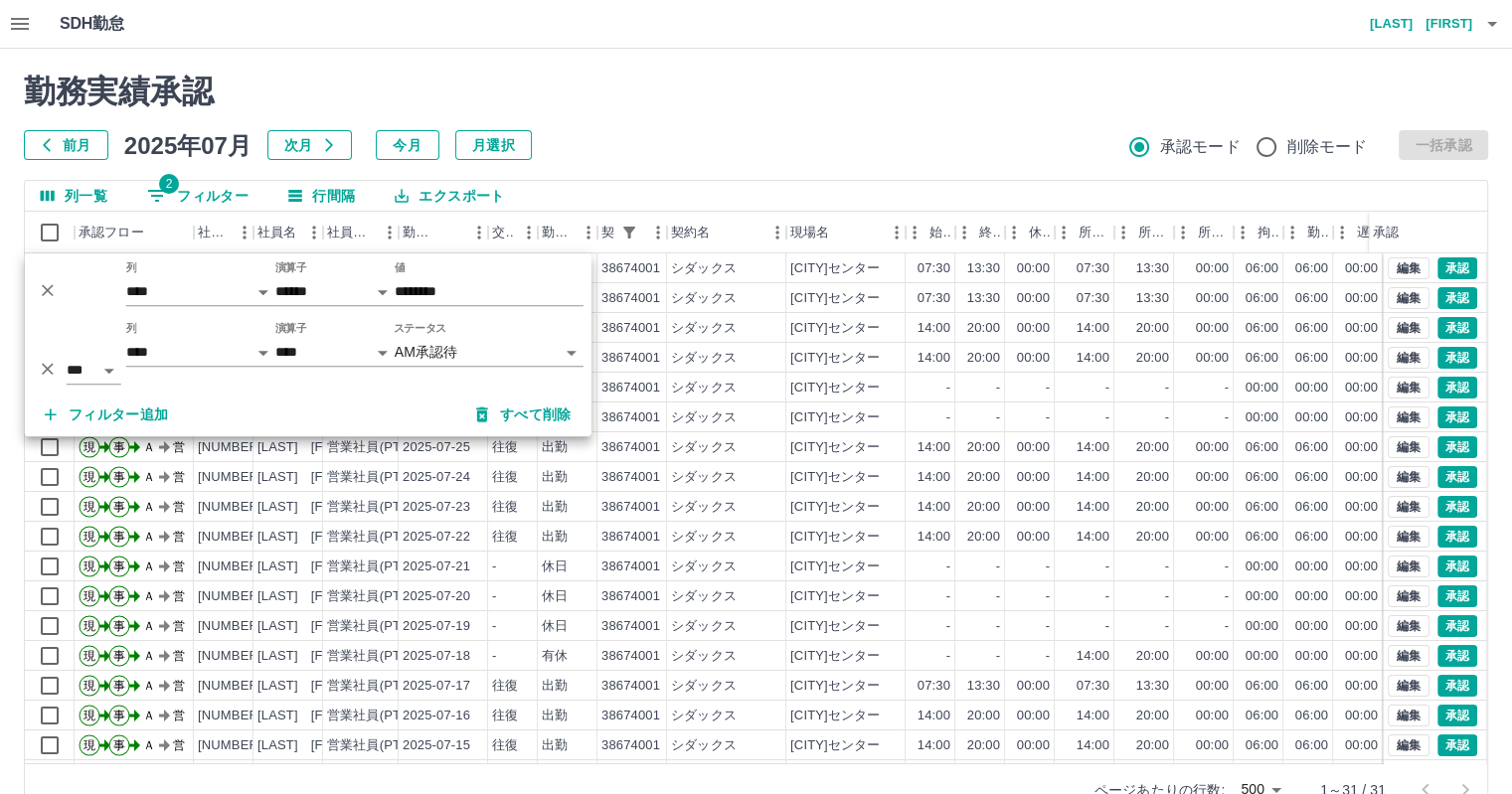 click on "SDH勤怠 一戸　康幸 勤務実績承認 前月 2025年07月 次月 今月 月選択 承認モード 削除モード 一括承認 列一覧 2 フィルター 行間隔 エクスポート 承認フロー 社員番号 社員名 社員区分 勤務日 交通費 勤務区分 契約コード 契約名 現場名 始業 終業 休憩 所定開始 所定終業 所定休憩 拘束 勤務 遅刻等 コメント ステータス 承認 現 事 Ａ 営 0004410 鈴木　香 営業社員(PT契約) 2025-07-31 往復 出勤 38674001 シダックス 調布センター 07:30 13:30 00:00 07:30 13:30 00:00 06:00 06:00 00:00 AM承認待 現 事 Ａ 営 0004410 鈴木　香 営業社員(PT契約) 2025-07-30 往復 出勤 38674001 シダックス 調布センター 07:30 13:30 00:00 07:30 13:30 00:00 06:00 06:00 00:00 AM承認待 現 事 Ａ 営 0004410 鈴木　香 営業社員(PT契約) 2025-07-29 往復 出勤 38674001 シダックス 調布センター 14:00 20:00 00:00 14:00 20:00 00:00 06:00 06:00 00:00 AM承認待 現 事" at bounding box center [756, 419] 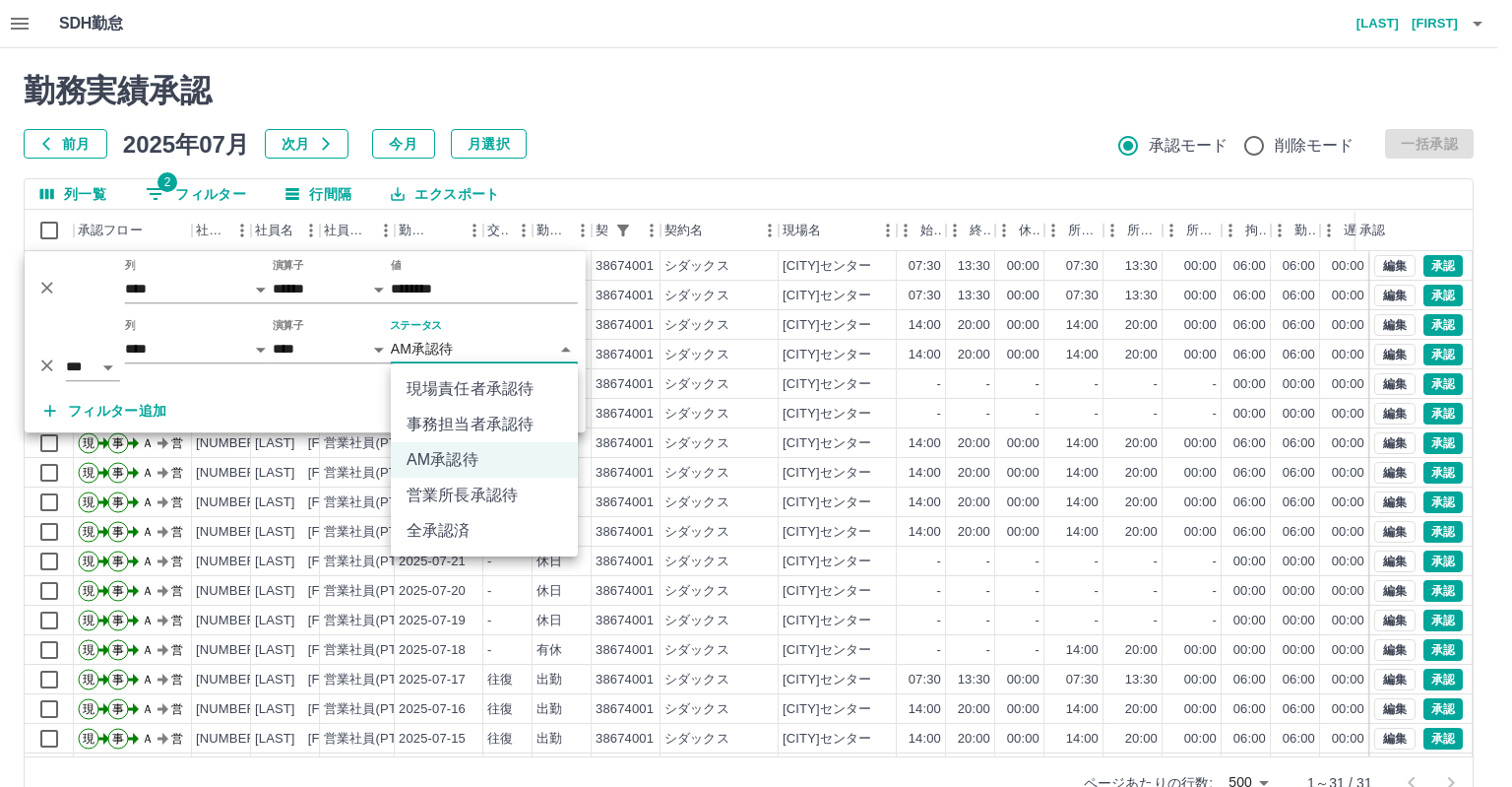 click at bounding box center (756, 393) 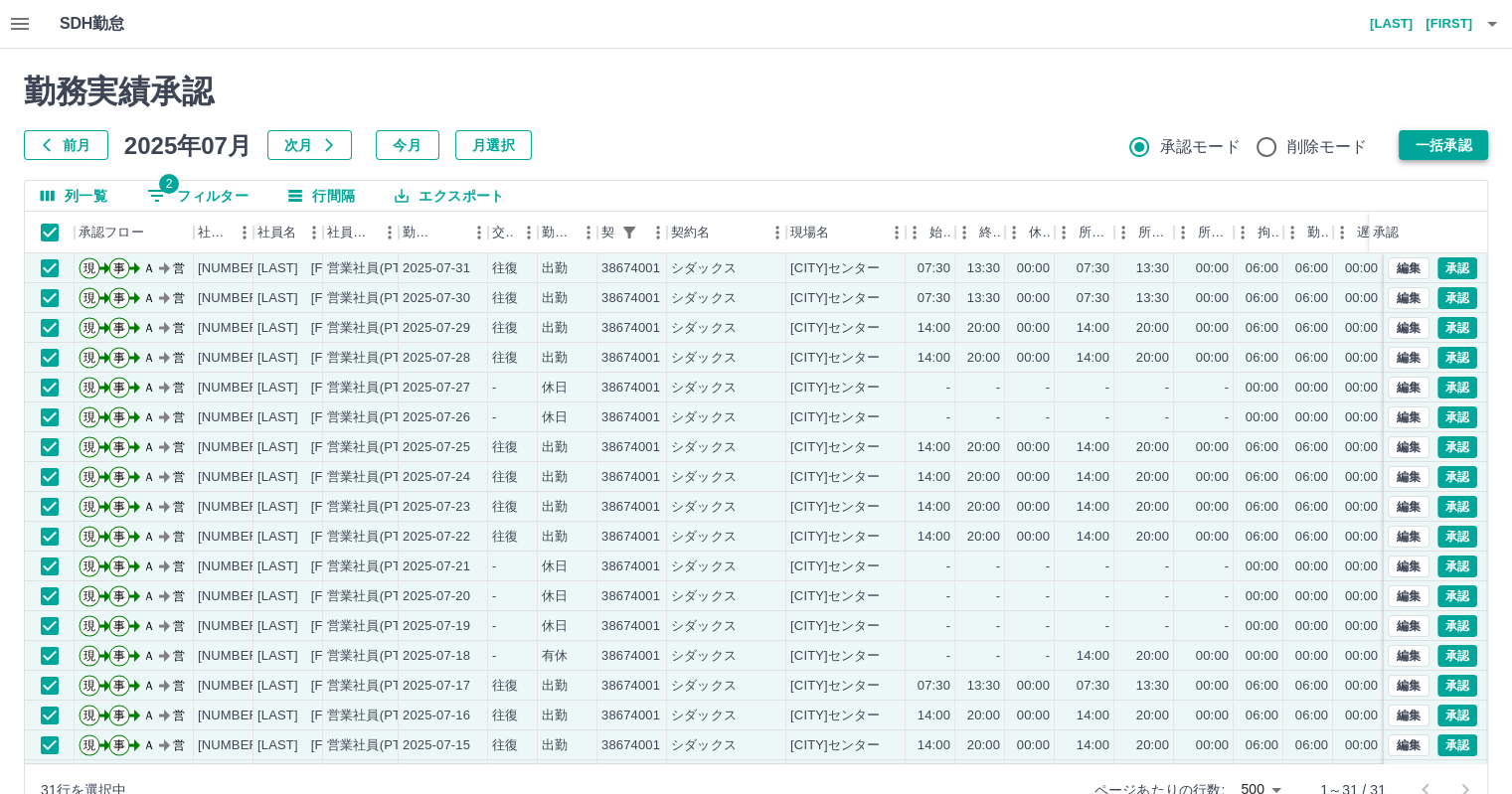 click on "一括承認" at bounding box center [1443, 145] 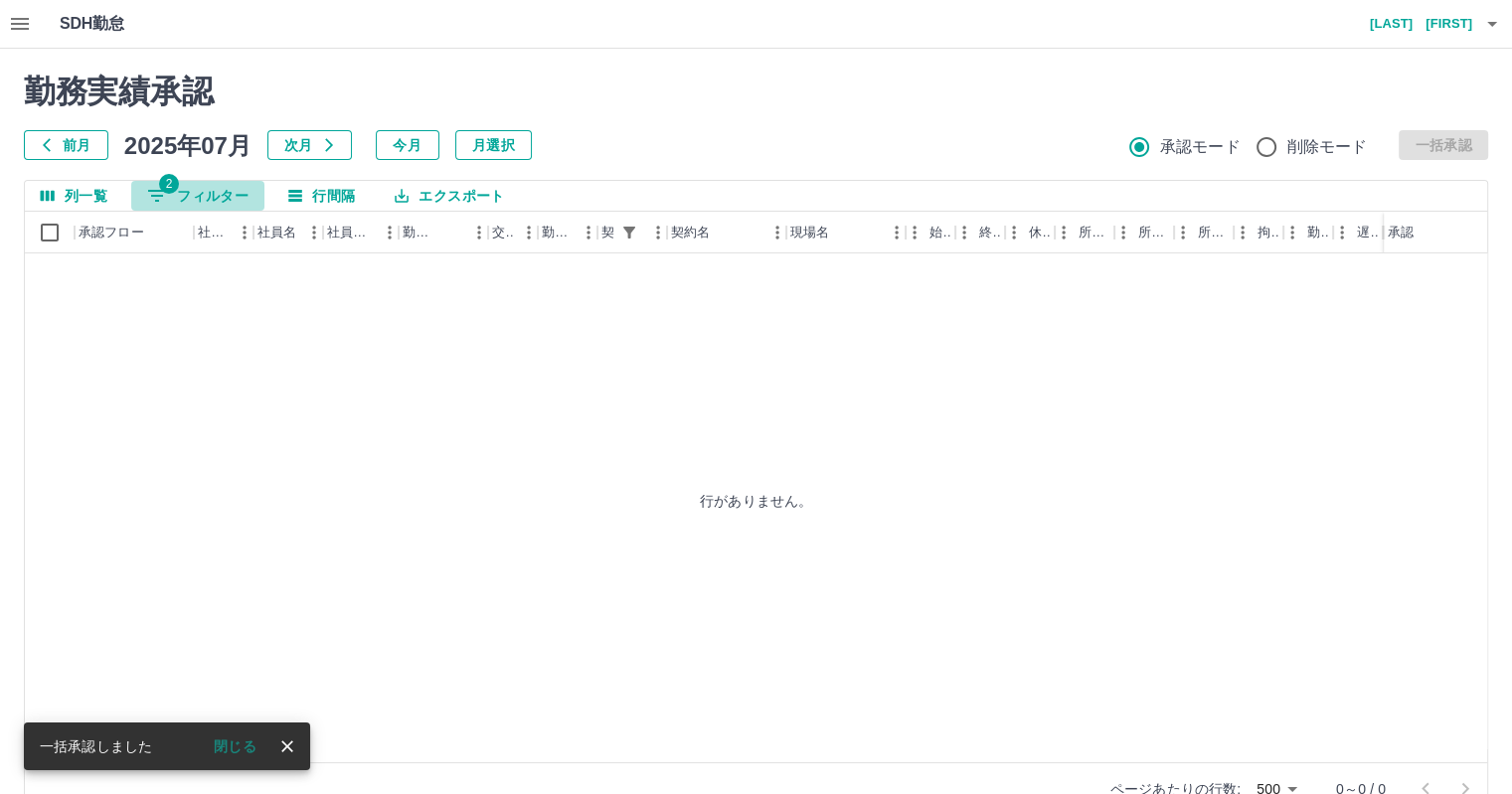 click on "2 フィルター" at bounding box center [198, 196] 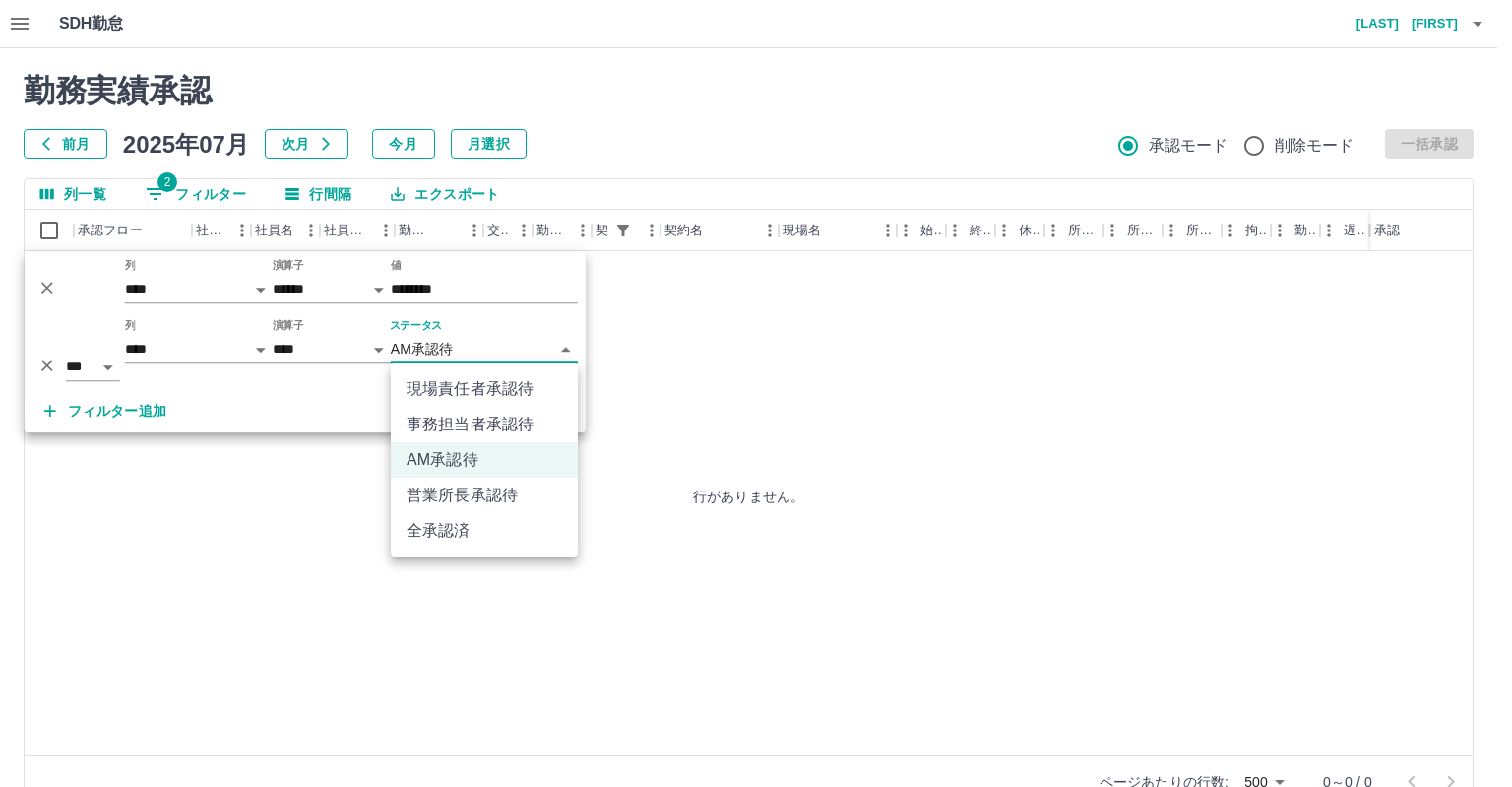 click on "**********" at bounding box center (756, 416) 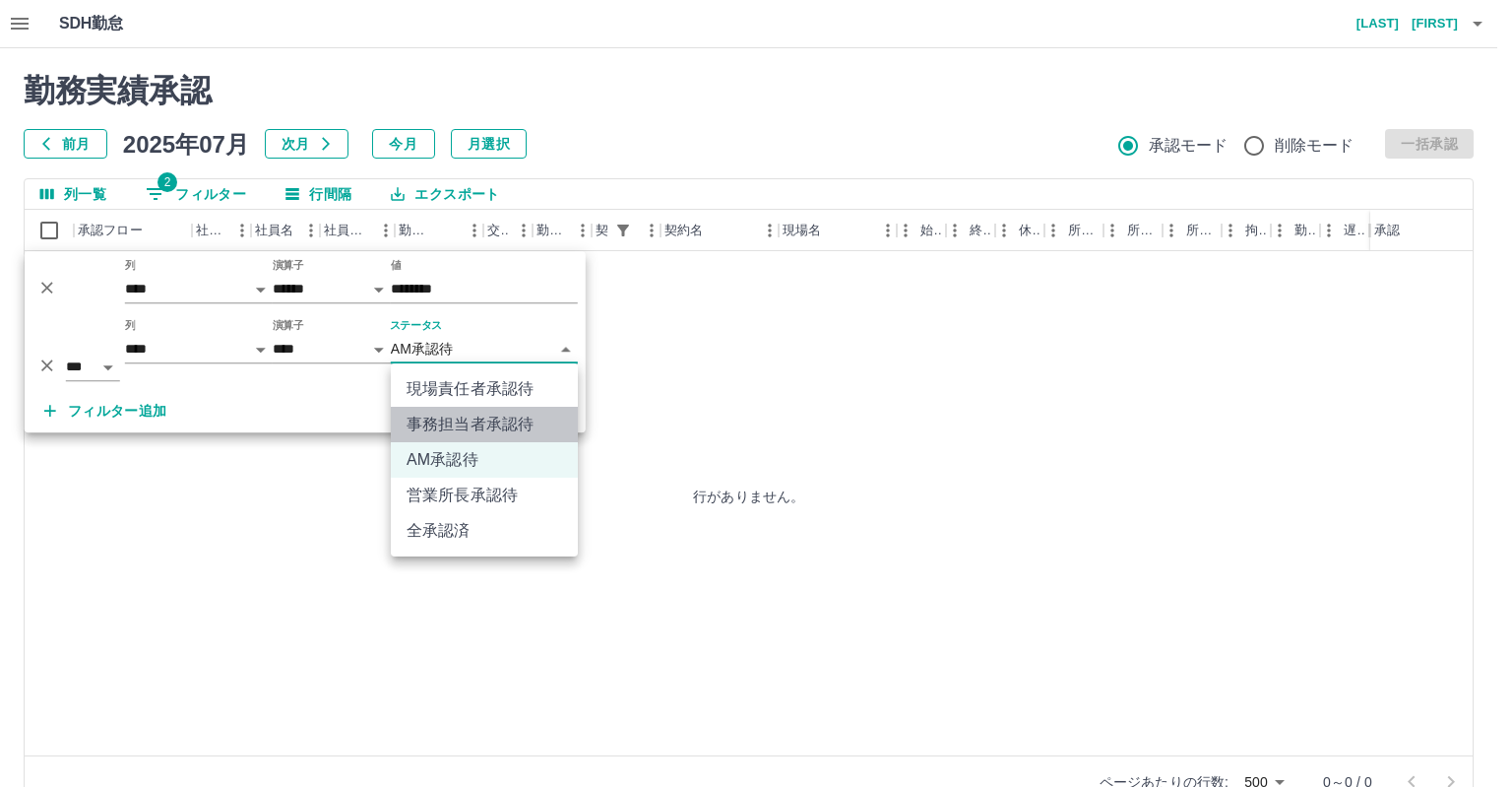 click on "事務担当者承認待" at bounding box center (484, 425) 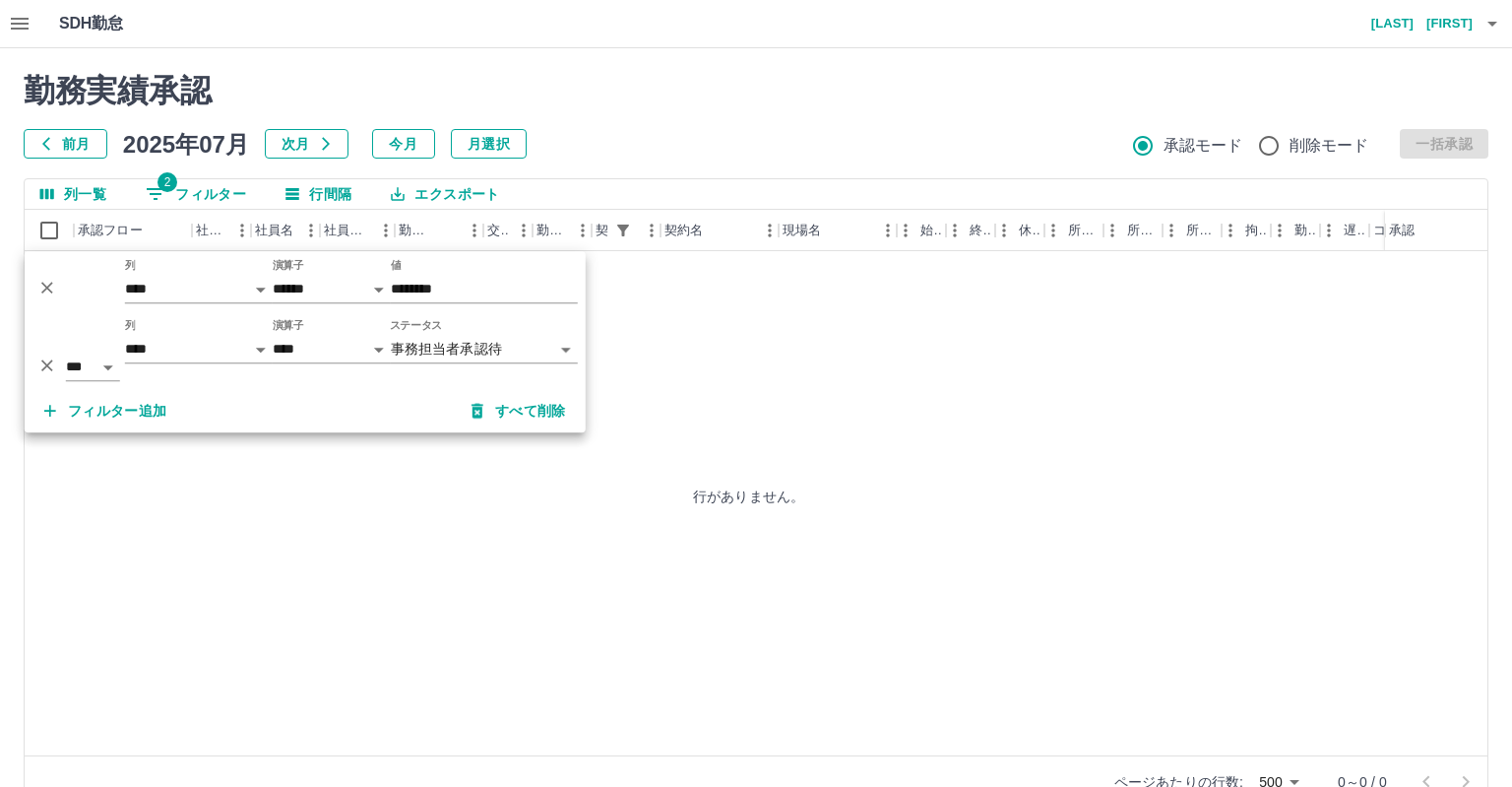 click on "**********" at bounding box center (756, 416) 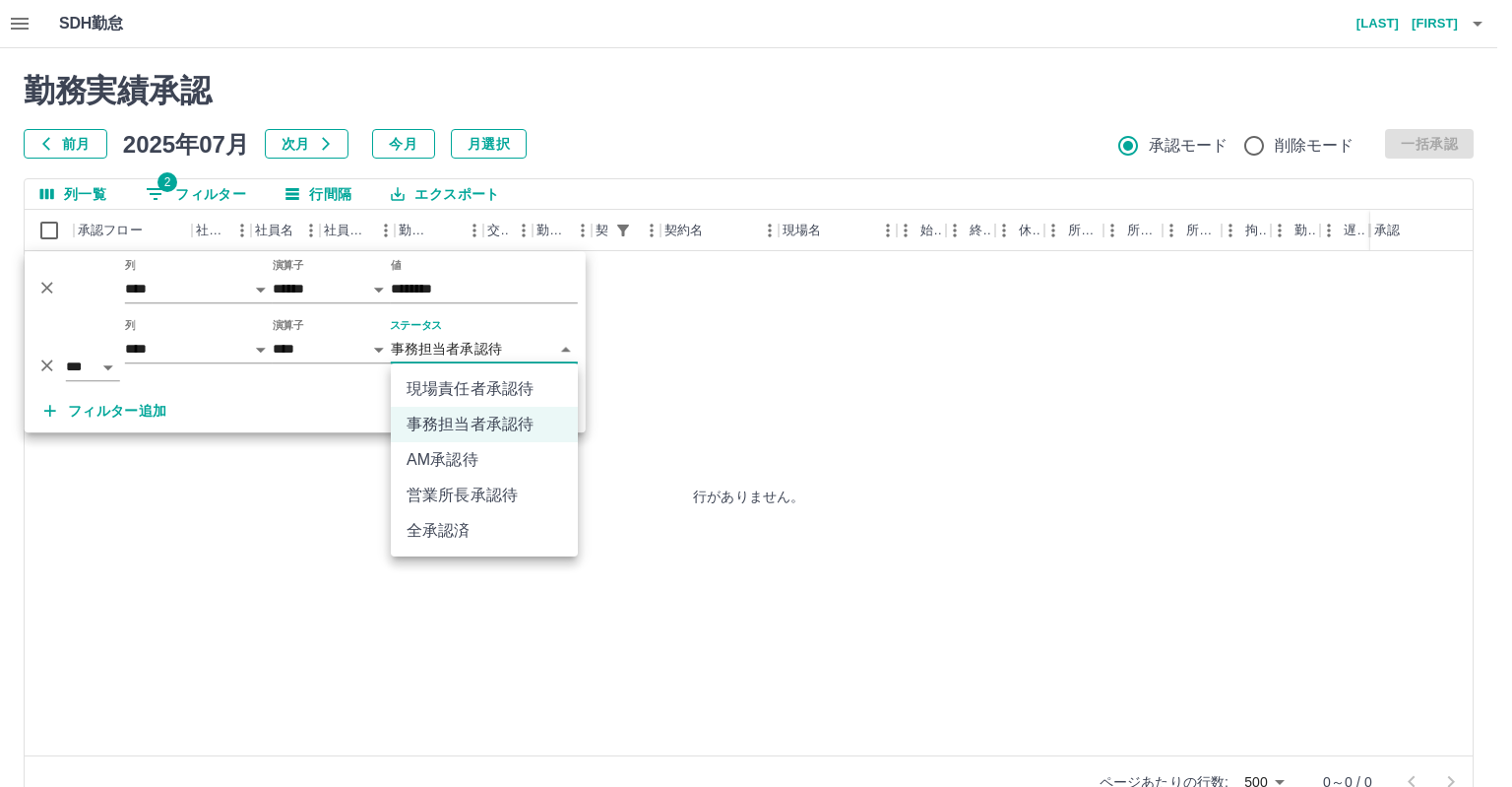click on "現場責任者承認待" at bounding box center [484, 389] 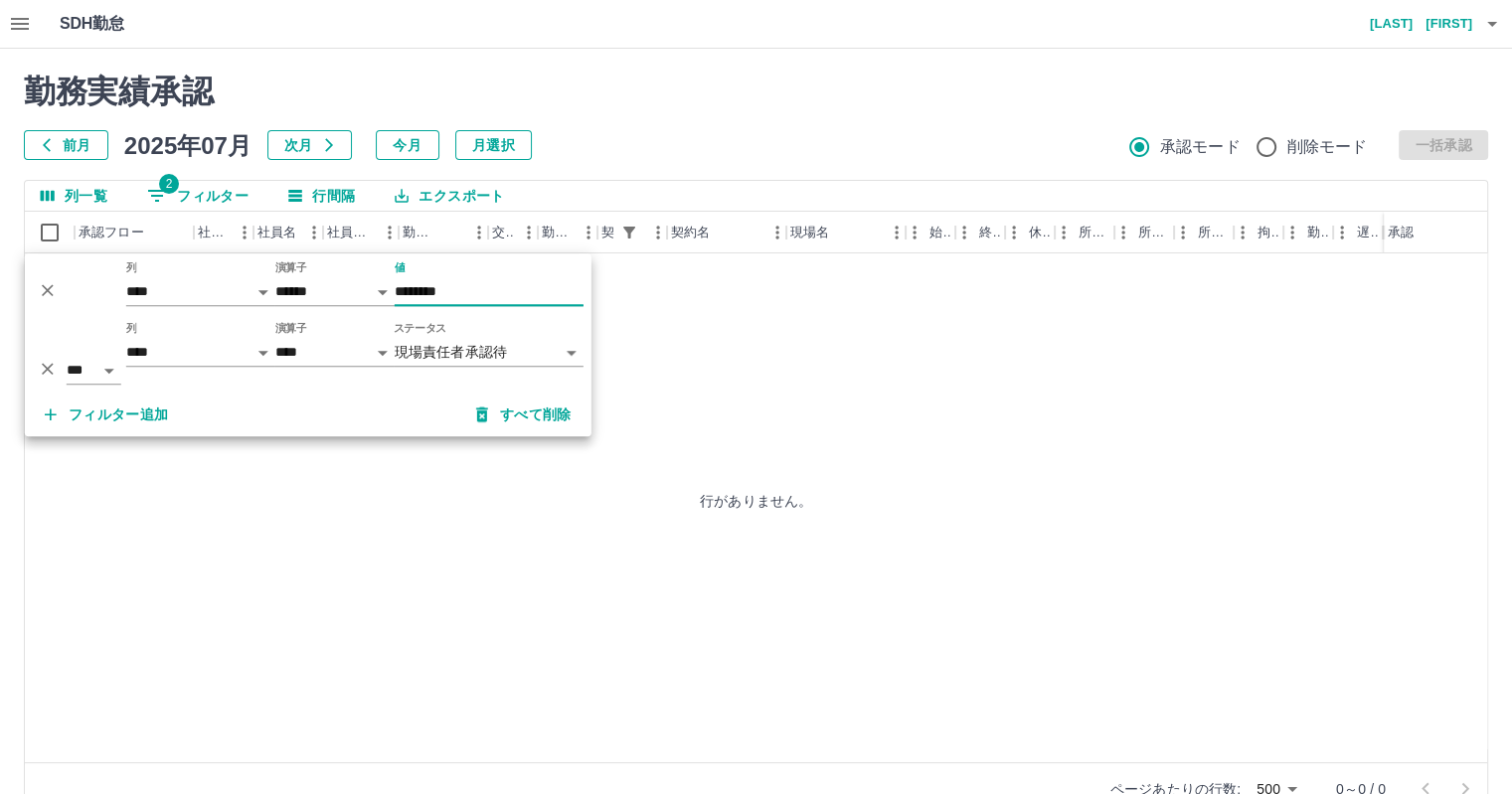 click on "********" at bounding box center [489, 291] 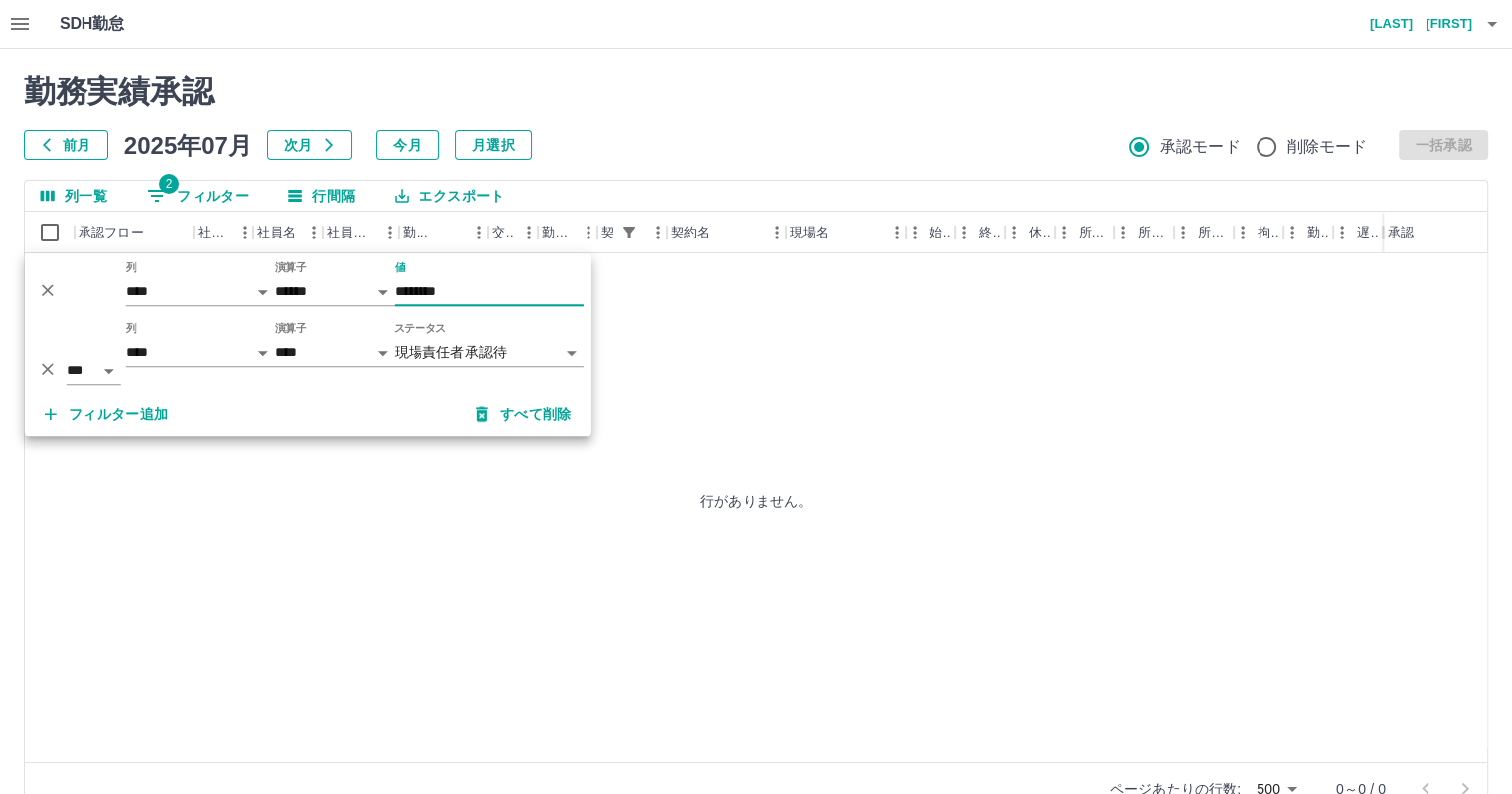 type on "********" 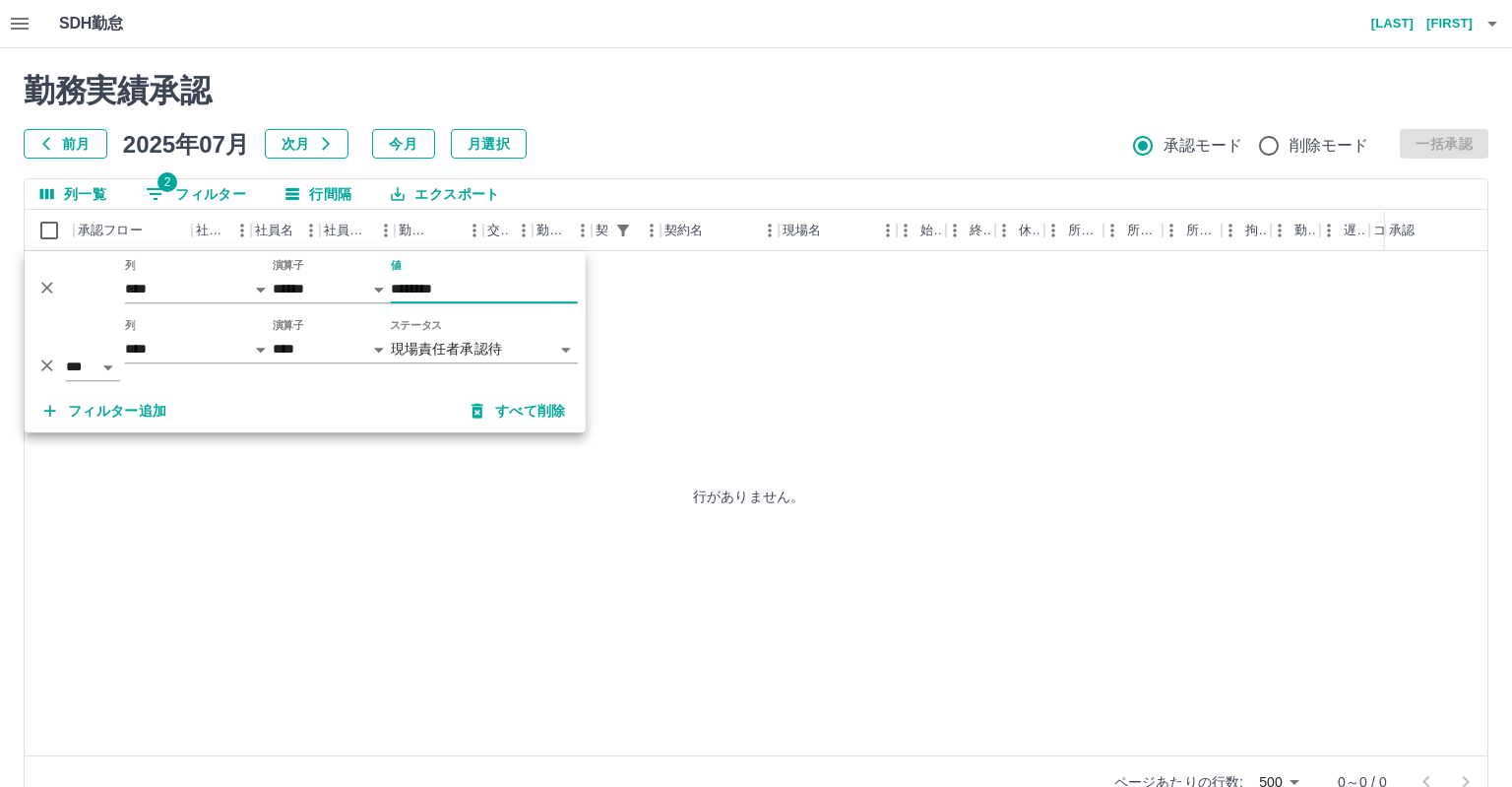 click on "**********" at bounding box center (756, 416) 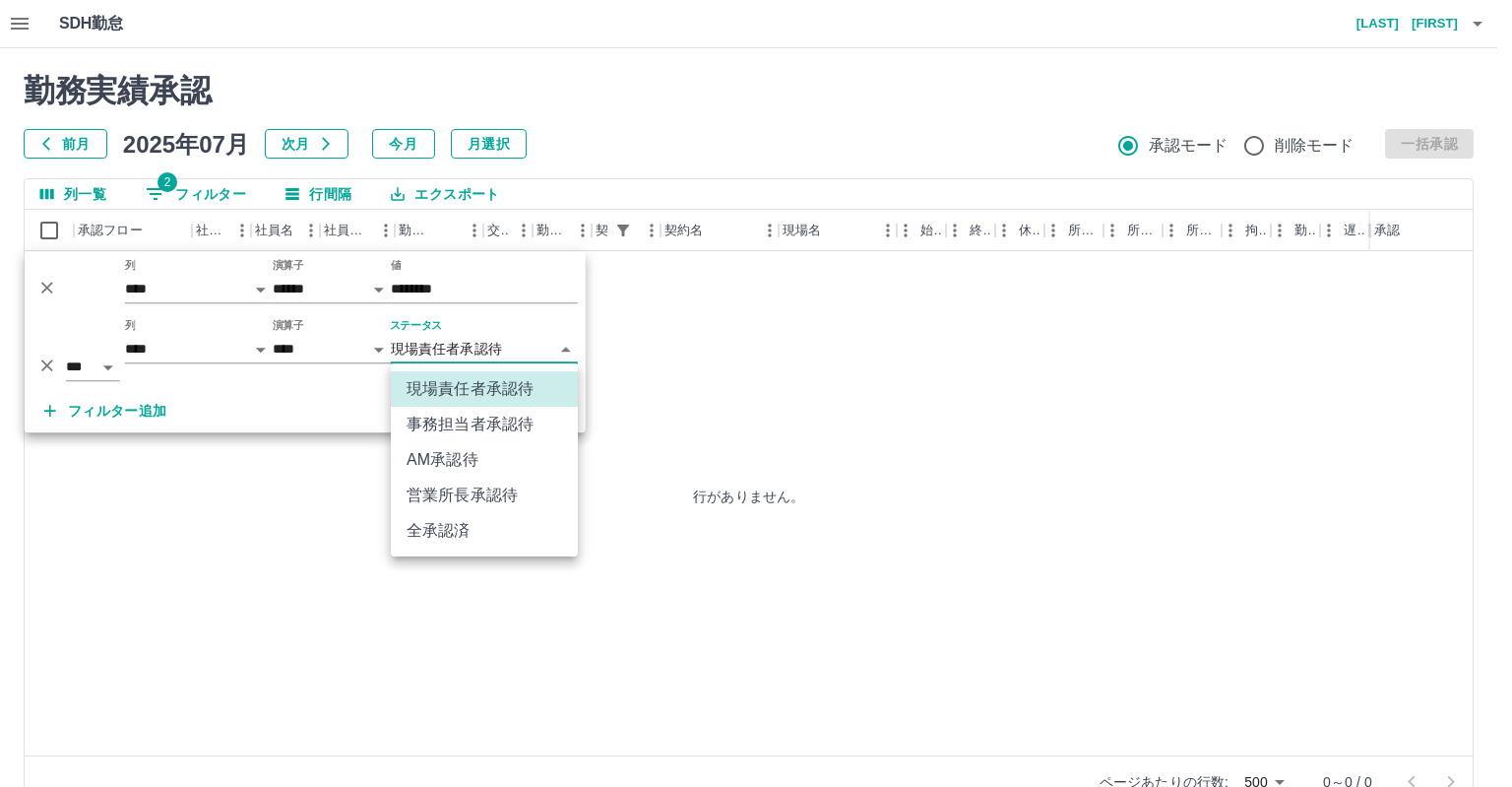 click on "事務担当者承認待" at bounding box center (484, 425) 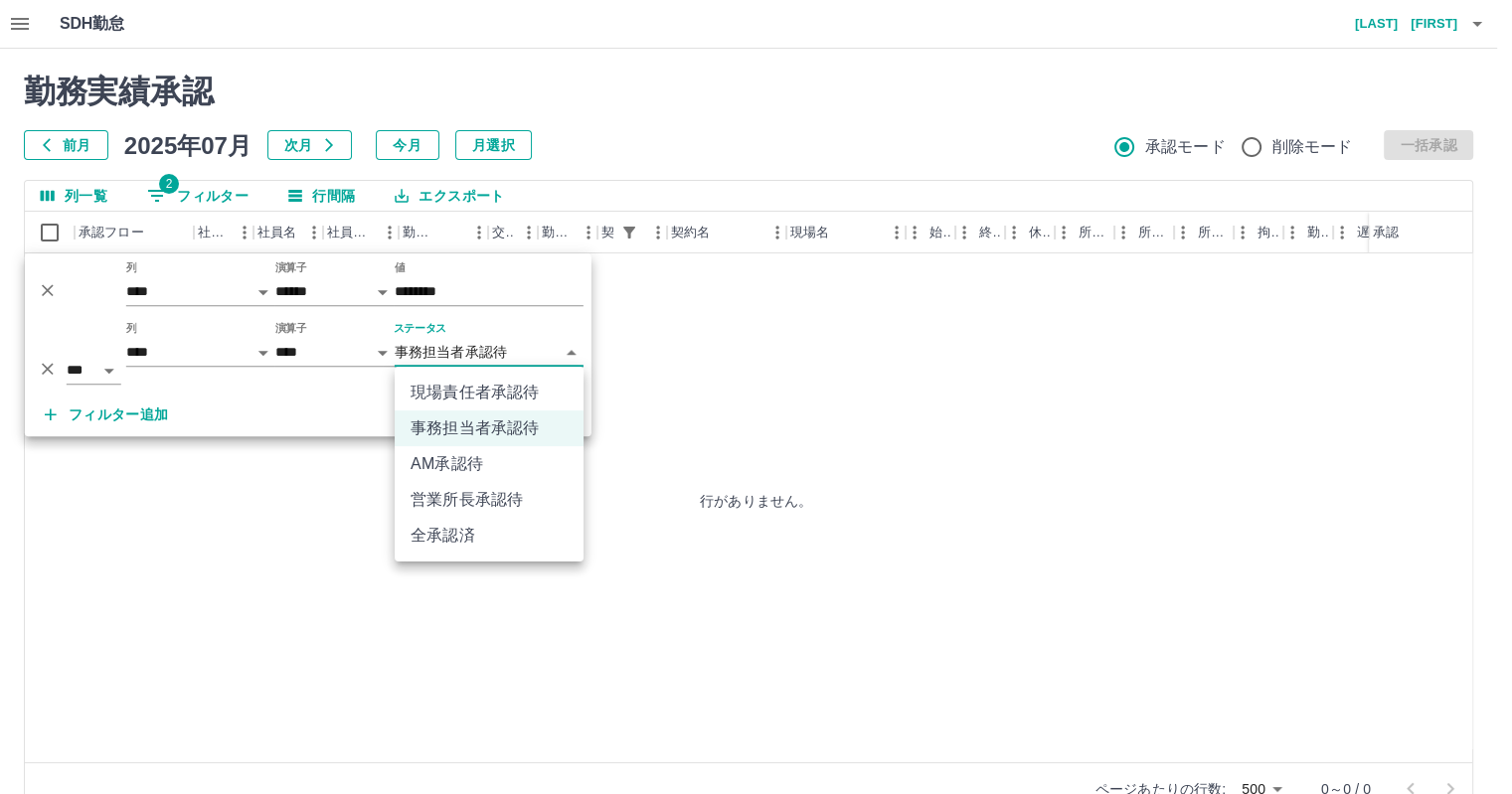 click on "**********" at bounding box center [756, 419] 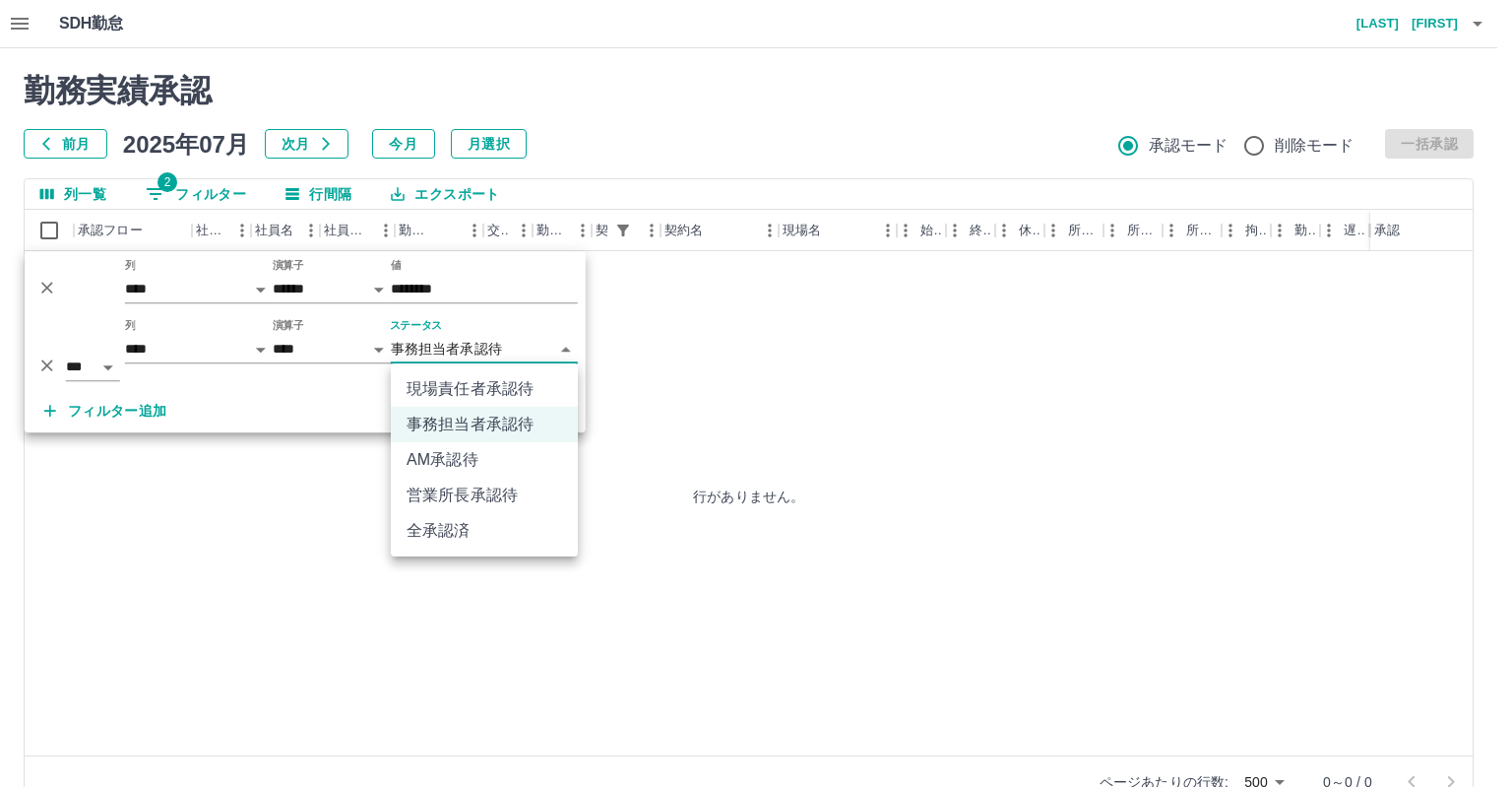 click on "AM承認待" at bounding box center (484, 460) 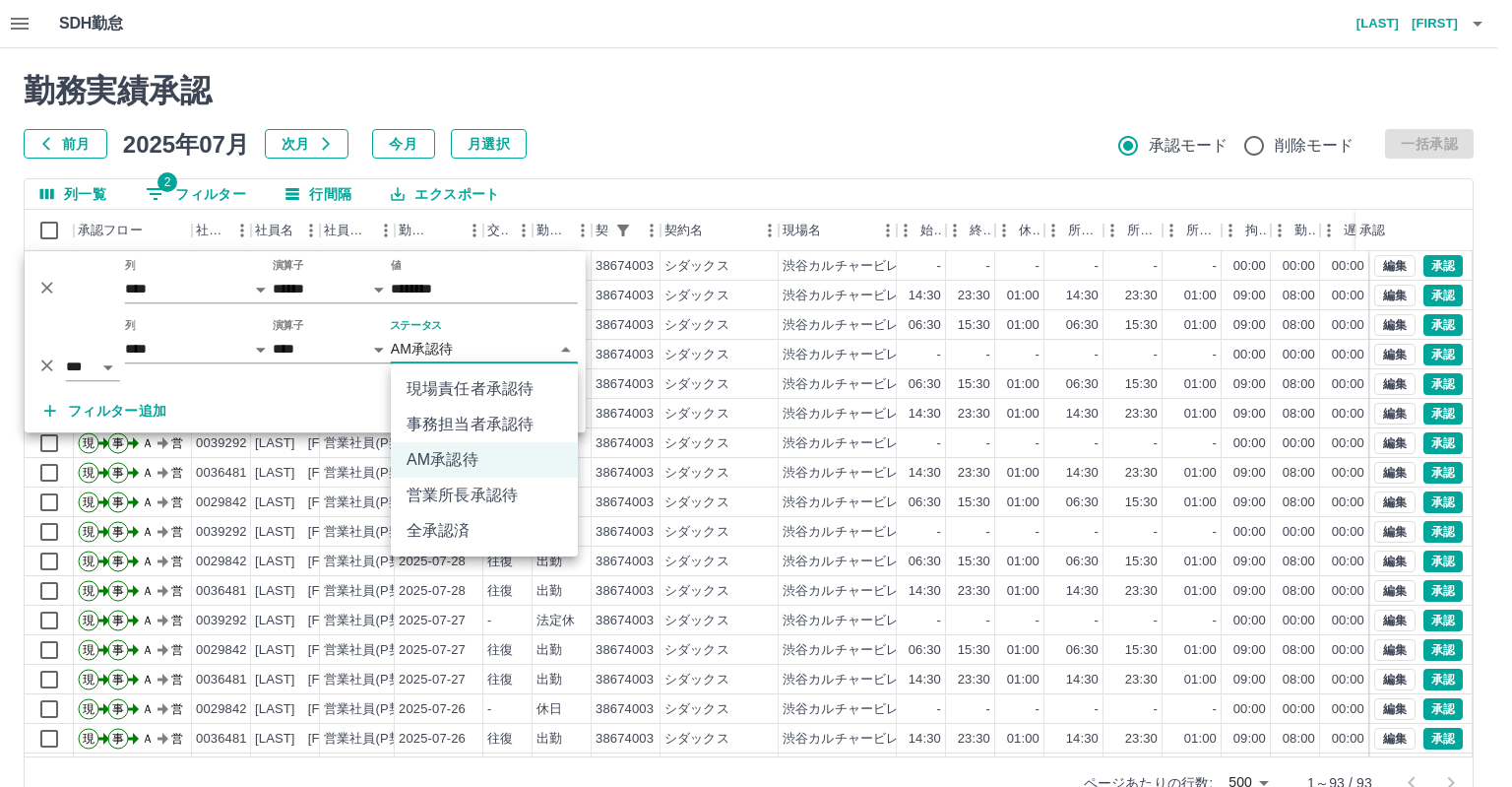 click on "SDH勤怠 一戸　康幸 勤務実績承認 前月 2025年07月 次月 今月 月選択 承認モード 削除モード 一括承認 列一覧 2 フィルター 行間隔 エクスポート 承認フロー 社員番号 社員名 社員区分 勤務日 交通費 勤務区分 契約コード 契約名 現場名 始業 終業 休憩 所定開始 所定終業 所定休憩 拘束 勤務 遅刻等 コメント ステータス 承認 現 事 Ａ 営 0036481 石塚　仁 営業社員(P契約) 2025-07-31  -  休日 38674003 シダックス 渋谷カルチャービレッジ（ＣＶ） - - - - - - 00:00 00:00 00:00 AM承認待 現 事 Ａ 営 0039292 宮坂　靖夫 営業社員(P契約) 2025-07-31 往復 出勤 38674003 シダックス 渋谷カルチャービレッジ（ＣＶ） 14:30 23:30 01:00 14:30 23:30 01:00 09:00 08:00 00:00 AM承認待 現 事 Ａ 営 0029842 宮崎　良雄 営業社員(P契約) 2025-07-31 往復 出勤 38674003 シダックス 渋谷カルチャービレッジ（ＣＶ） 06:30 15:30 現" at bounding box center (756, 416) 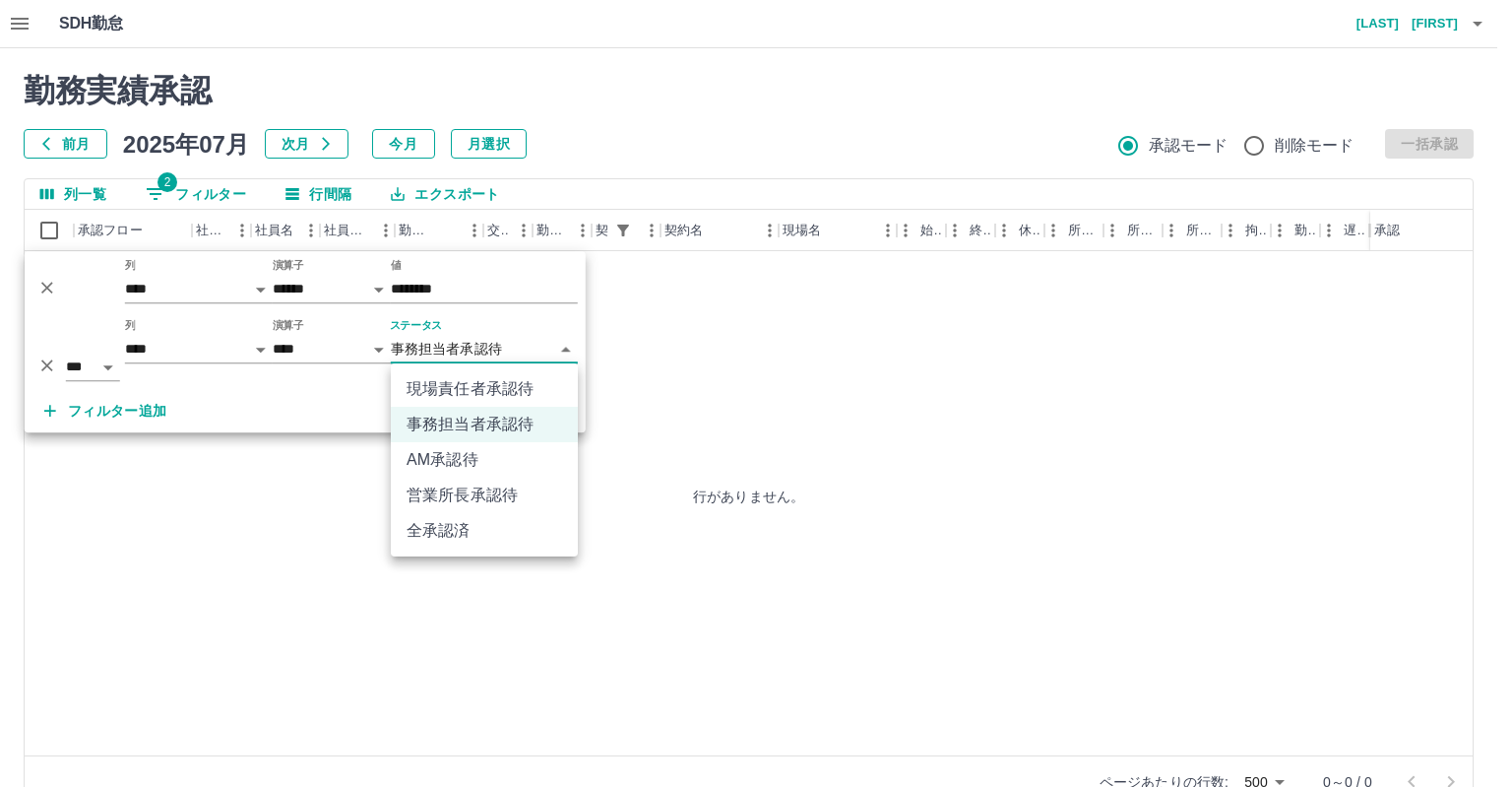 click on "**********" at bounding box center (756, 416) 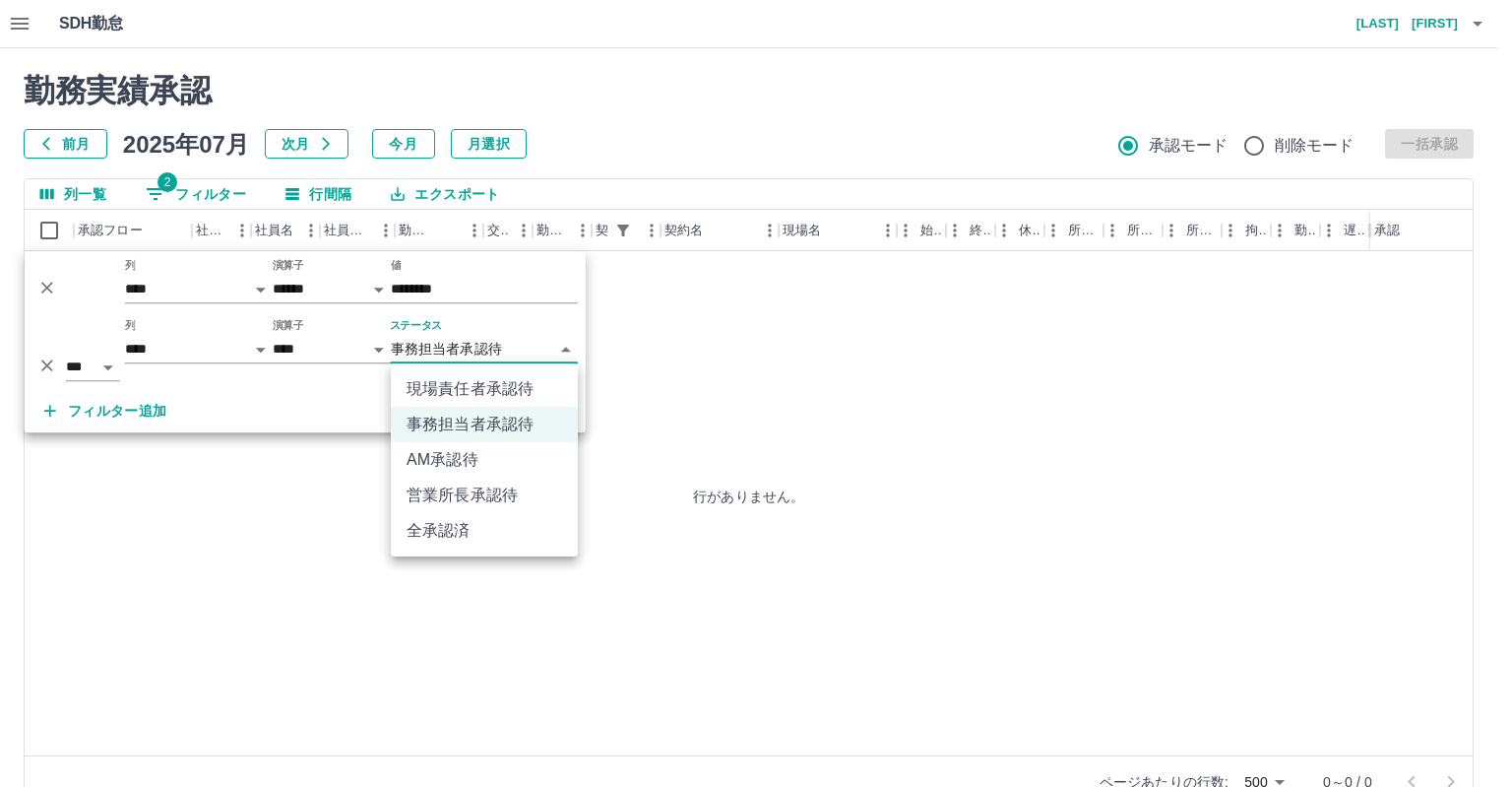 click on "AM承認待" at bounding box center (484, 460) 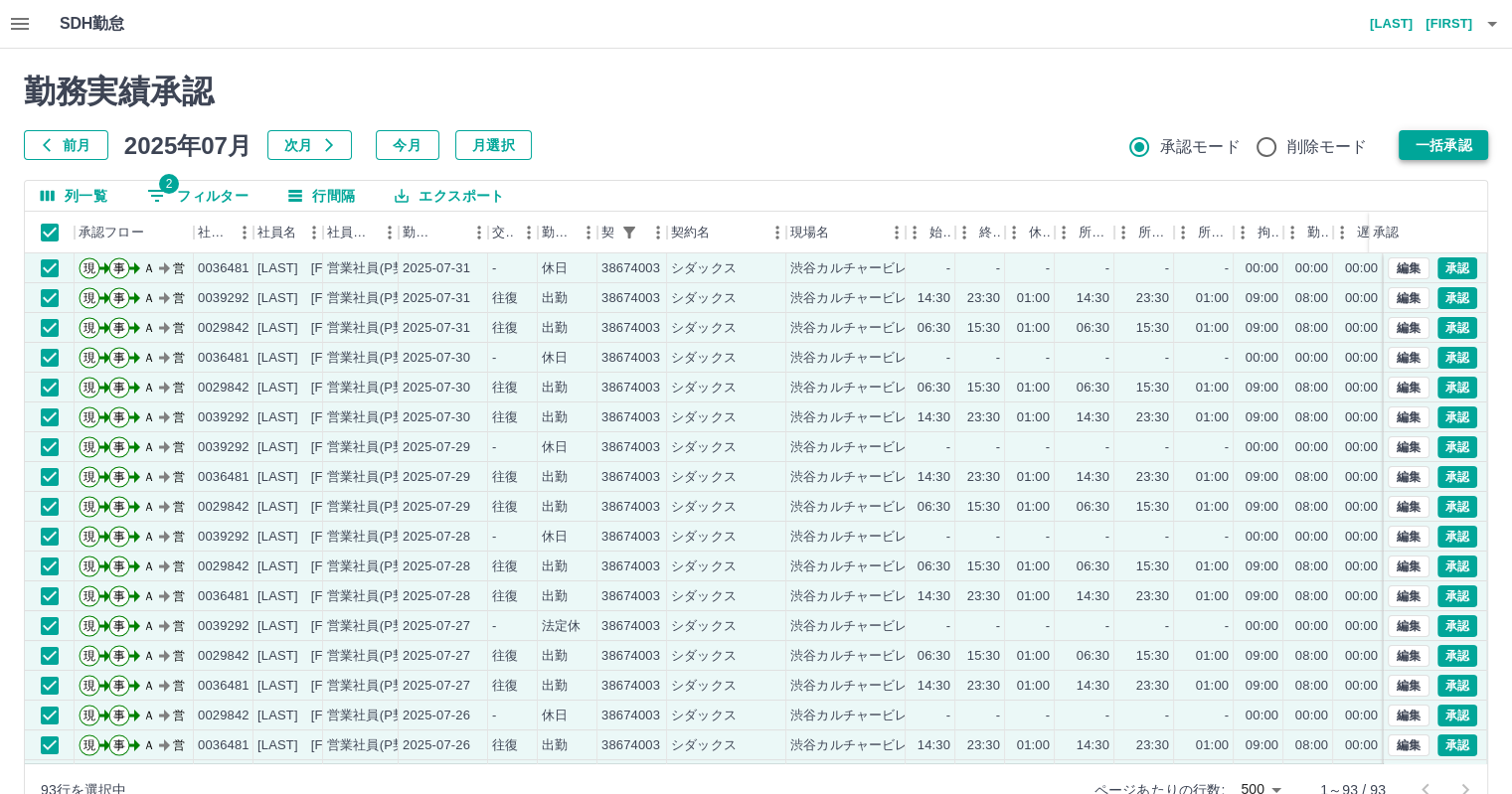 click on "一括承認" at bounding box center [1443, 145] 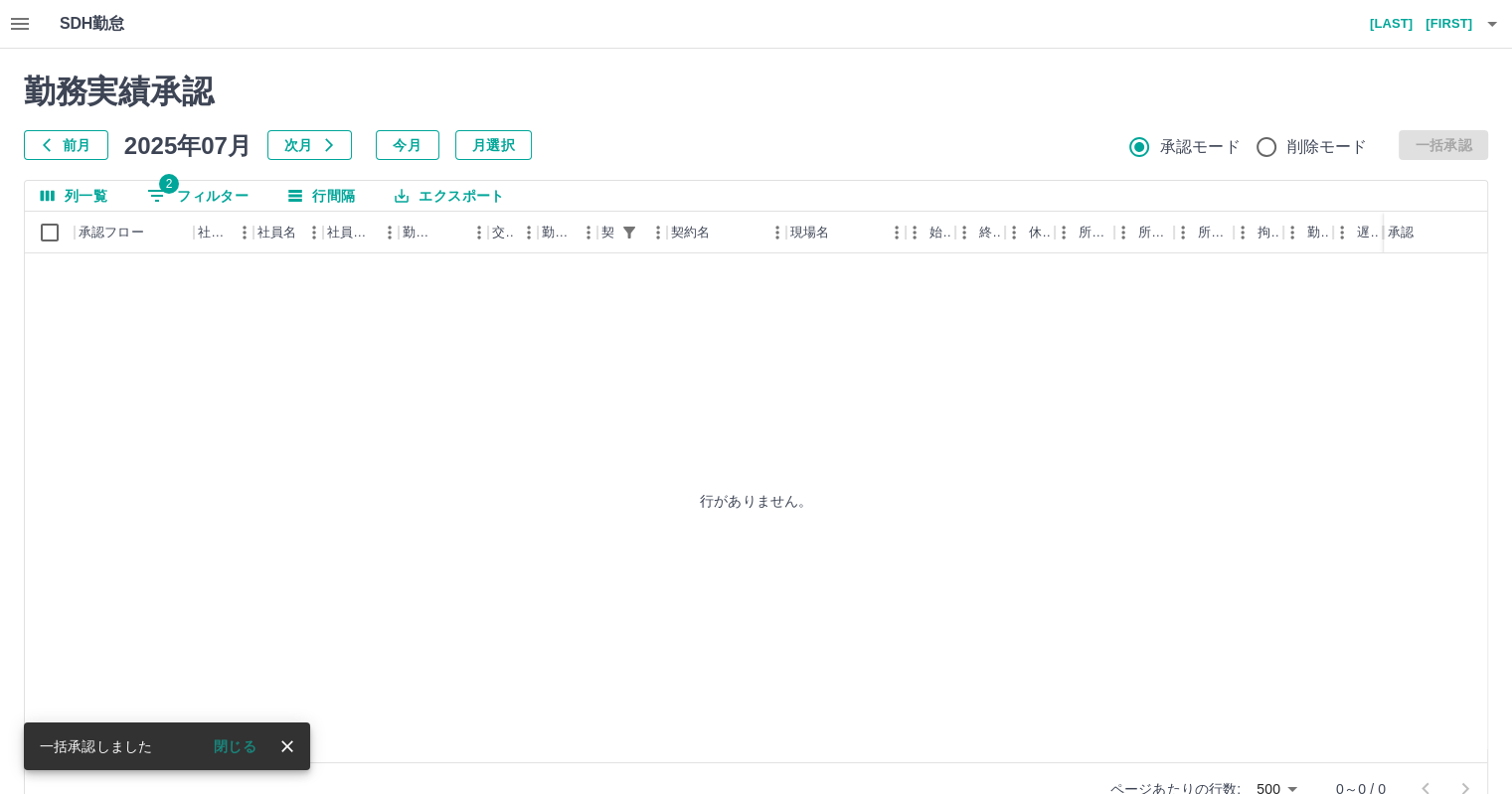 click on "2 フィルター" at bounding box center [198, 196] 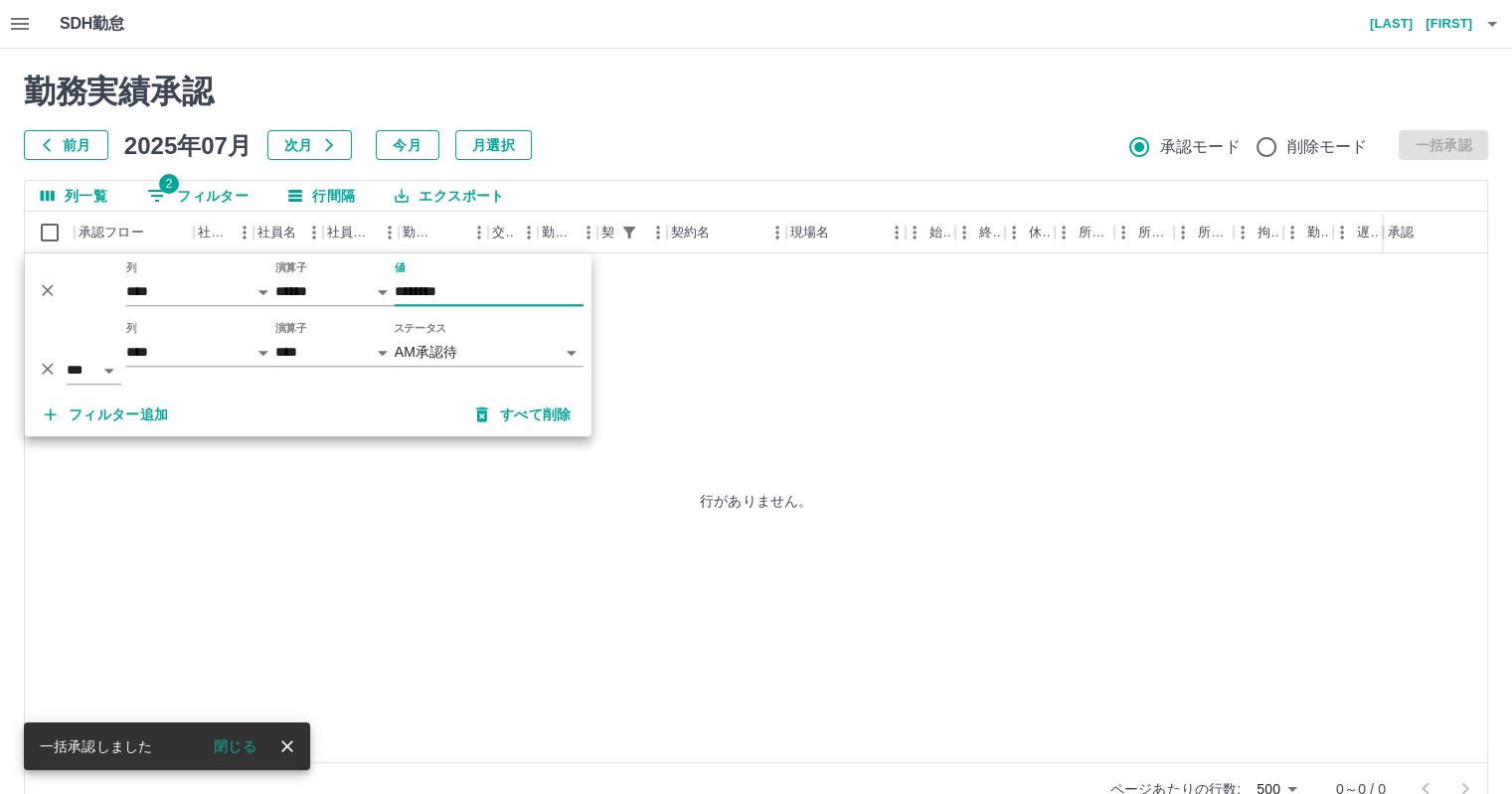 click on "********" at bounding box center (489, 291) 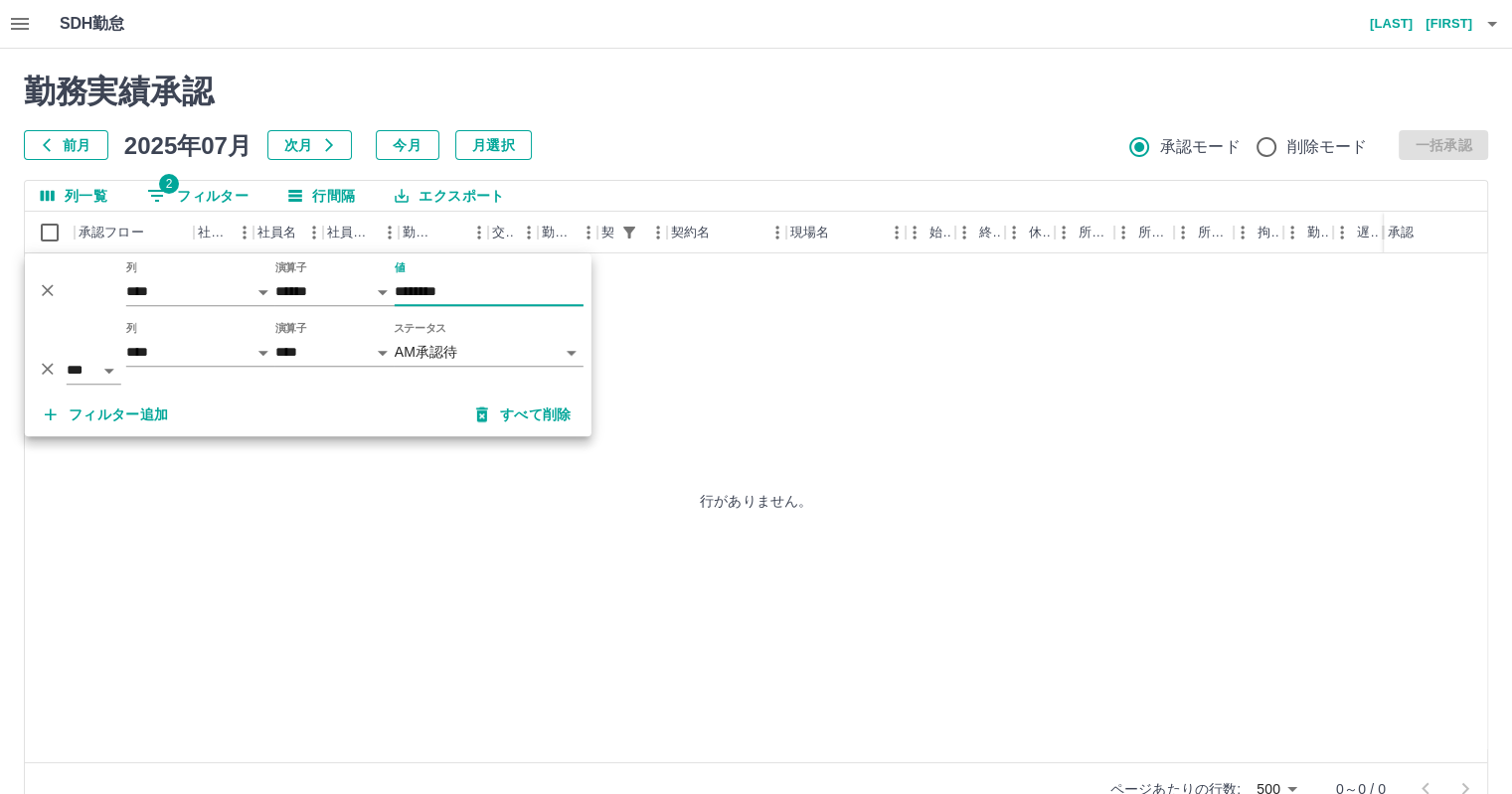 type on "********" 